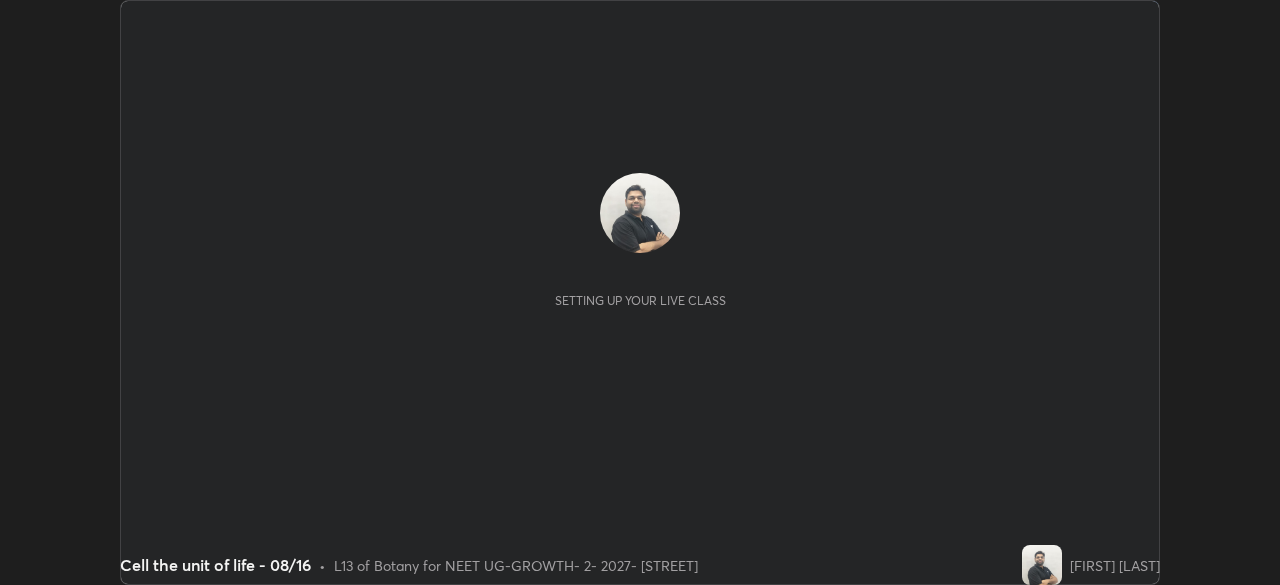 scroll, scrollTop: 0, scrollLeft: 0, axis: both 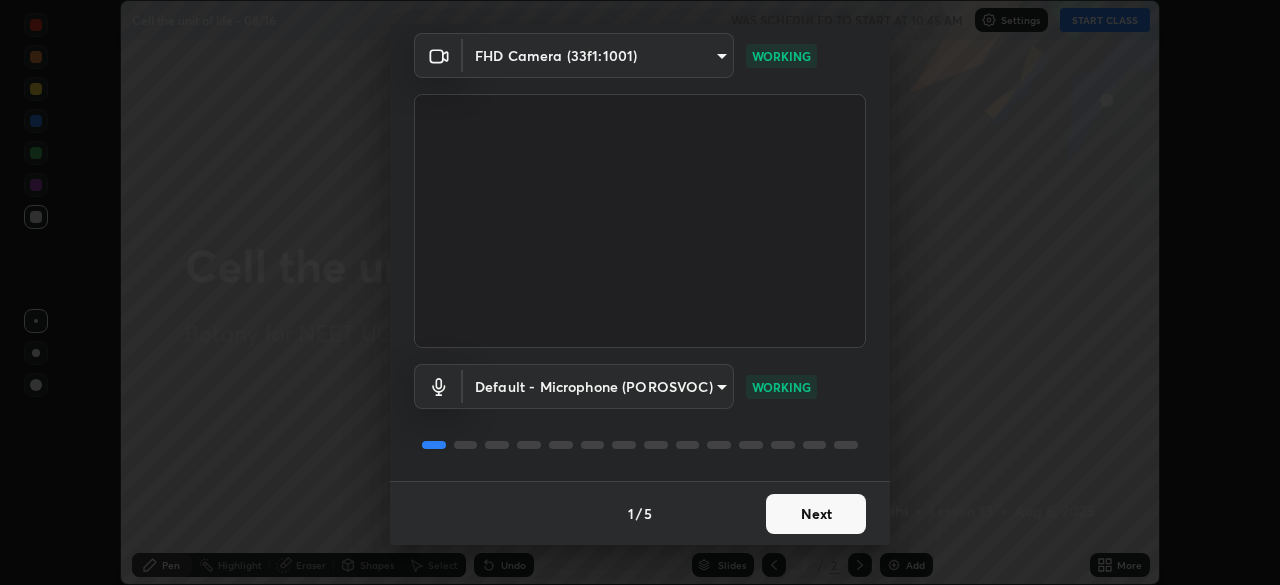 click on "Next" at bounding box center [816, 514] 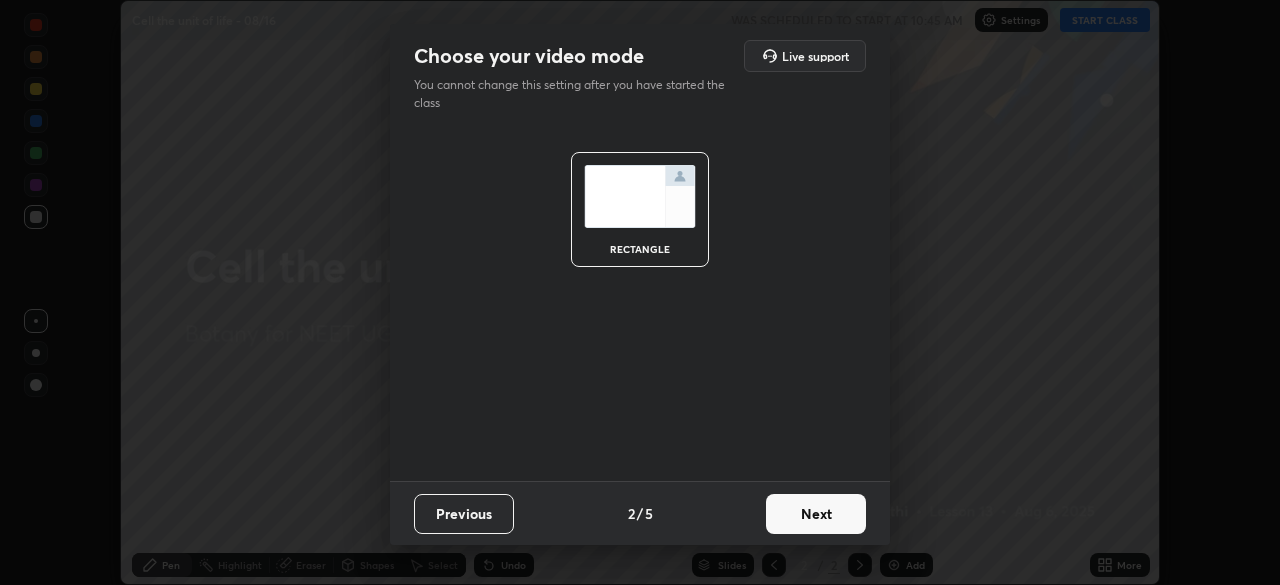 scroll, scrollTop: 0, scrollLeft: 0, axis: both 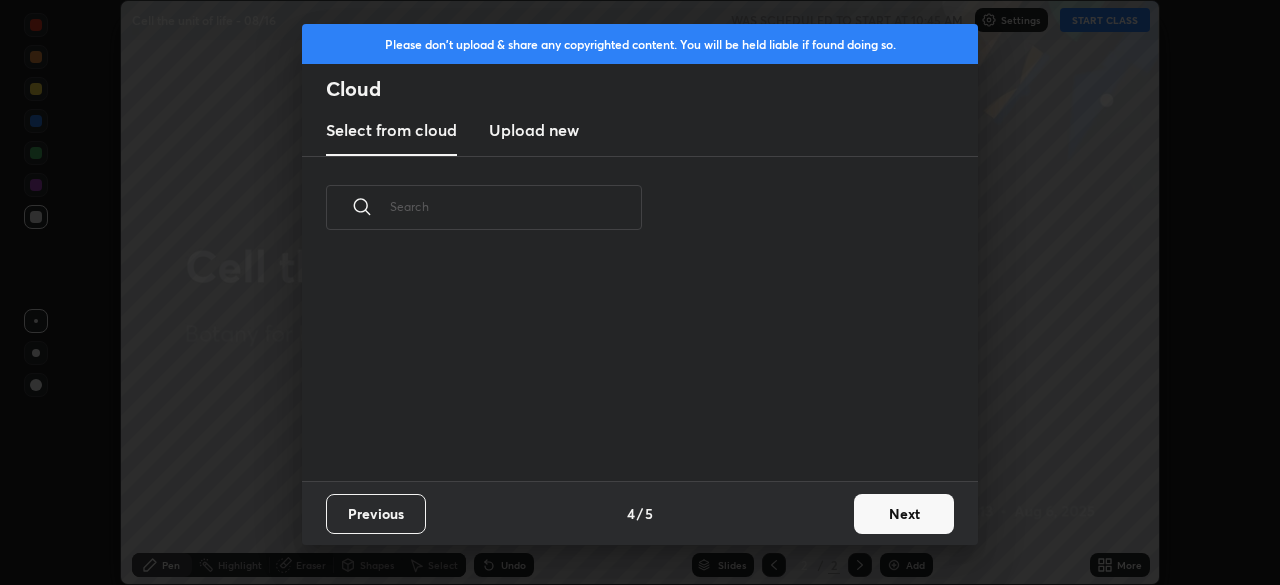 click on "Previous 4 / 5 Next" at bounding box center [640, 513] 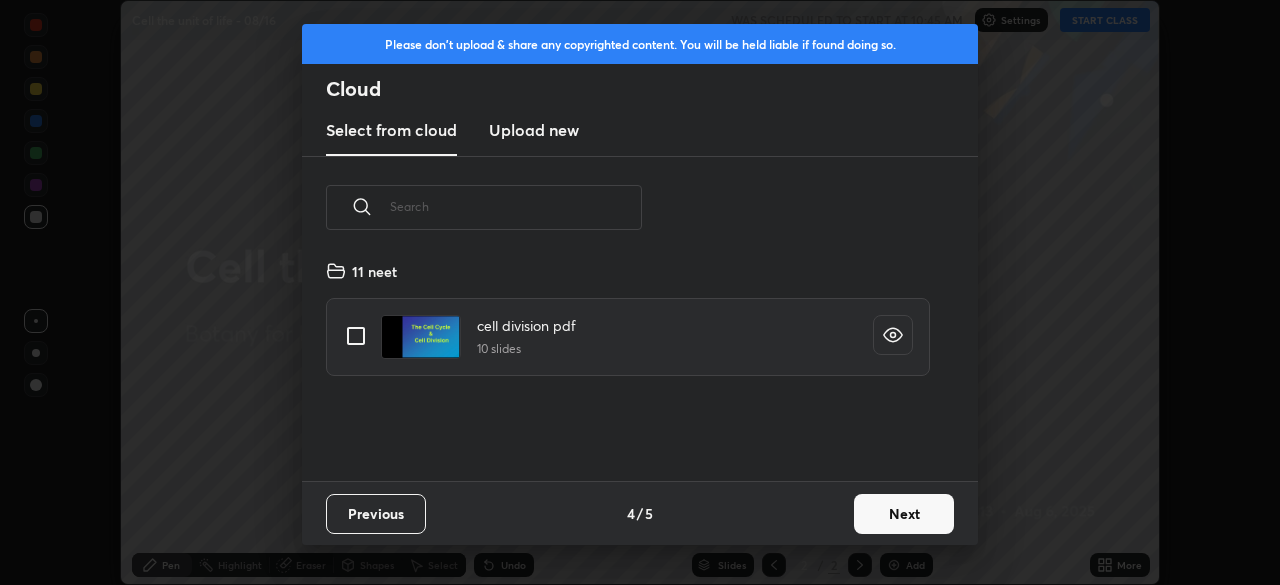 scroll, scrollTop: 7, scrollLeft: 11, axis: both 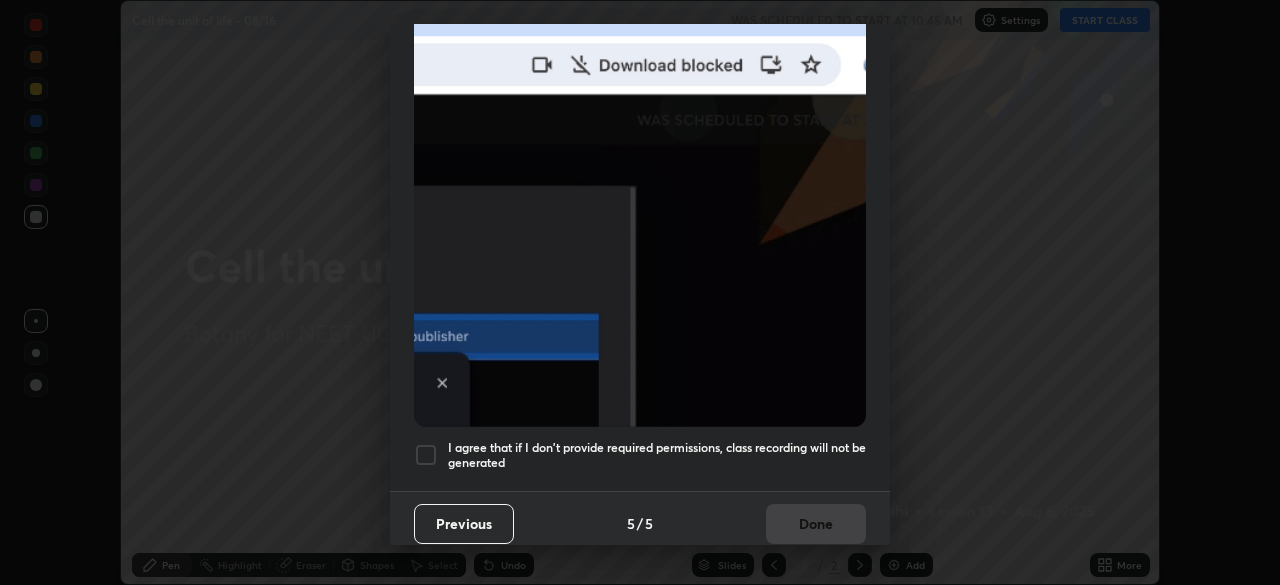 click at bounding box center (426, 455) 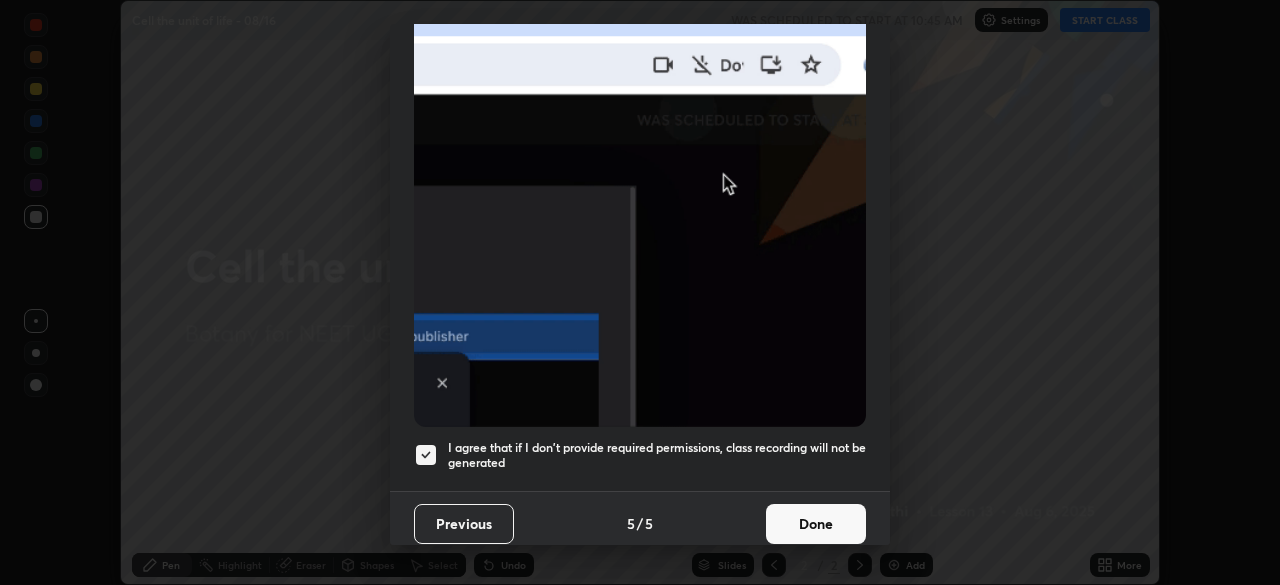 click on "Done" at bounding box center (816, 524) 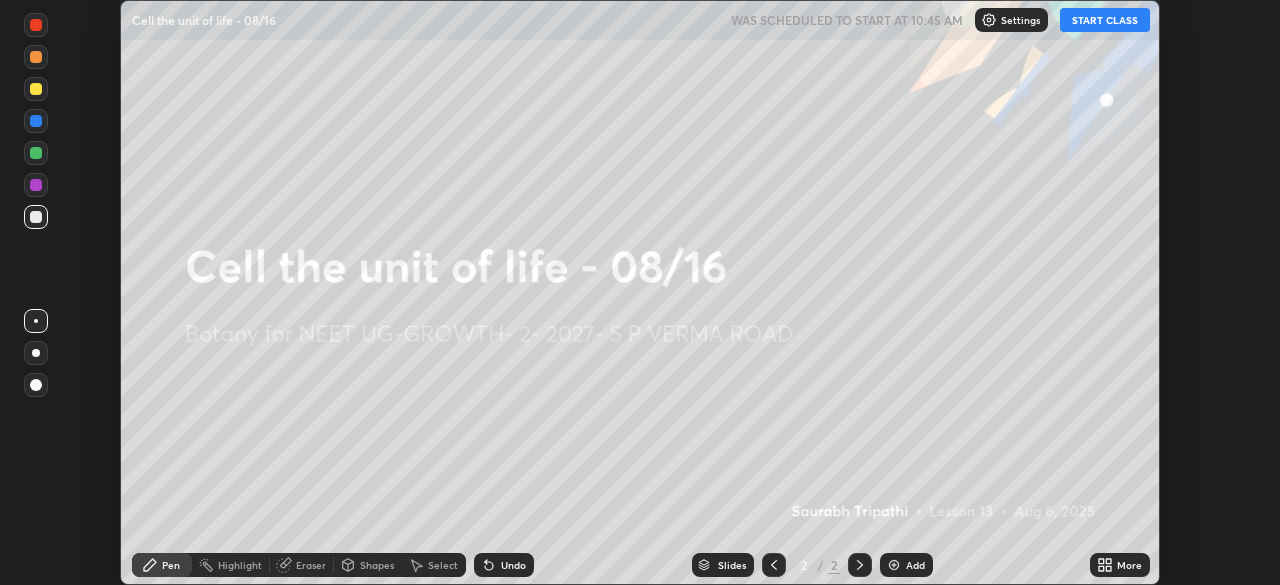 click 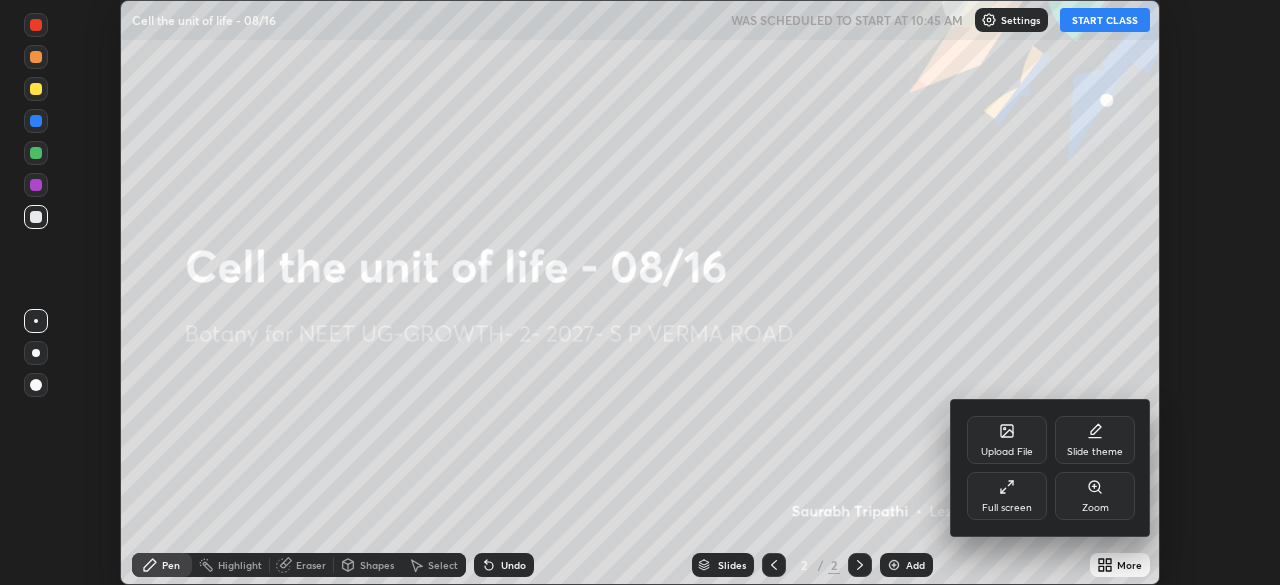 click on "Upload File" at bounding box center (1007, 440) 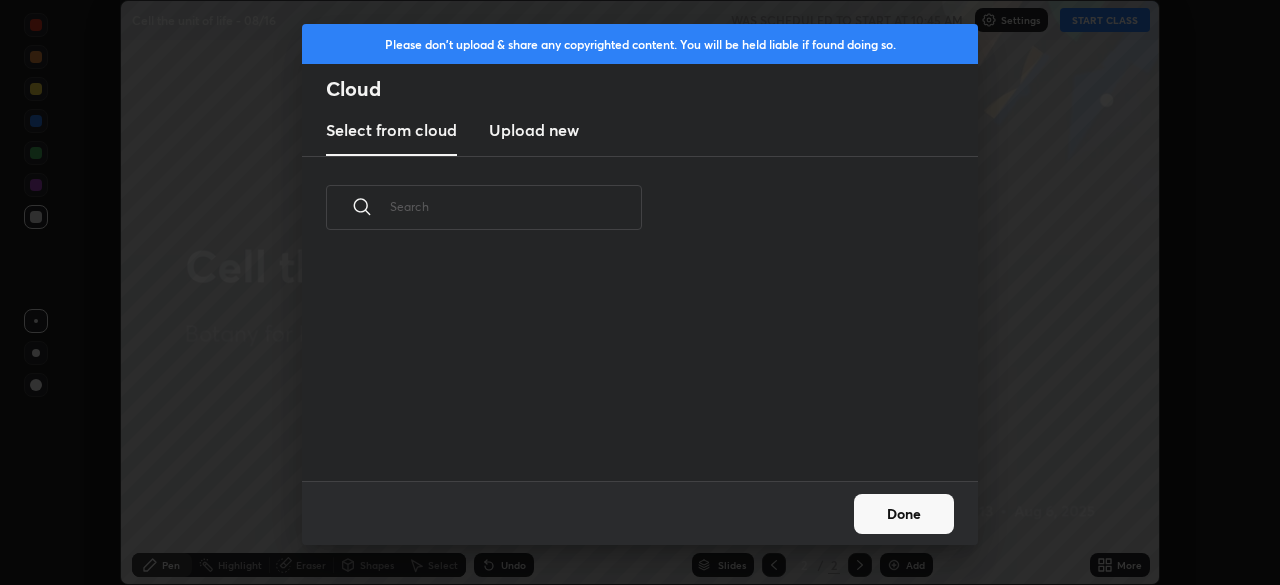 scroll, scrollTop: 7, scrollLeft: 11, axis: both 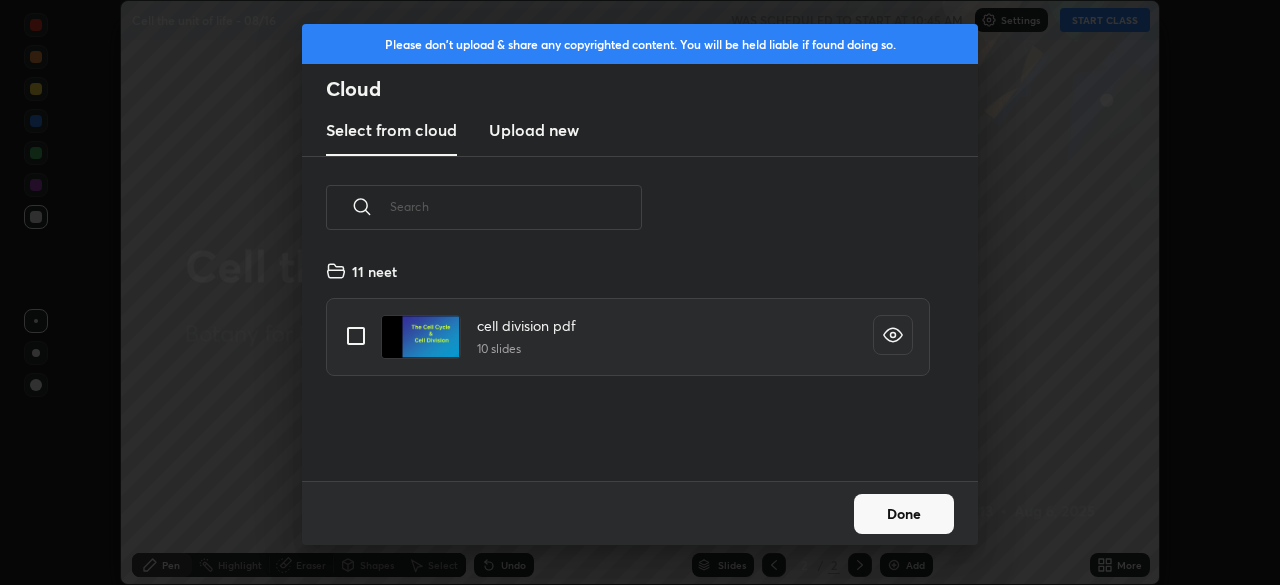 click on "Upload new" at bounding box center [534, 130] 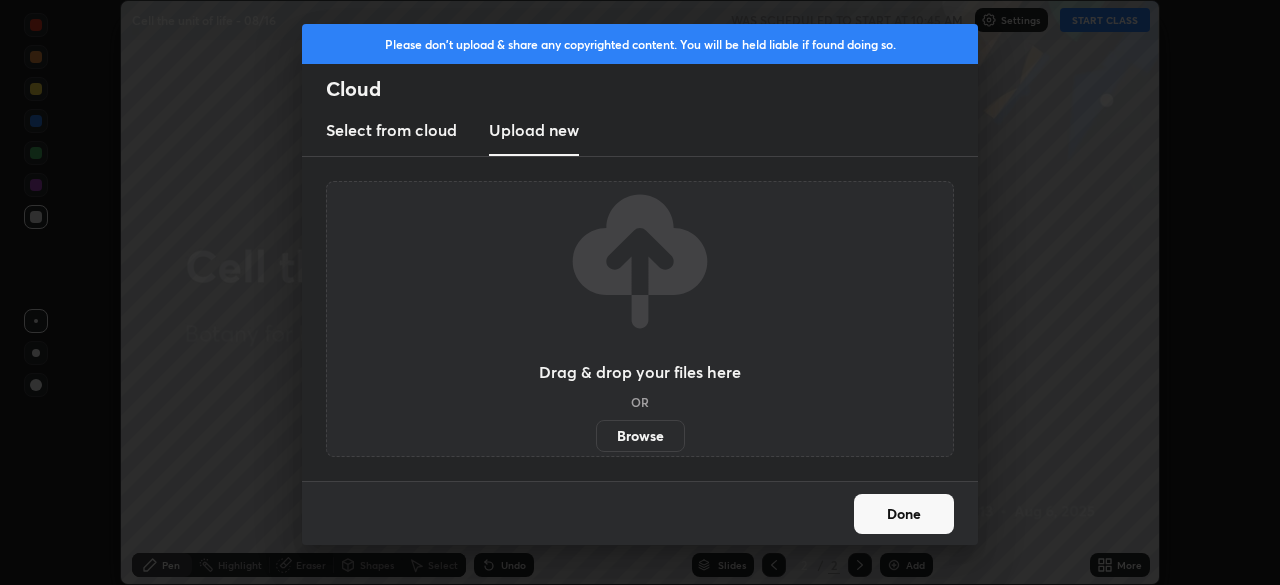 click on "Browse" at bounding box center (640, 436) 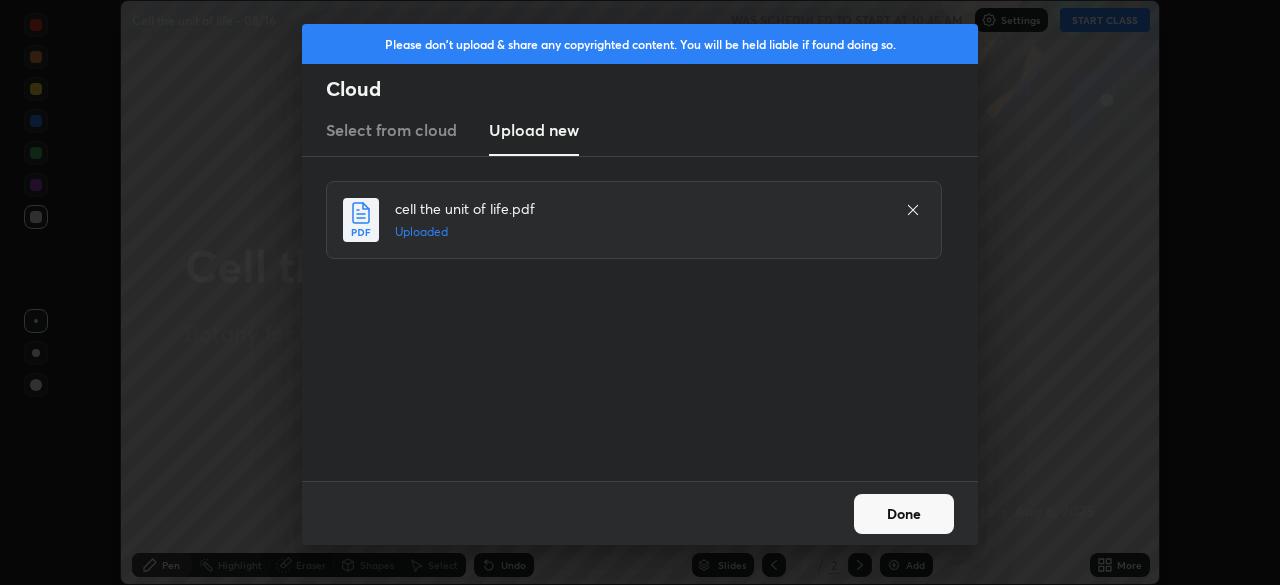 click on "Done" at bounding box center [904, 514] 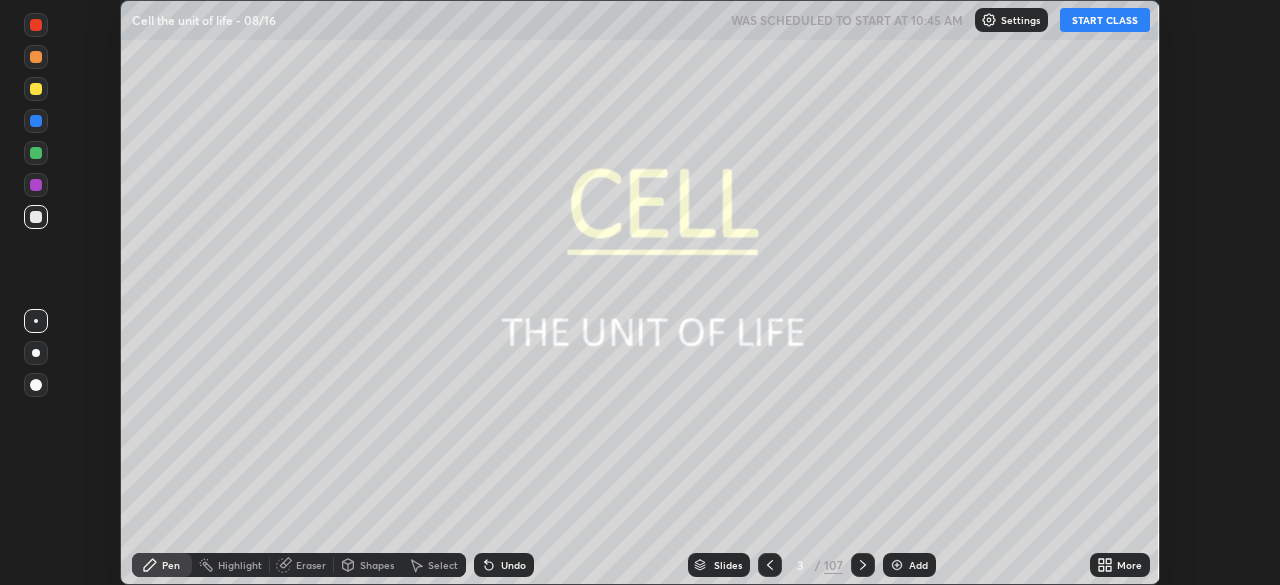 click 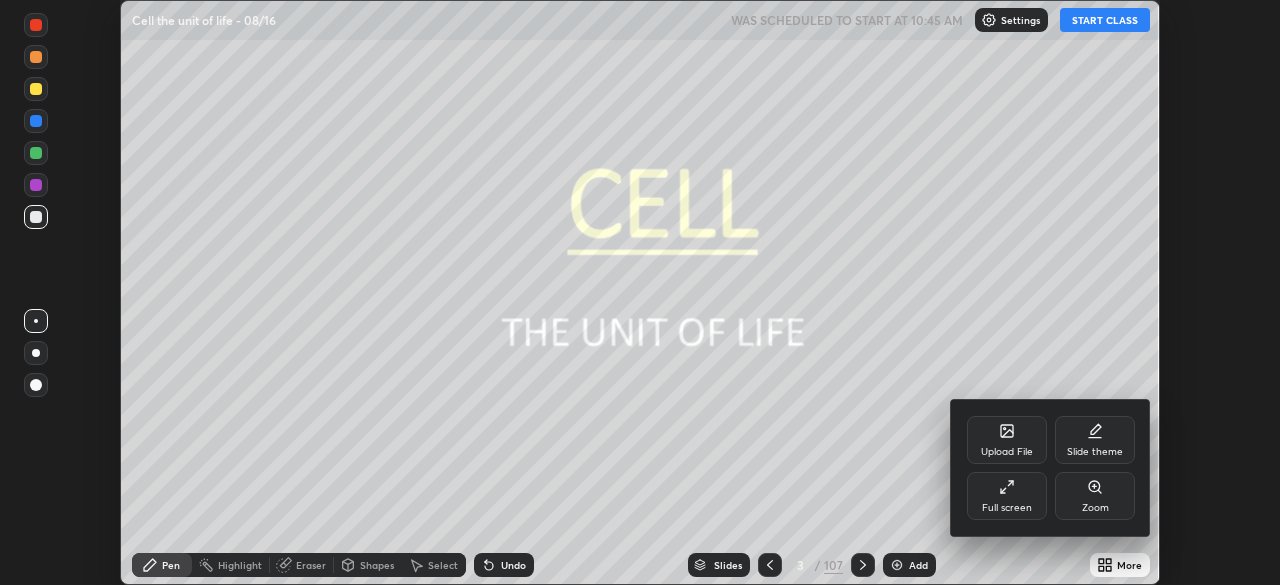 click on "Full screen" at bounding box center (1007, 496) 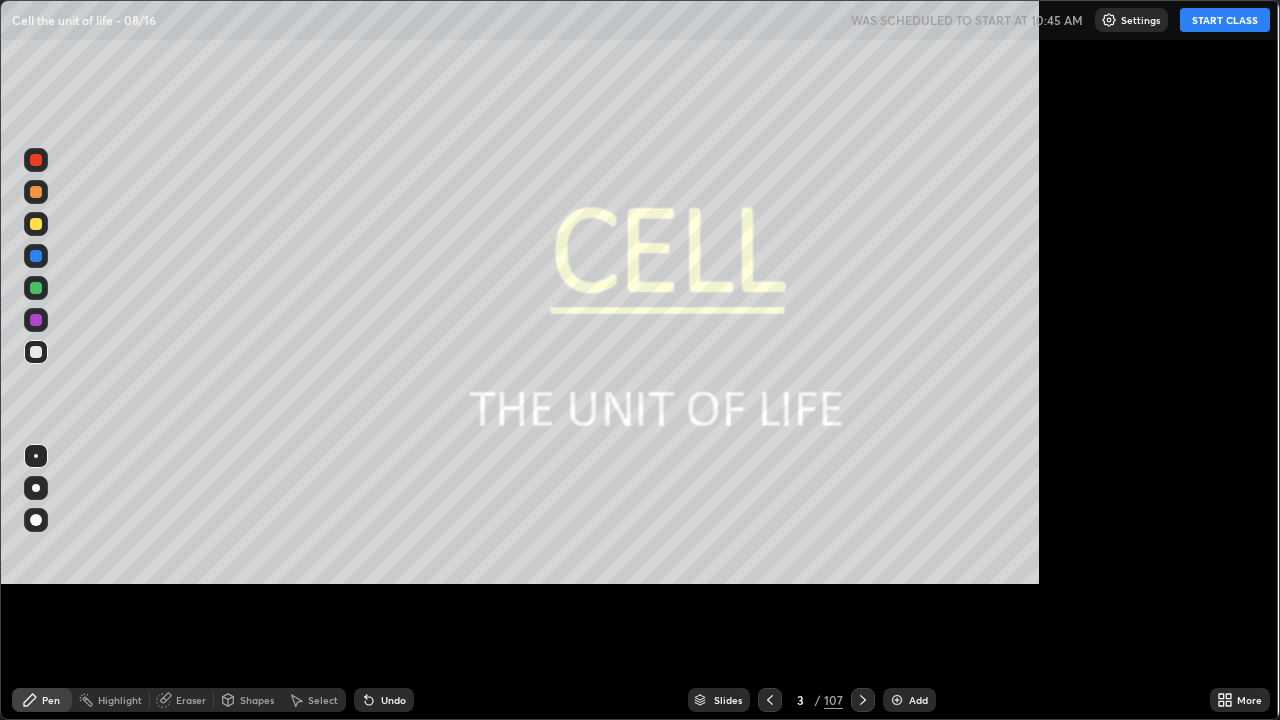 scroll, scrollTop: 99280, scrollLeft: 98720, axis: both 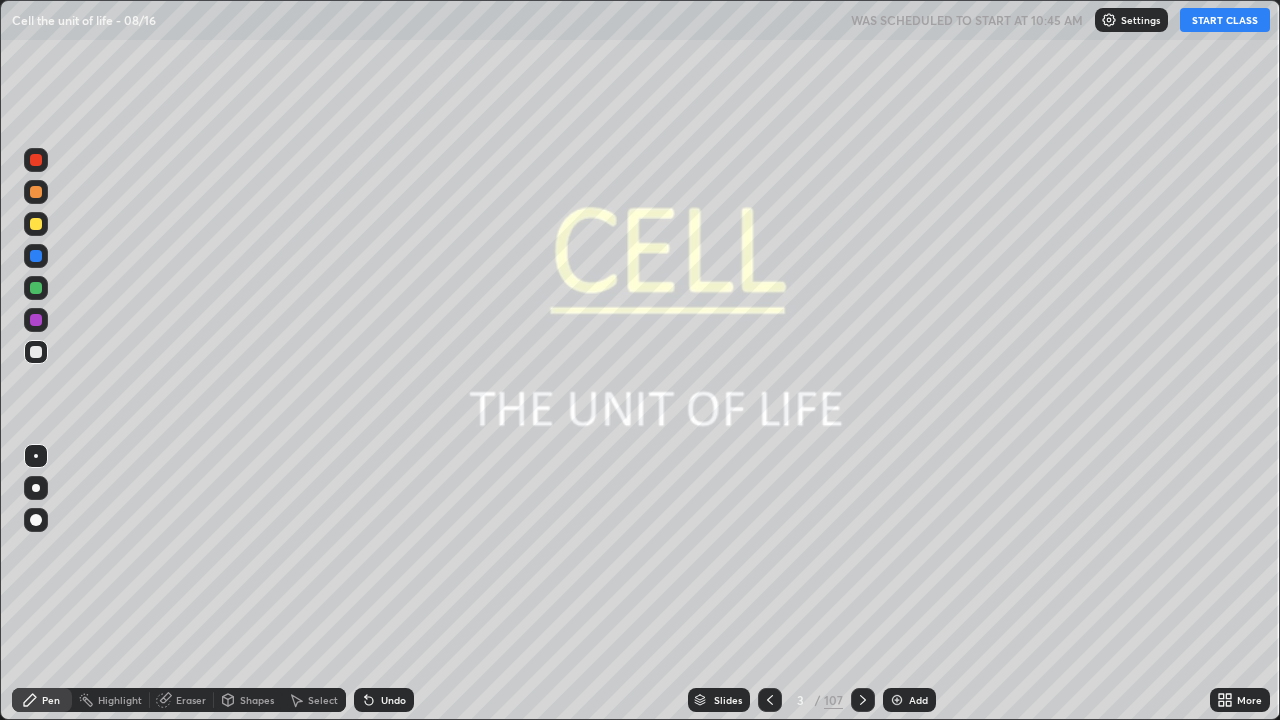 click on "START CLASS" at bounding box center (1225, 20) 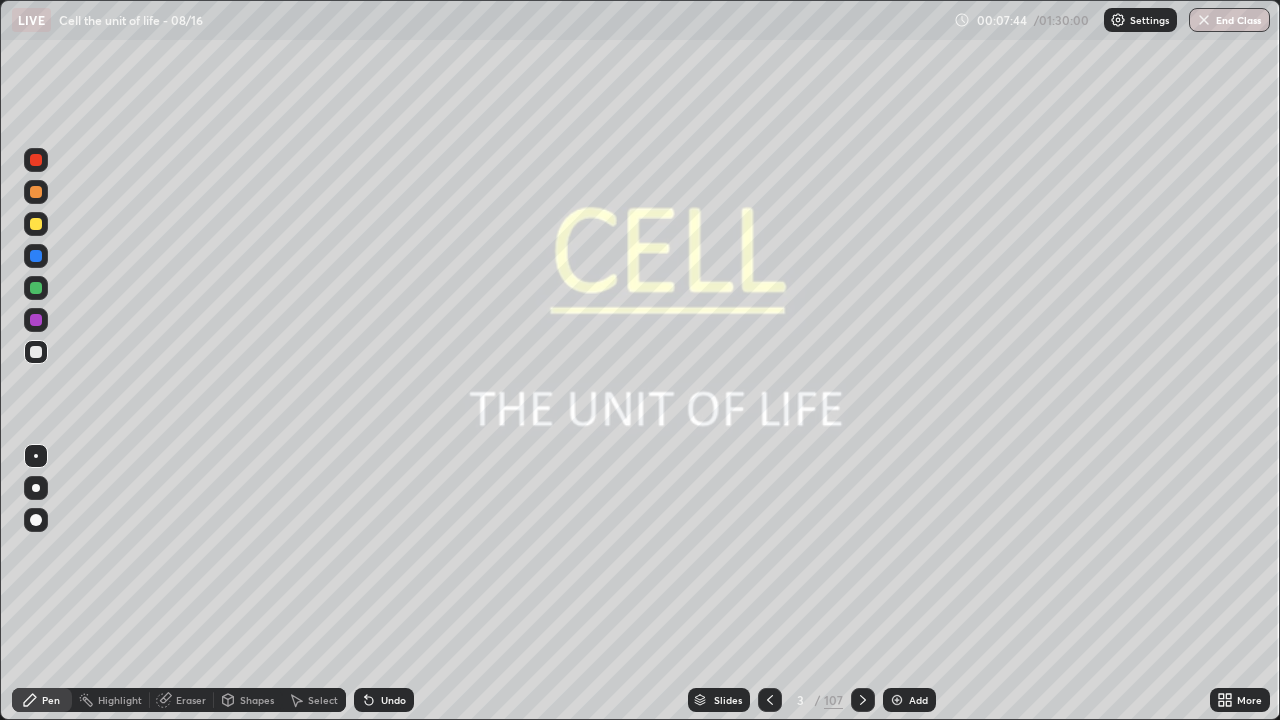 click on "Slides" at bounding box center [728, 700] 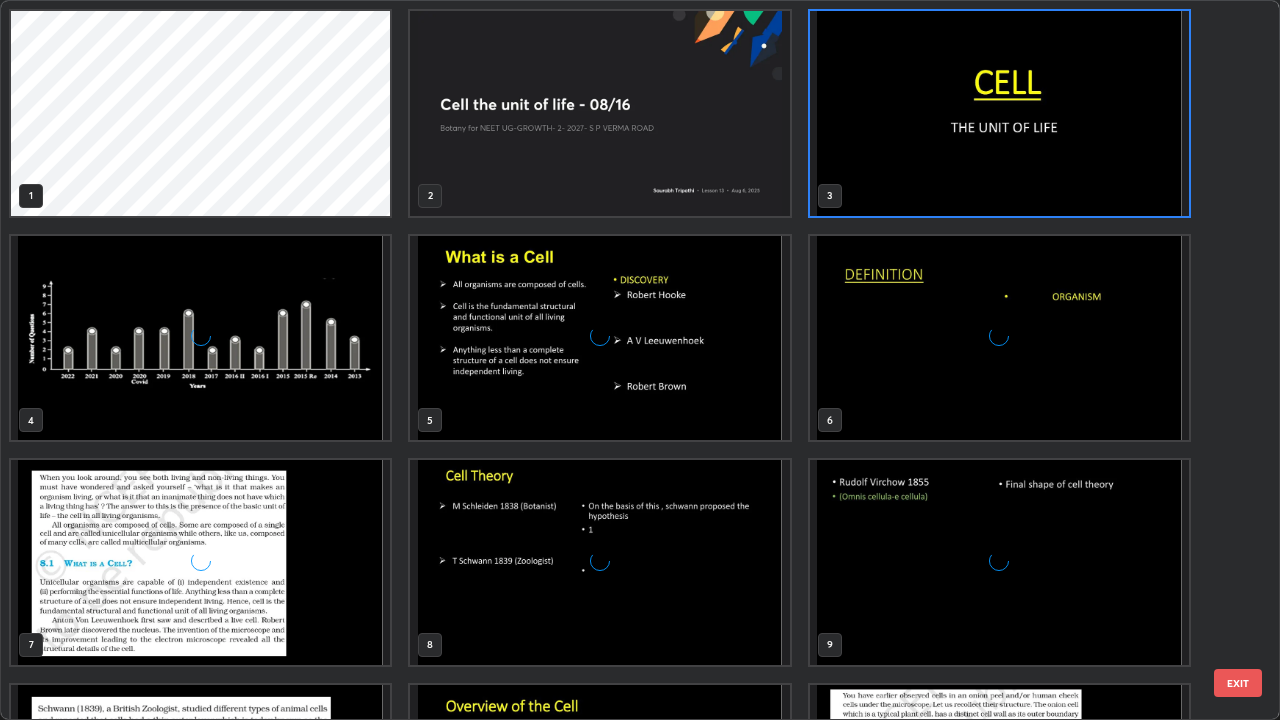 scroll, scrollTop: 7, scrollLeft: 11, axis: both 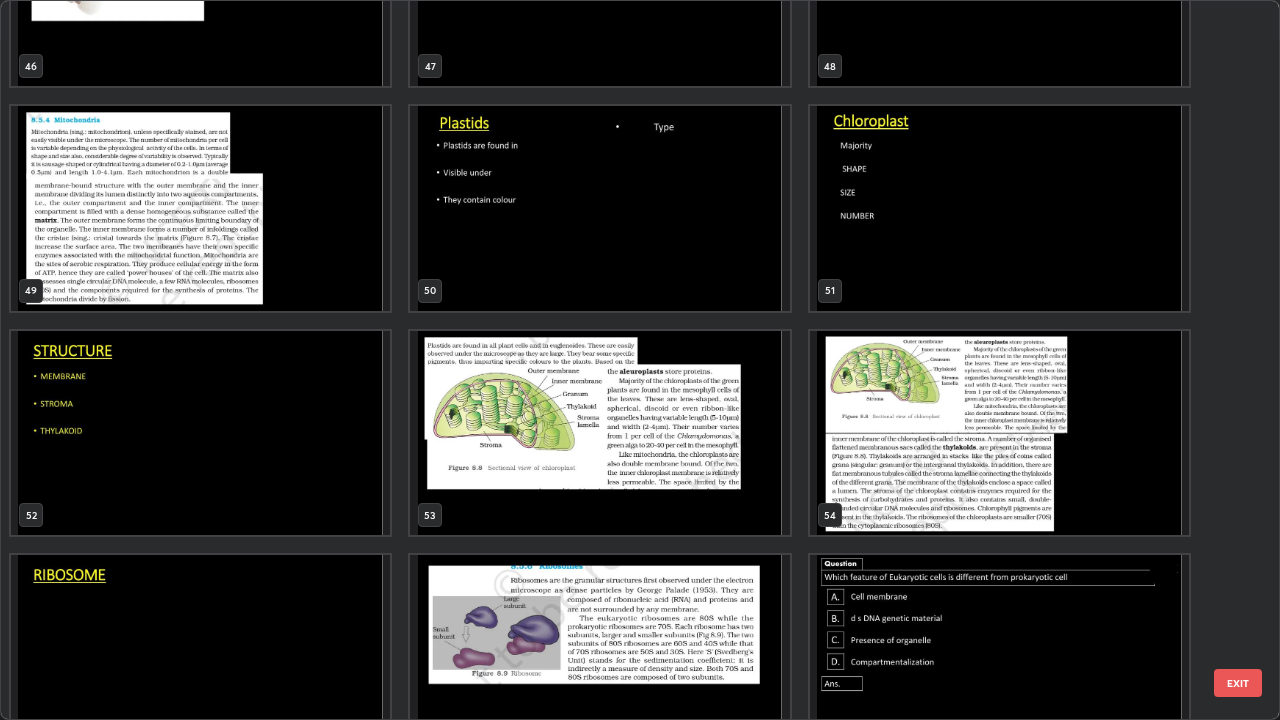 click at bounding box center [599, 433] 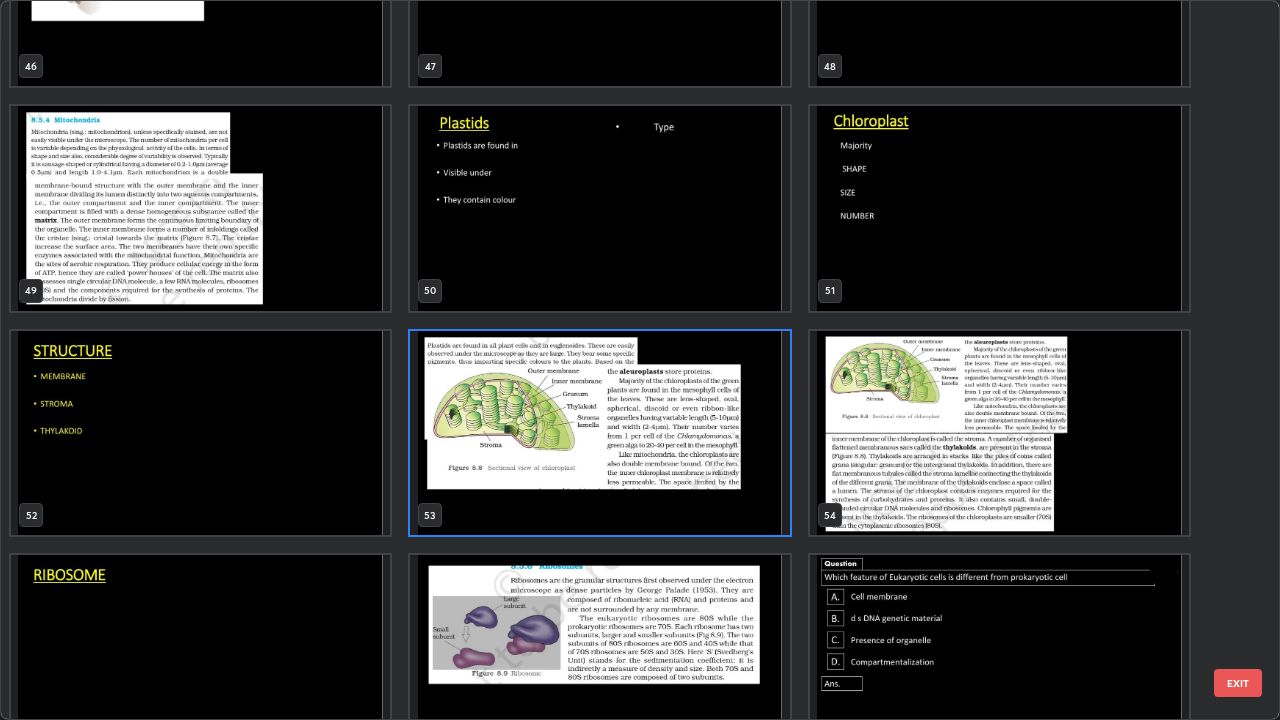 click at bounding box center (599, 433) 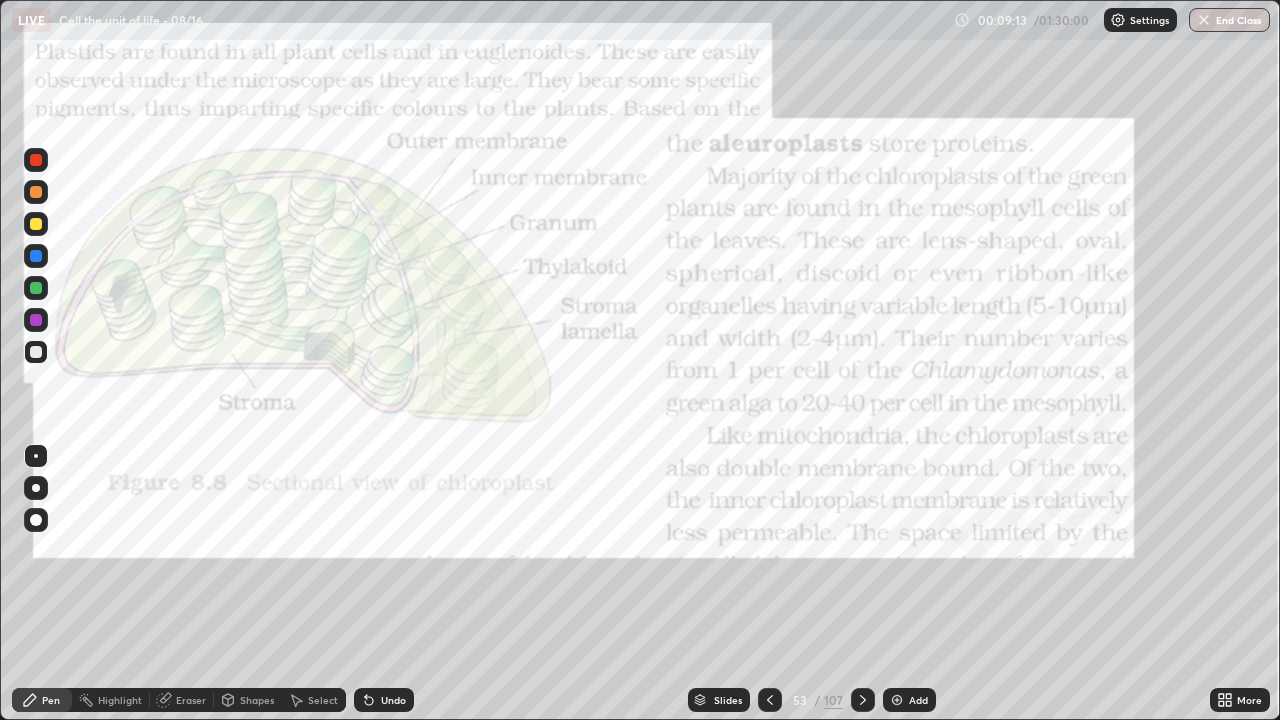 click on "Shapes" at bounding box center [257, 700] 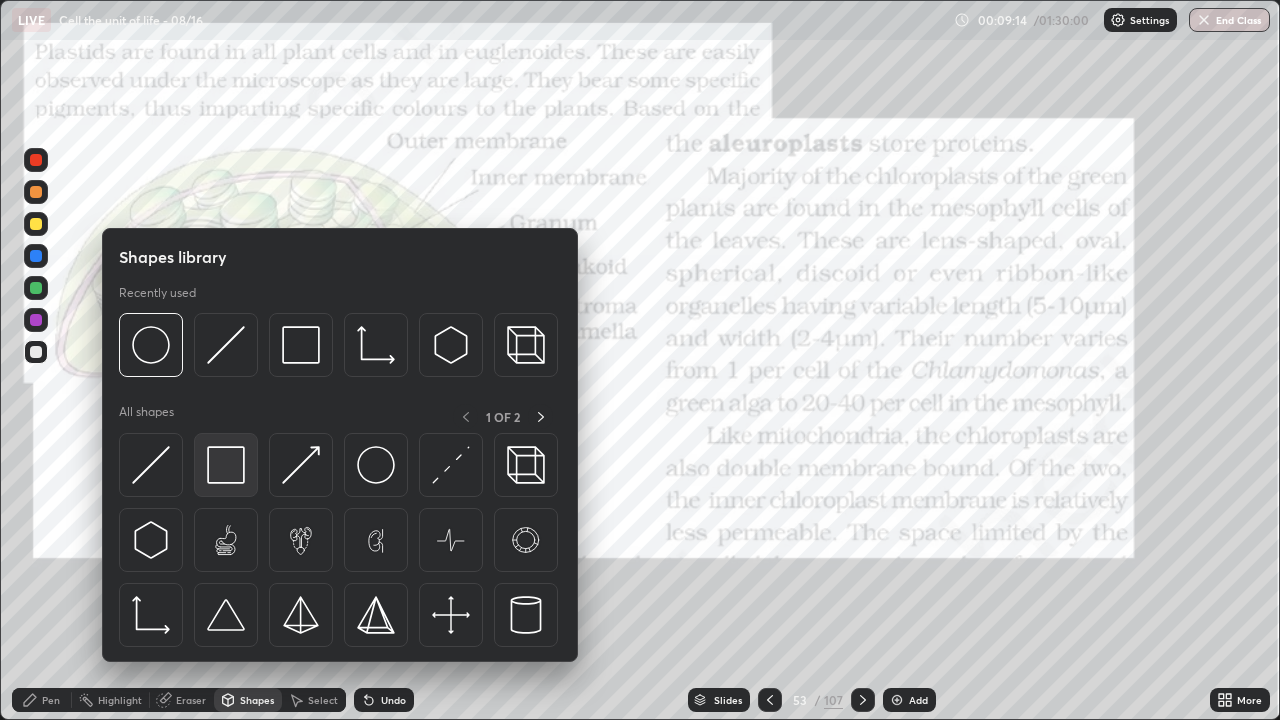 click at bounding box center (226, 465) 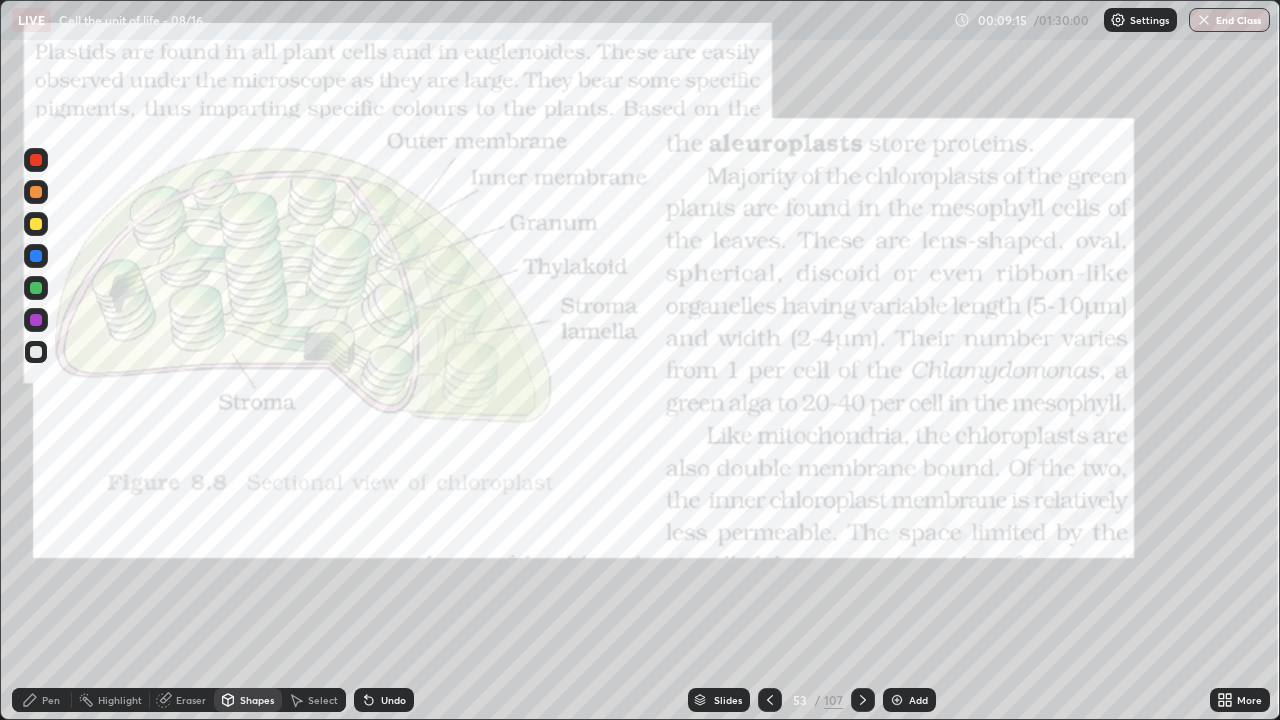click at bounding box center (36, 320) 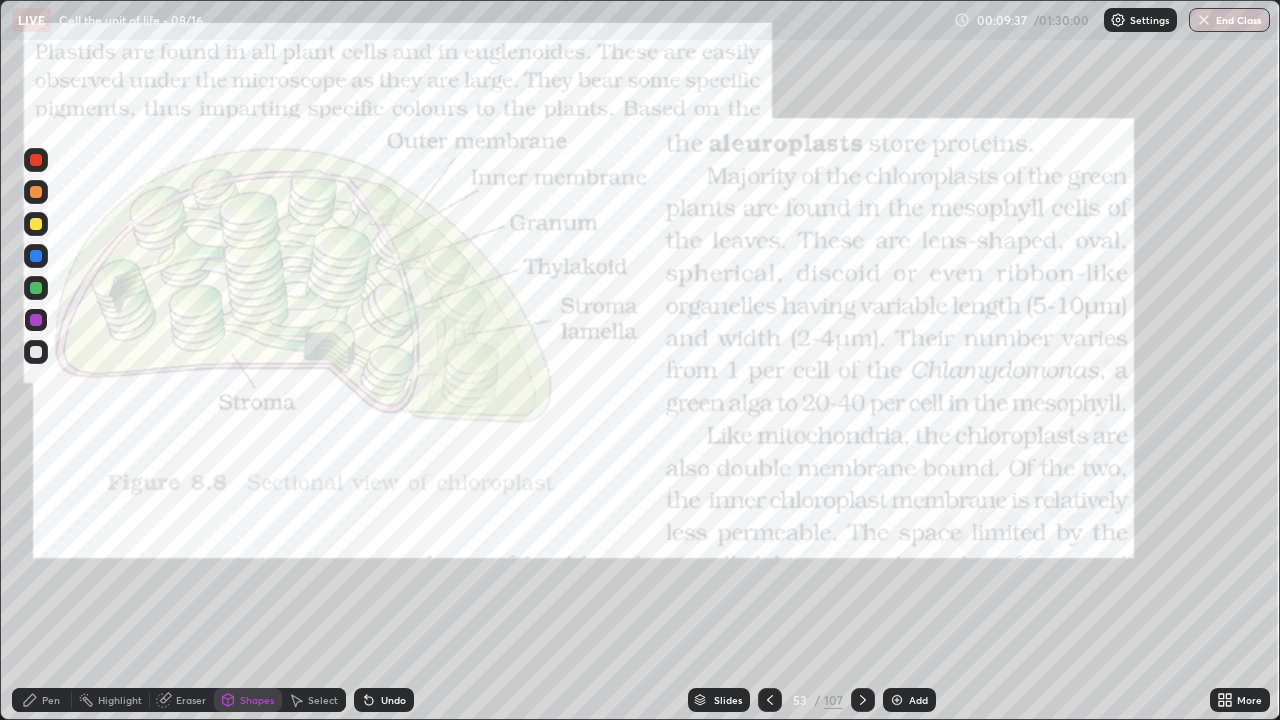 click at bounding box center (36, 320) 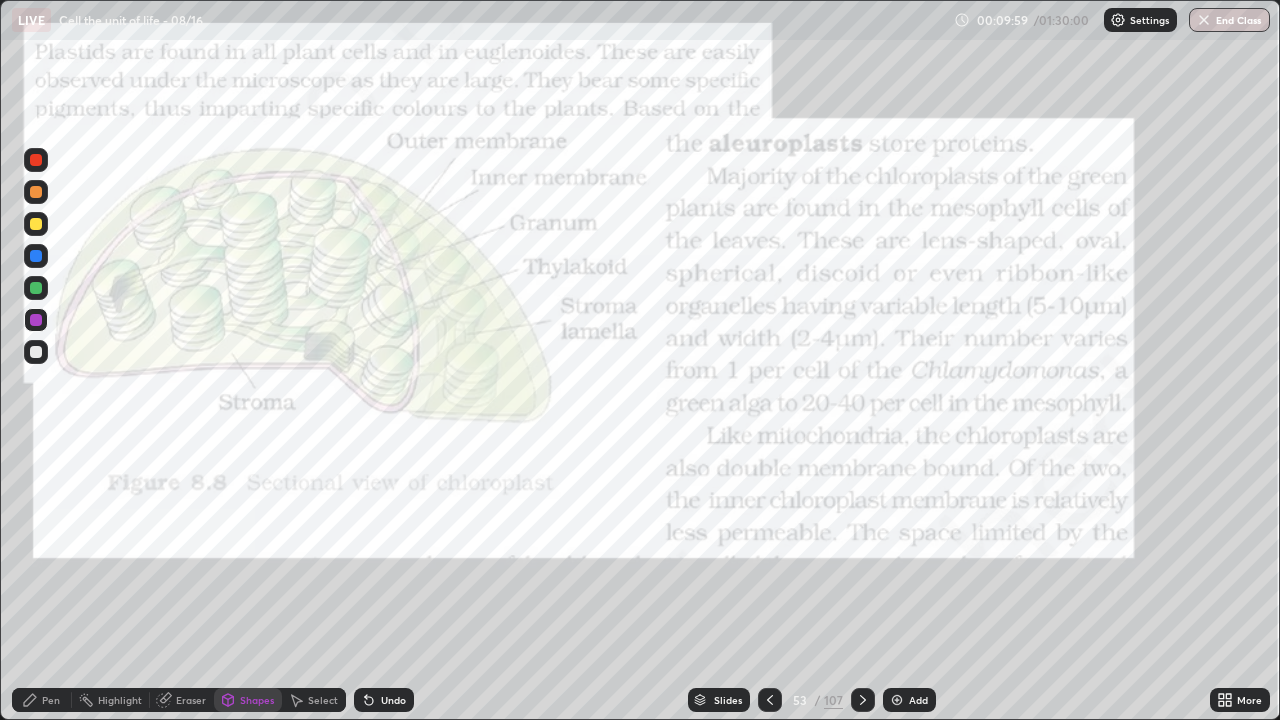click 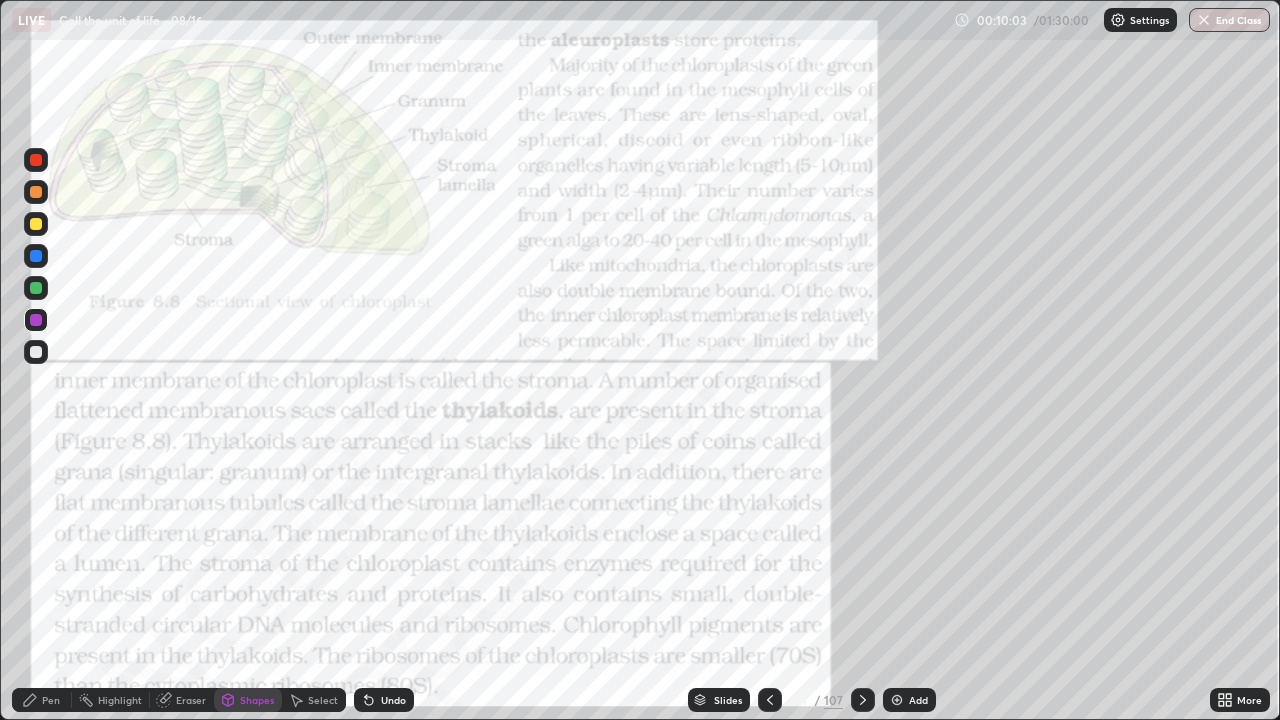 click 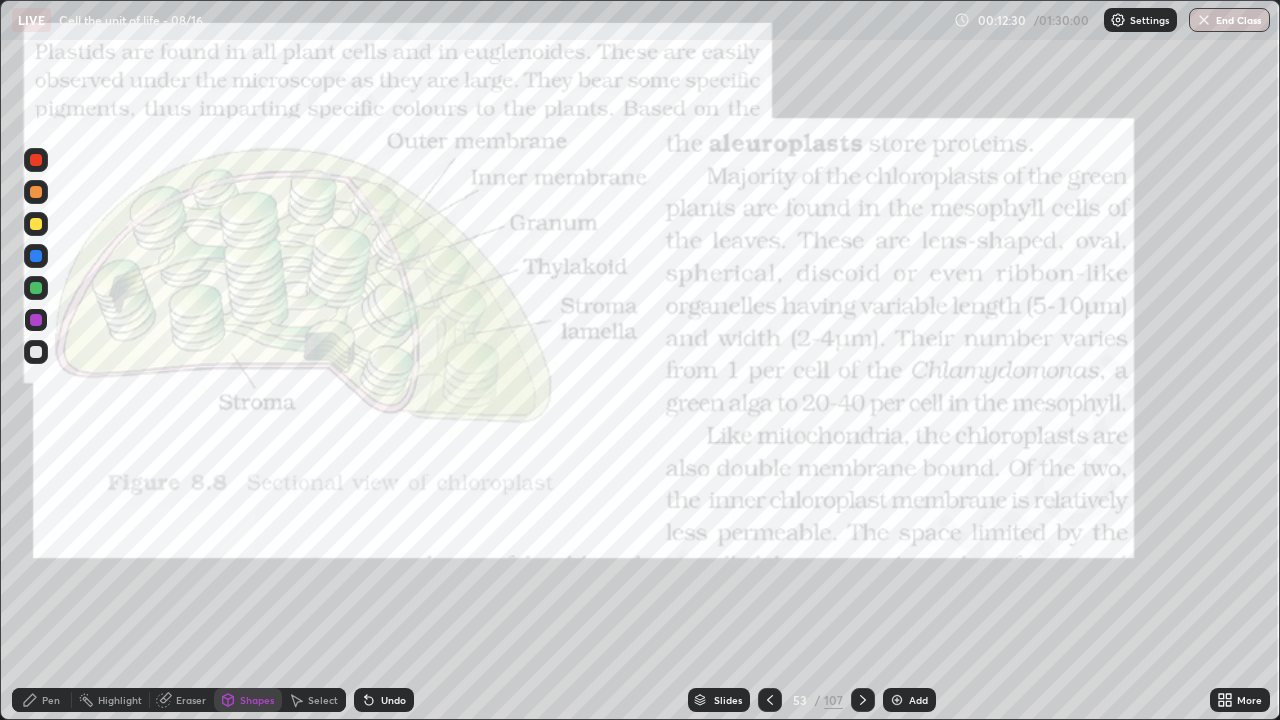 click on "Shapes" at bounding box center [257, 700] 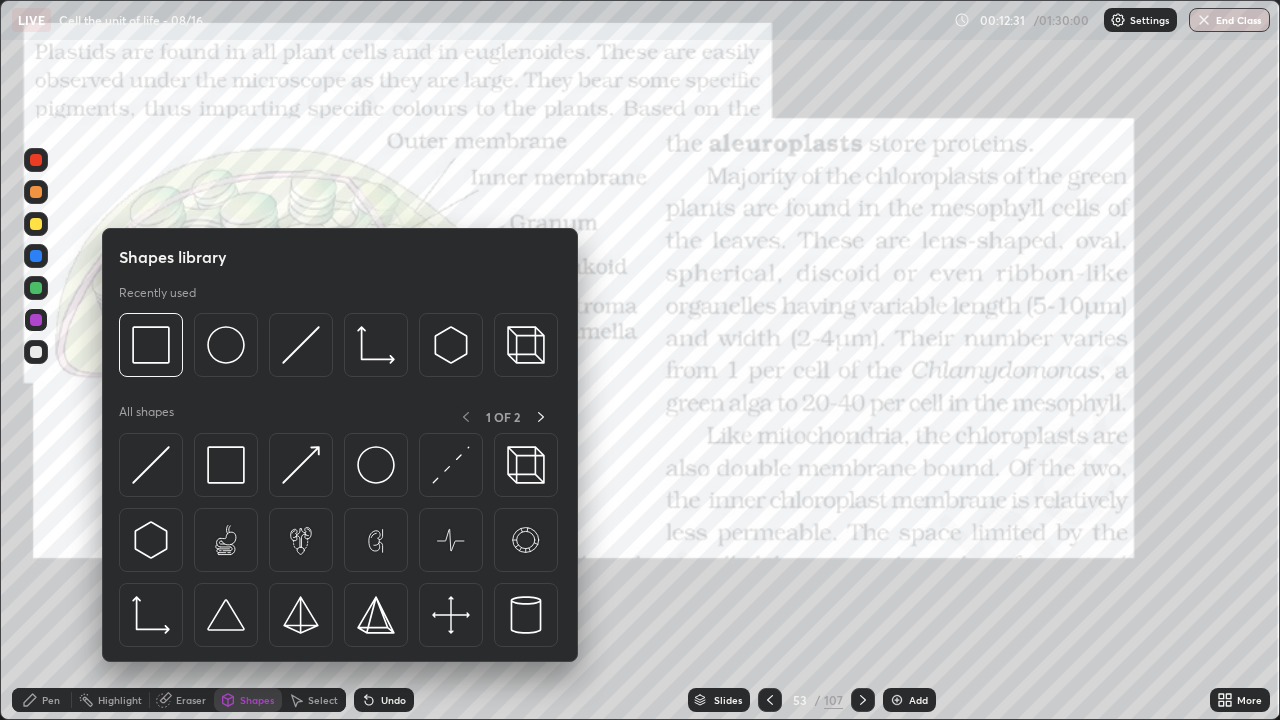 click on "Pen" at bounding box center (51, 700) 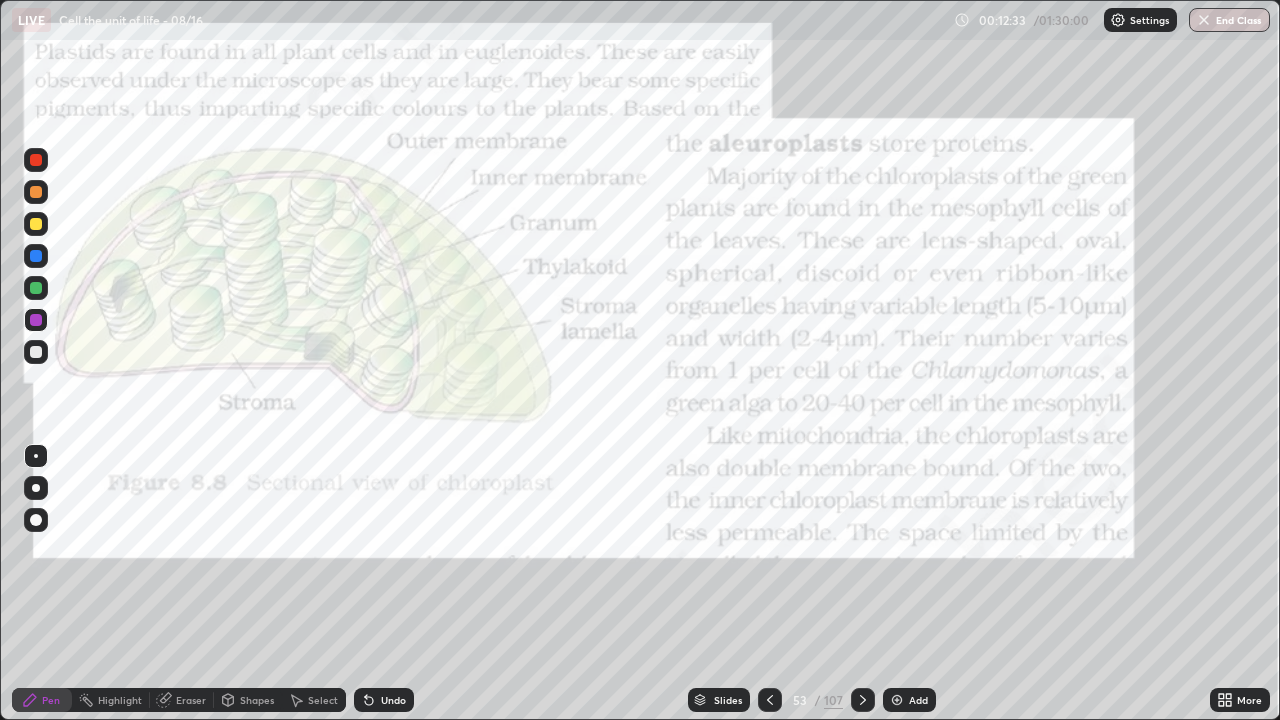 click at bounding box center [36, 256] 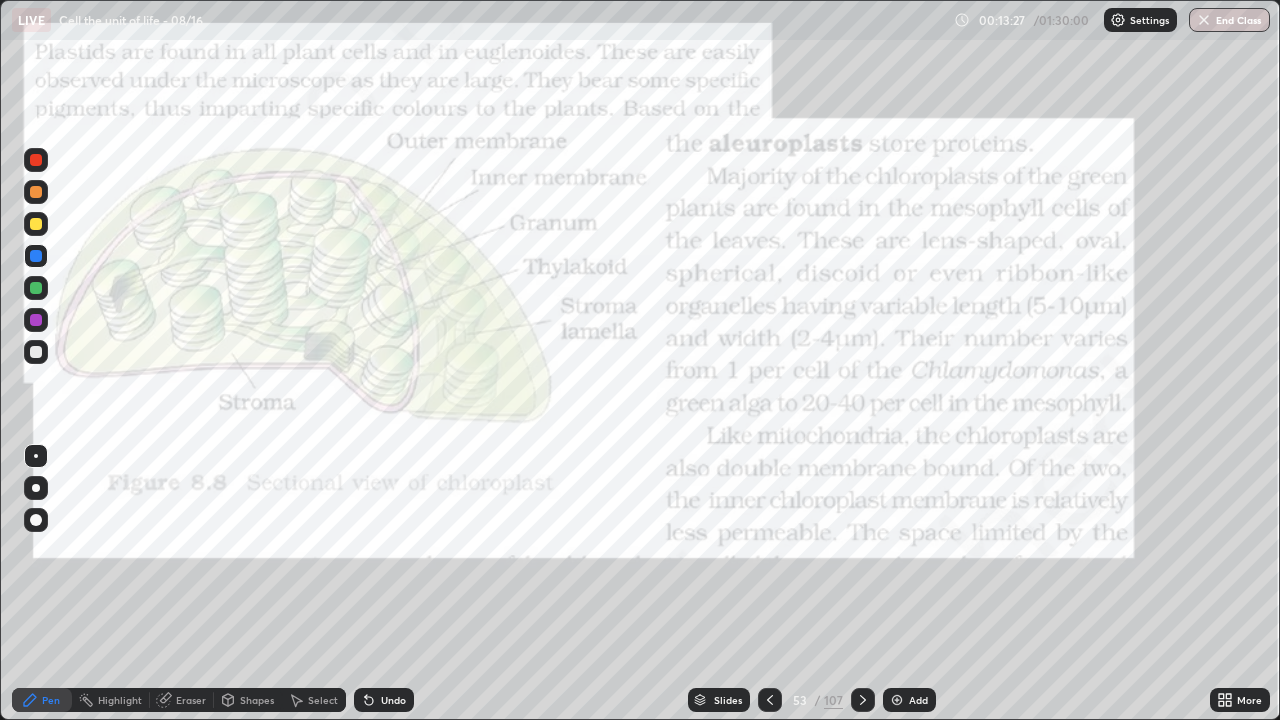 click 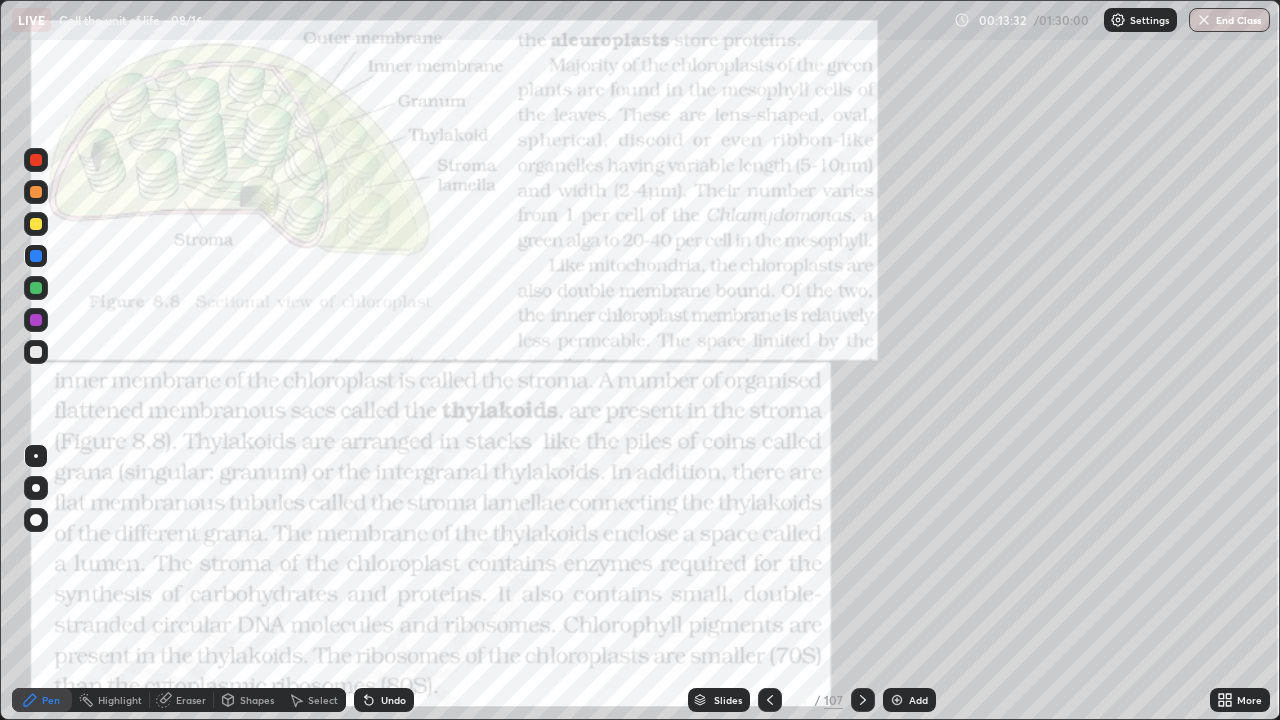click at bounding box center (36, 488) 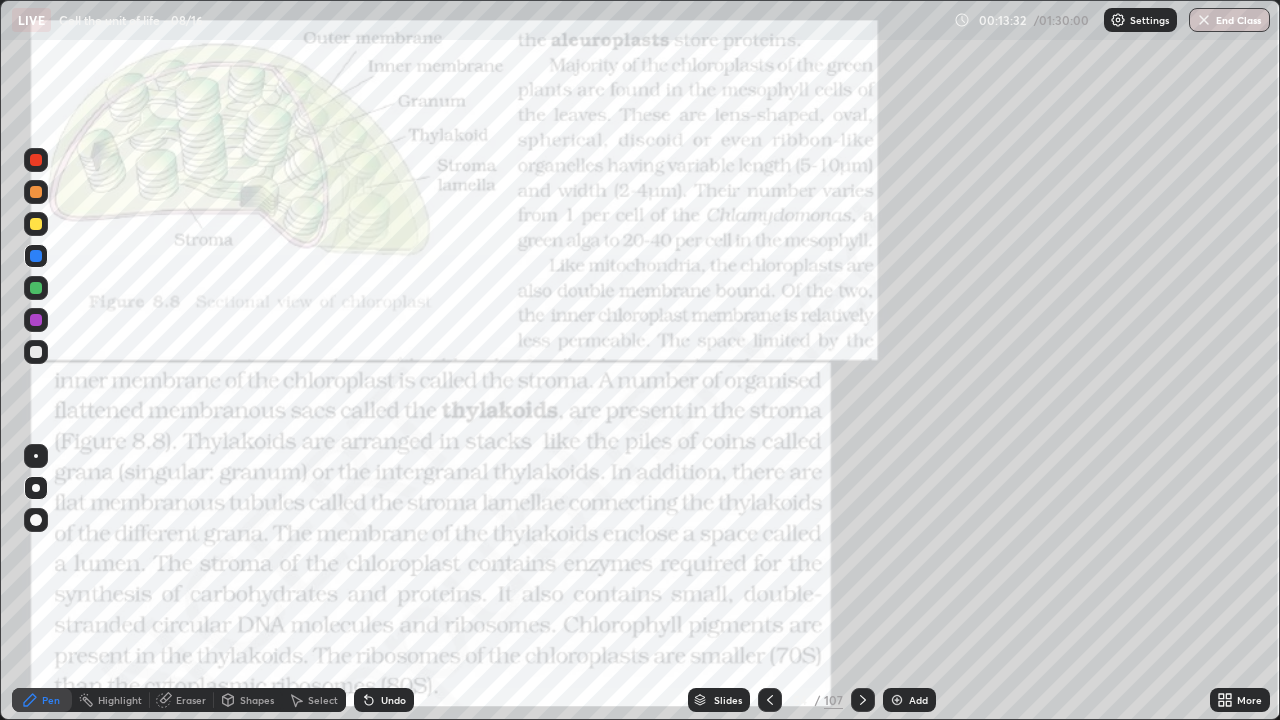click at bounding box center (36, 320) 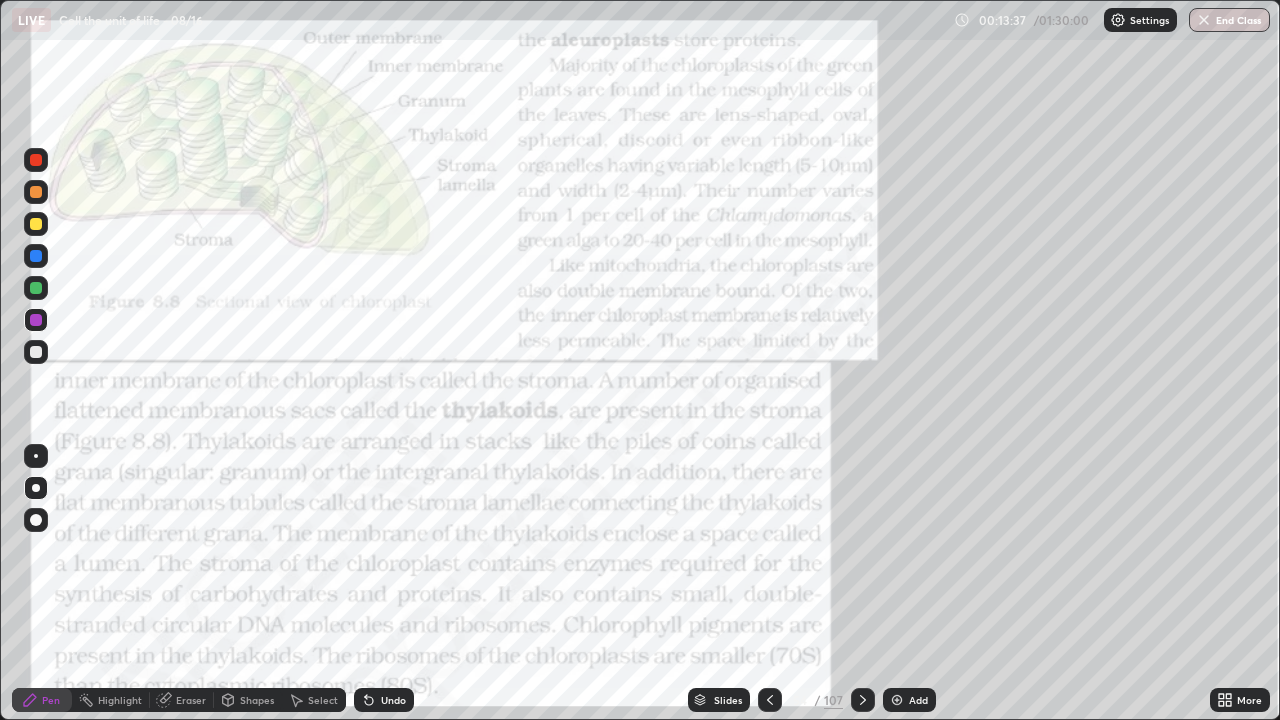 click on "Shapes" at bounding box center [257, 700] 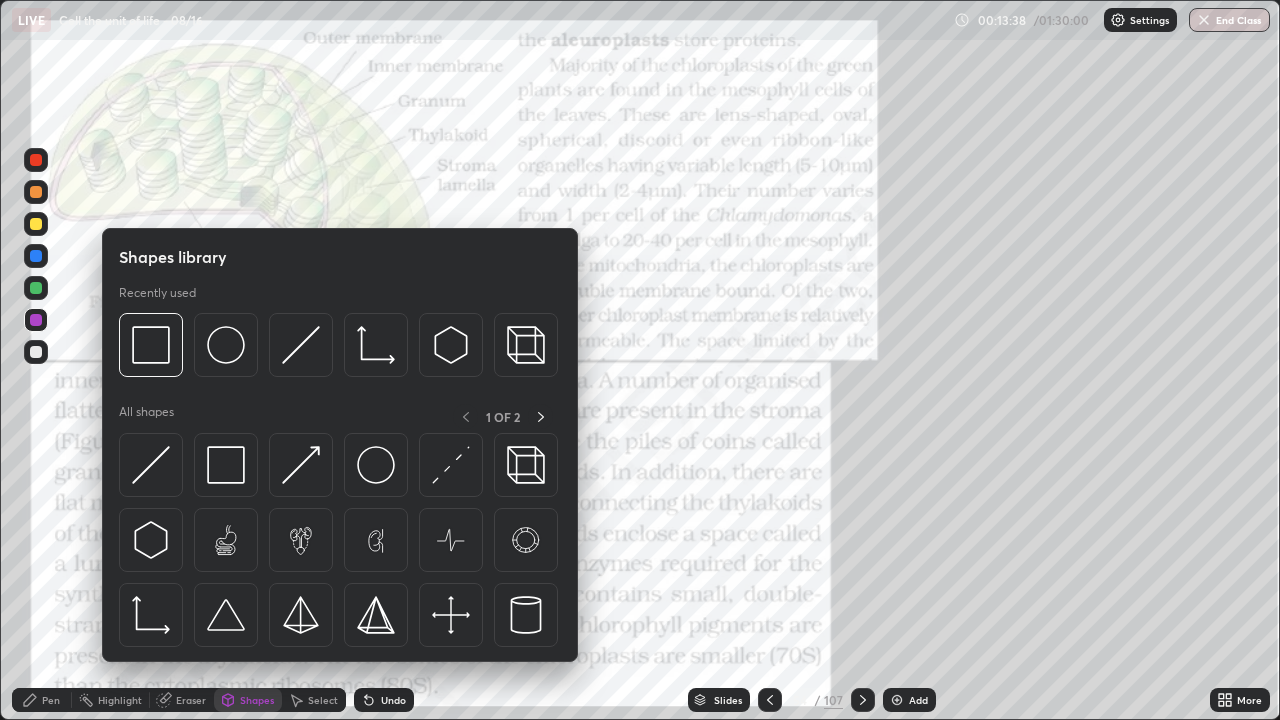 click on "Undo" at bounding box center (384, 700) 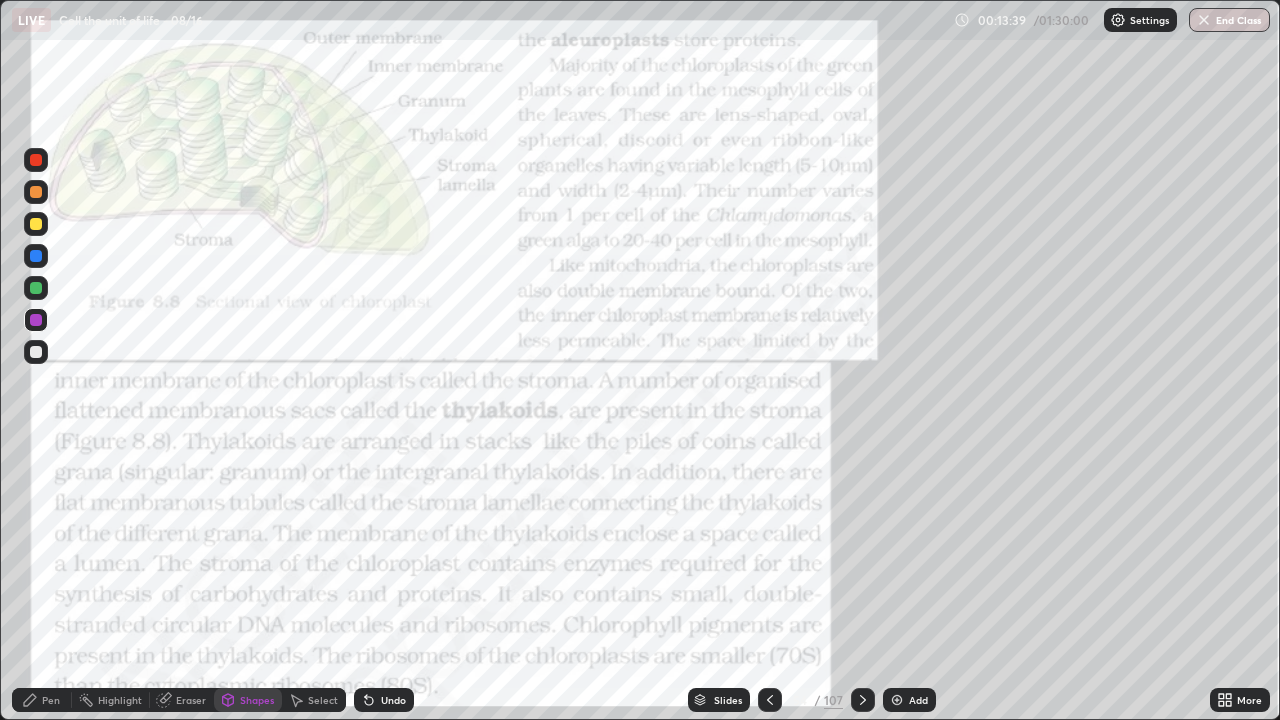 click on "Undo" at bounding box center (393, 700) 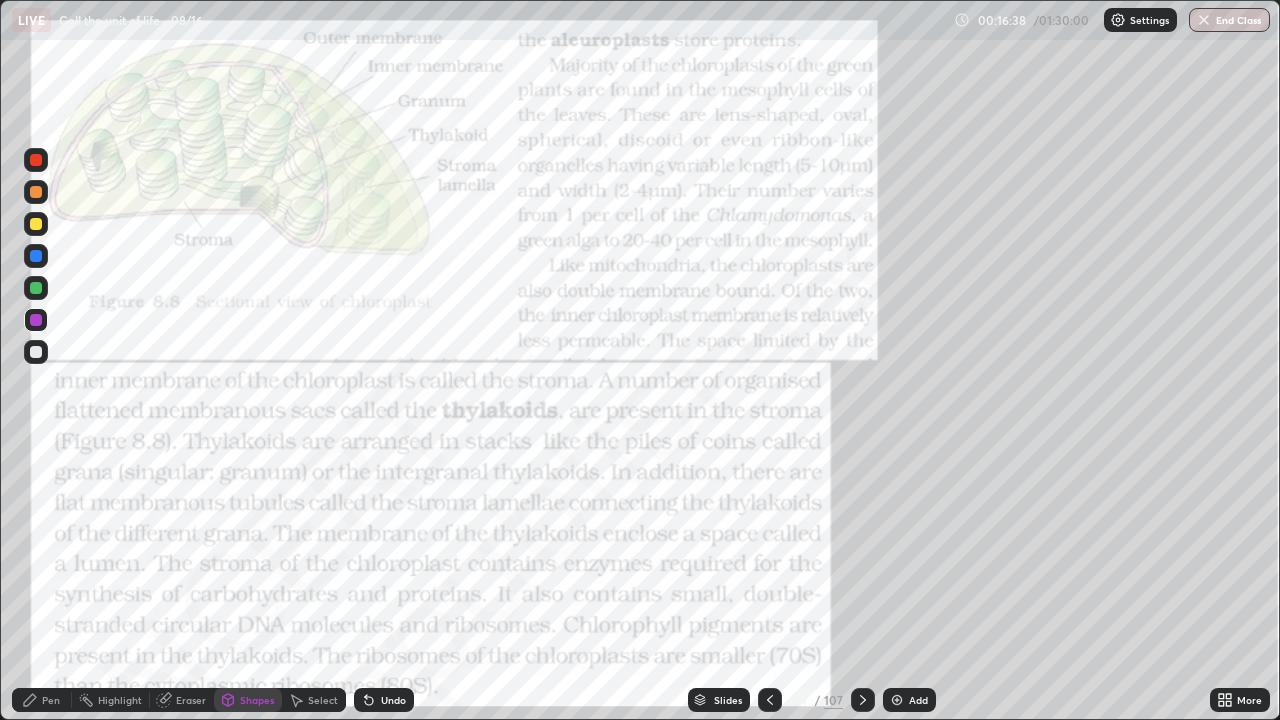 click 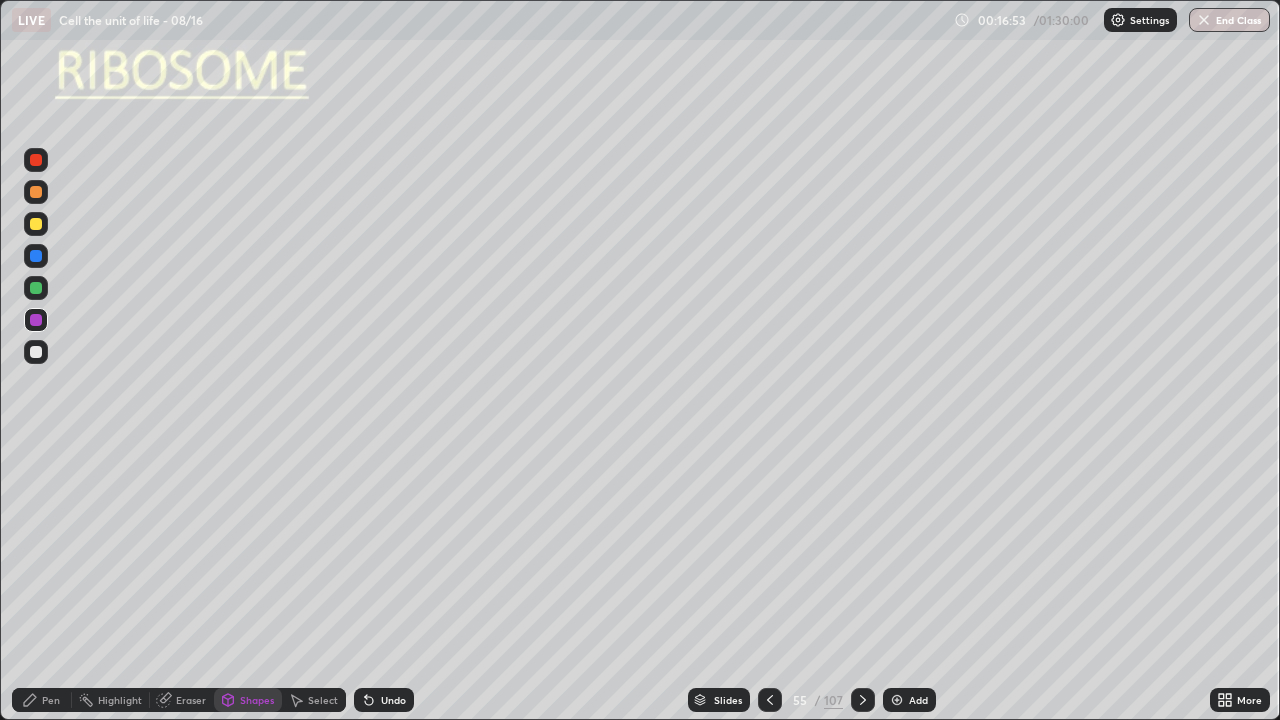 click 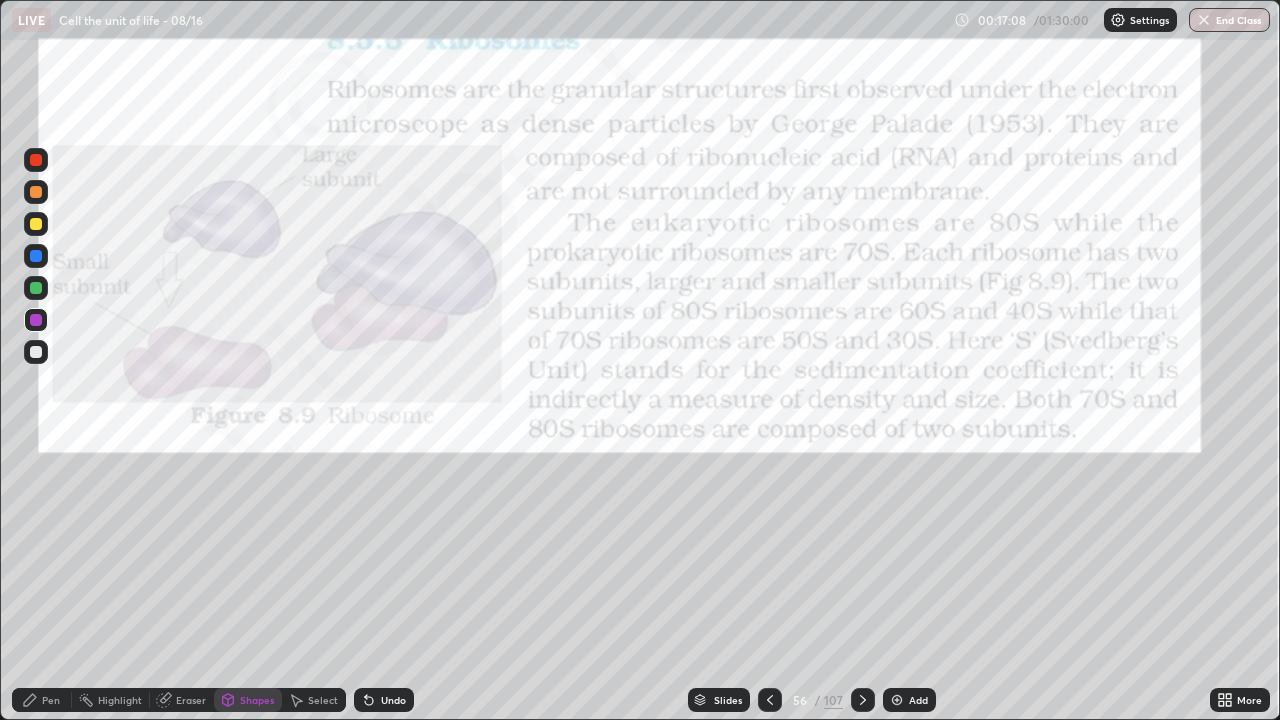 click 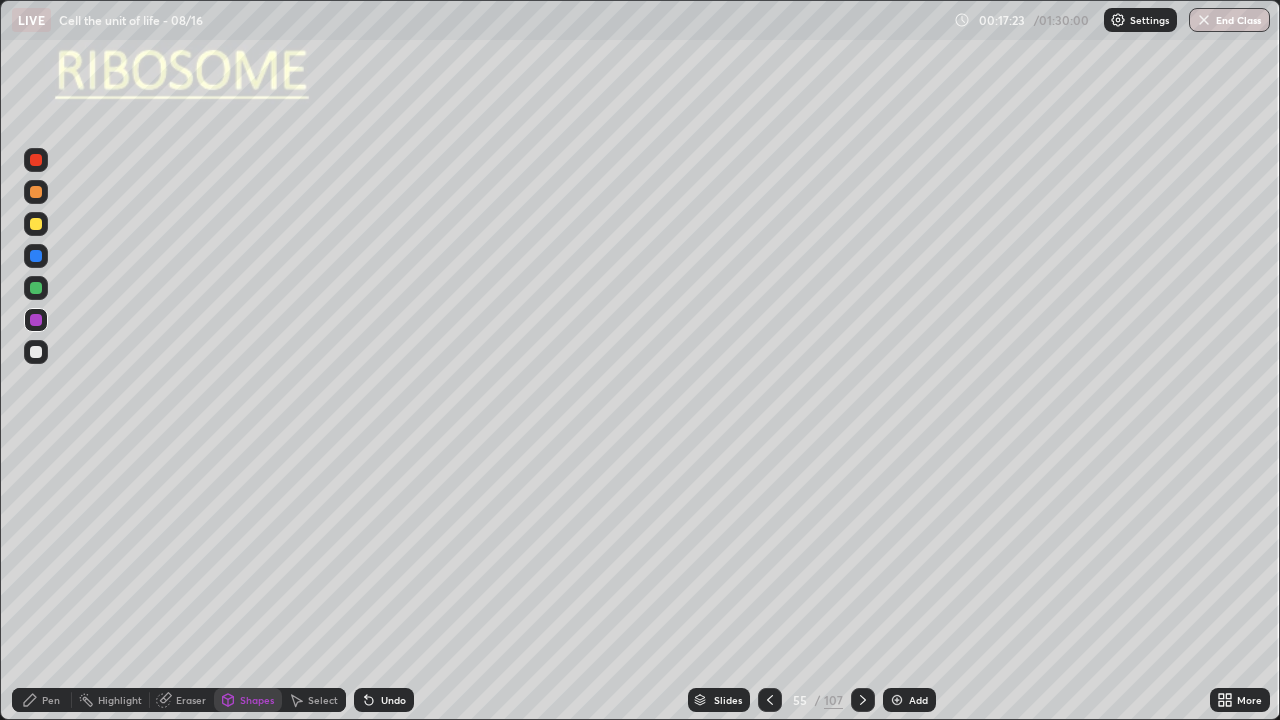 click at bounding box center (863, 700) 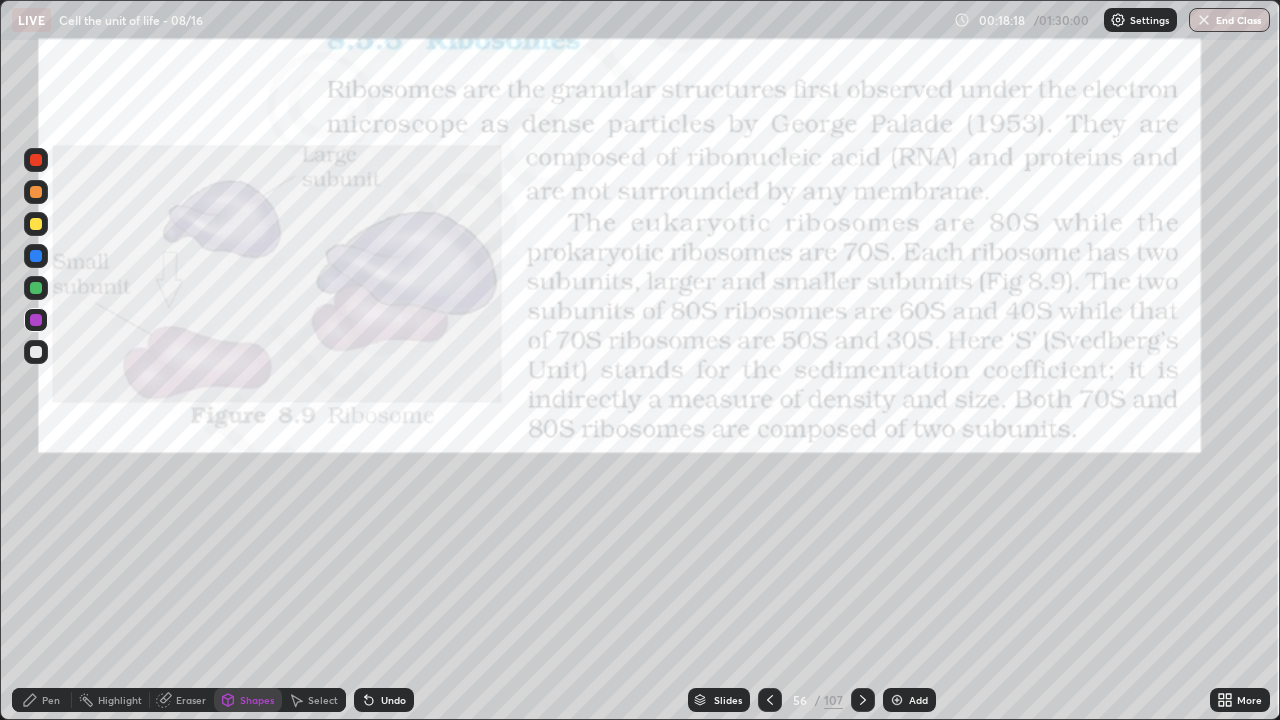 click 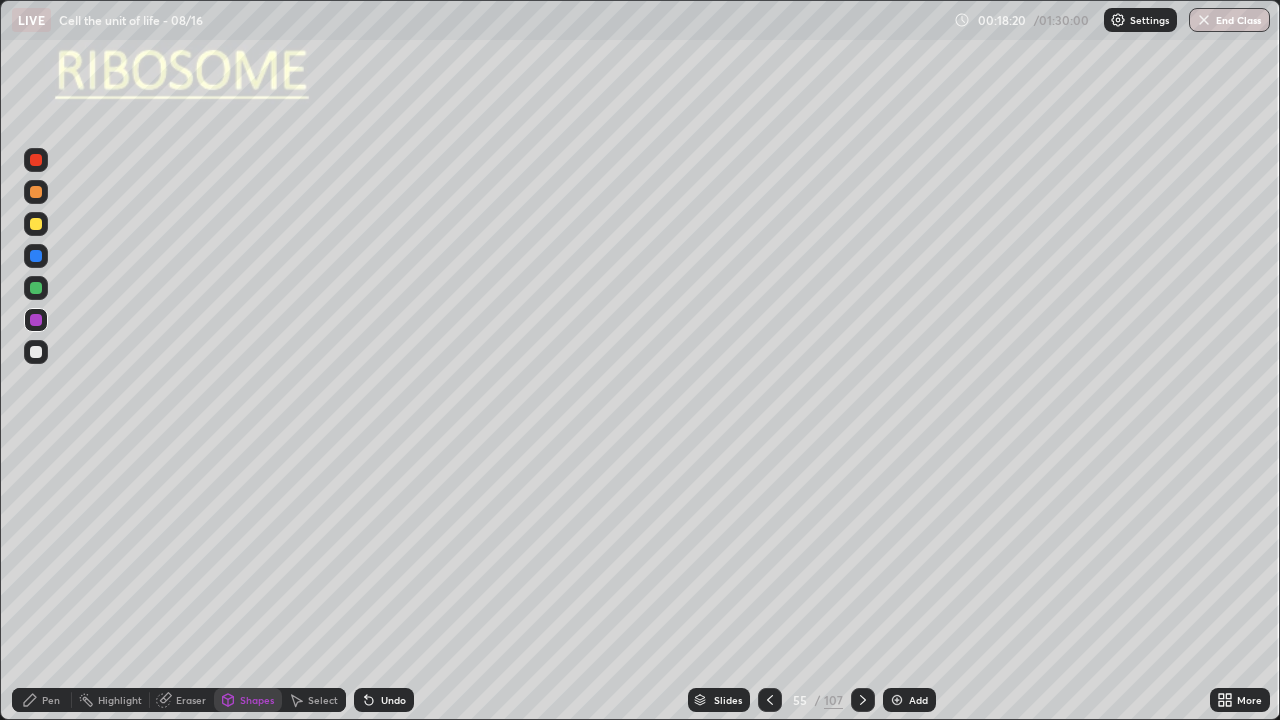 click at bounding box center (36, 352) 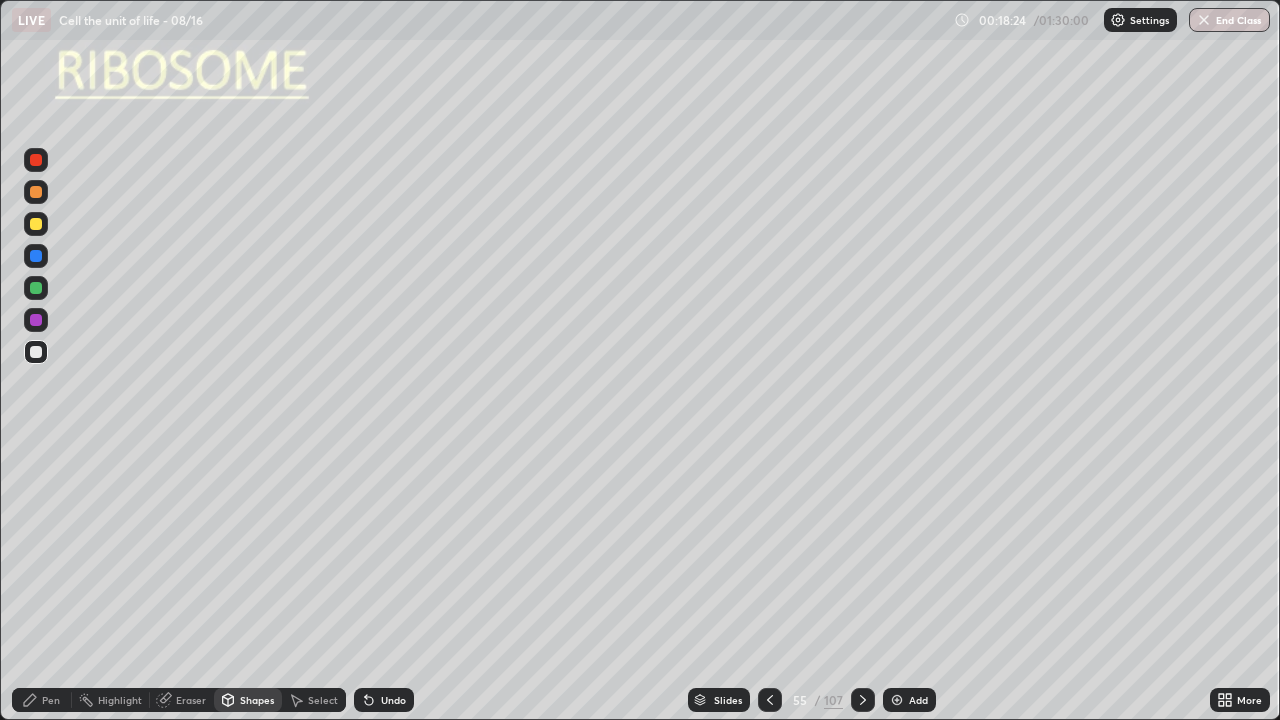click on "Undo" at bounding box center [393, 700] 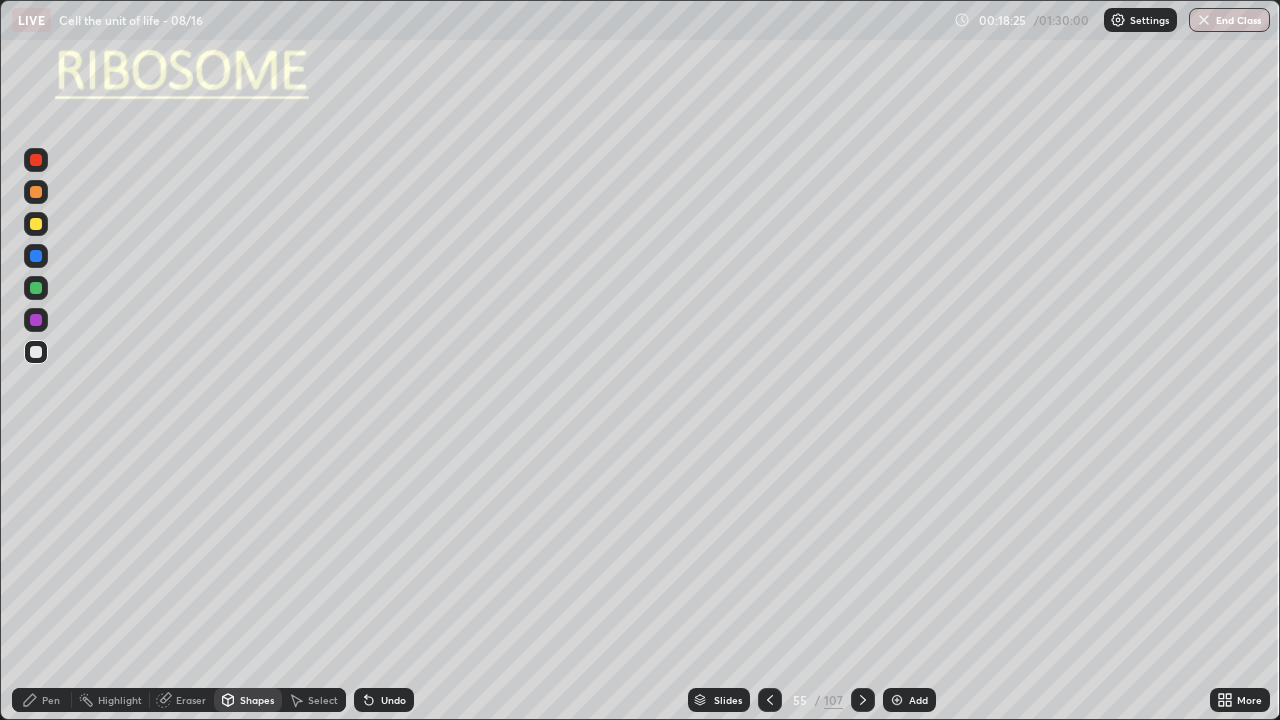 click on "Pen" at bounding box center (51, 700) 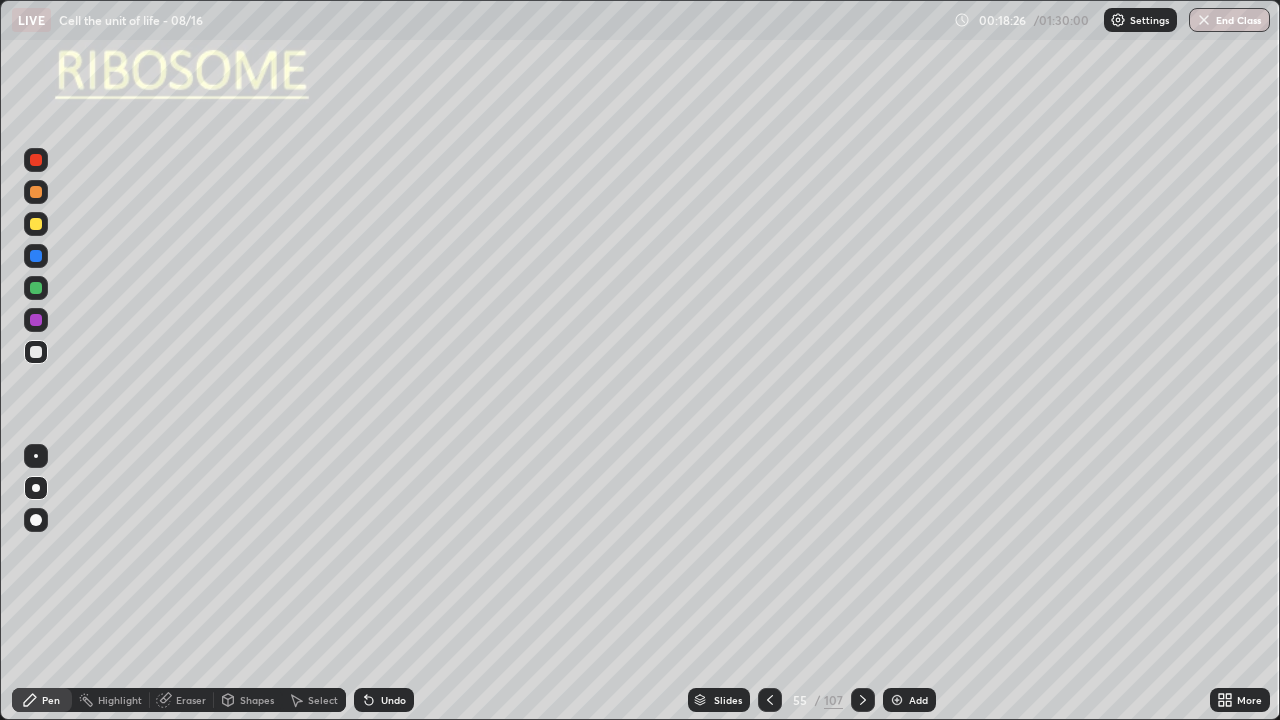 click at bounding box center [36, 488] 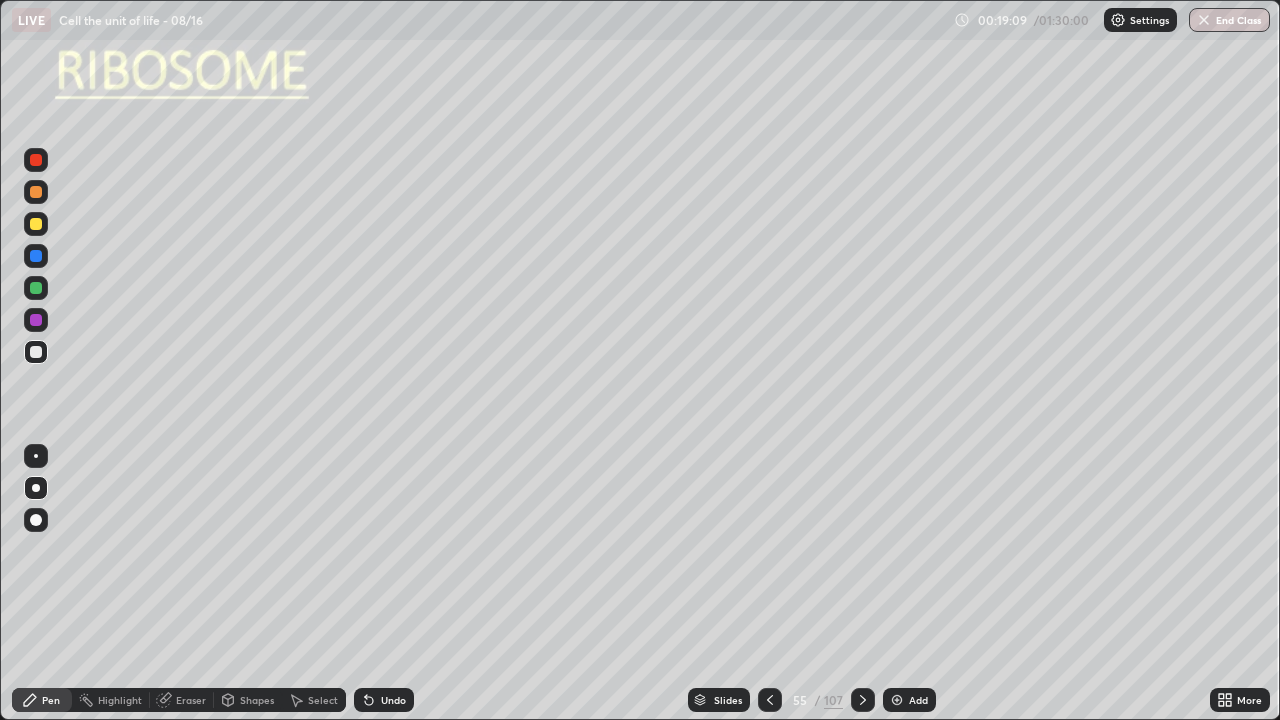 click 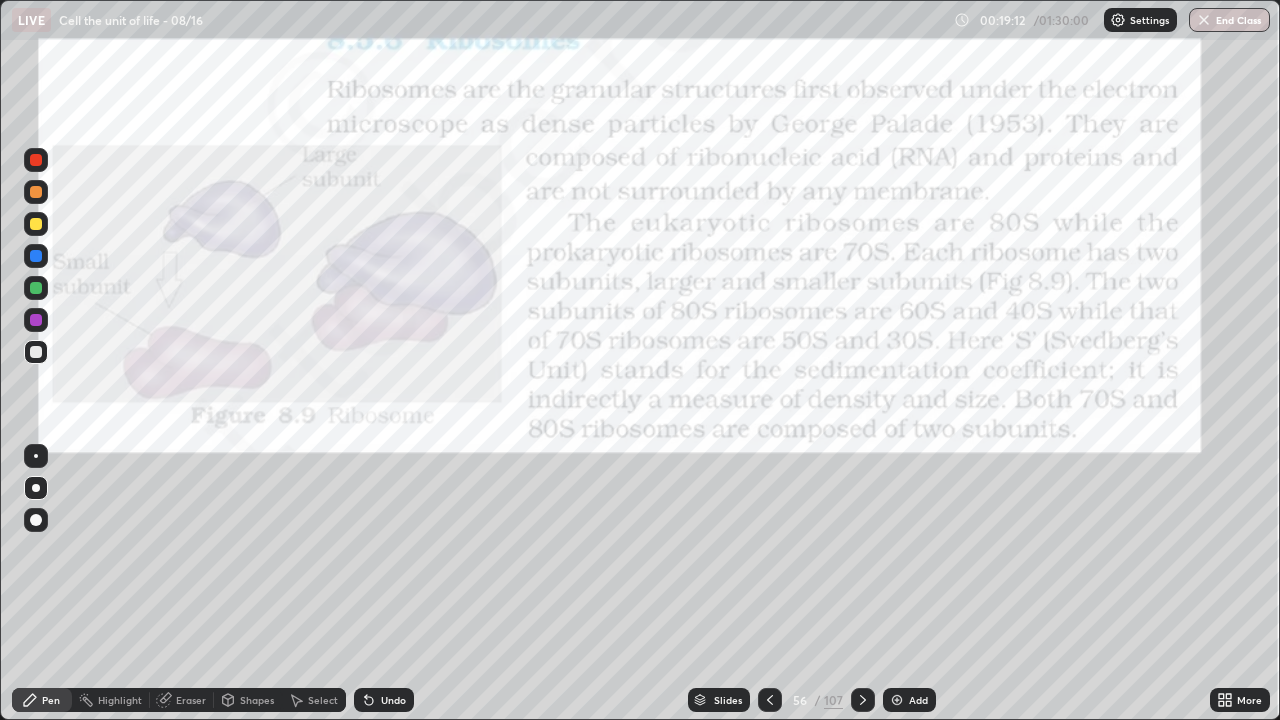 click on "Shapes" at bounding box center [257, 700] 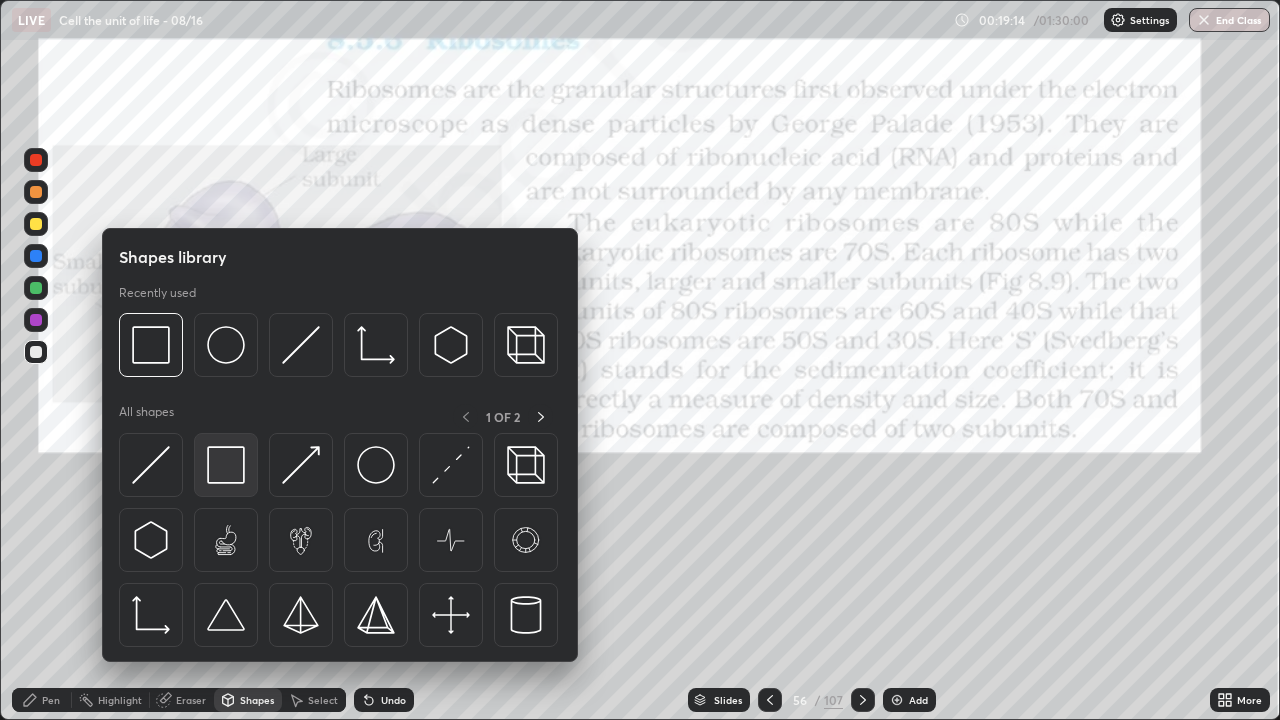 click at bounding box center (226, 465) 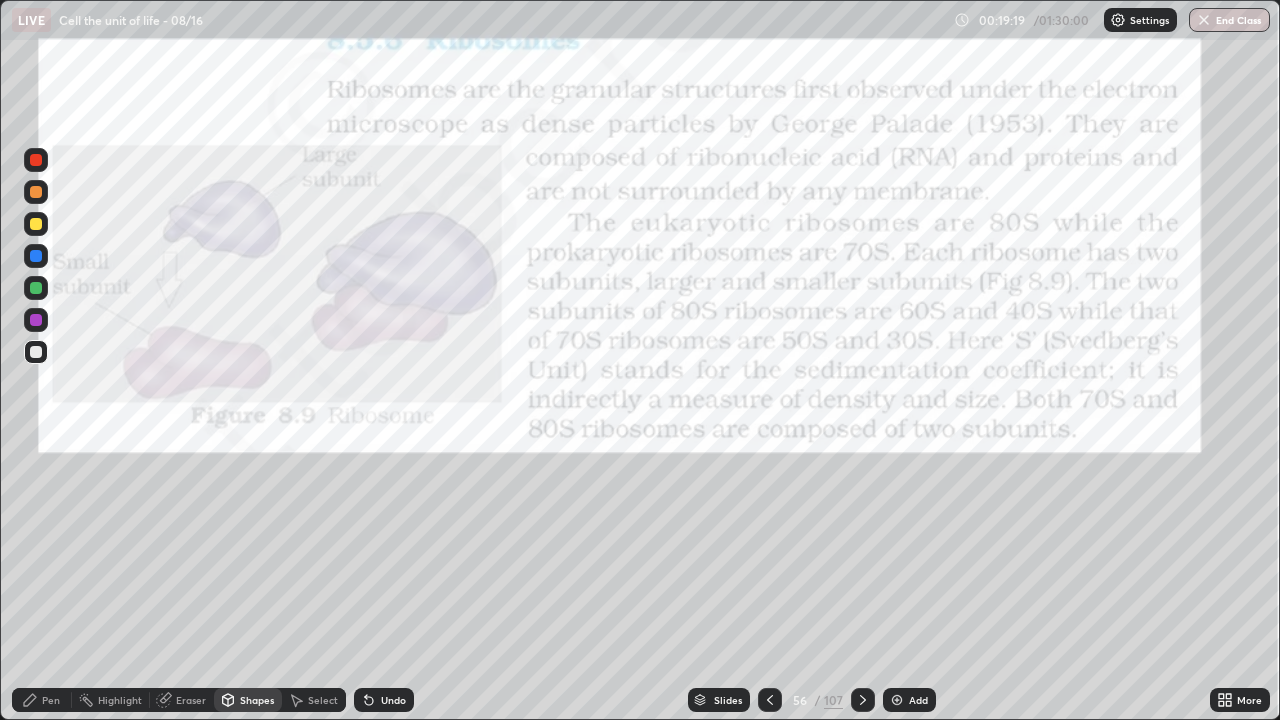 click at bounding box center [36, 320] 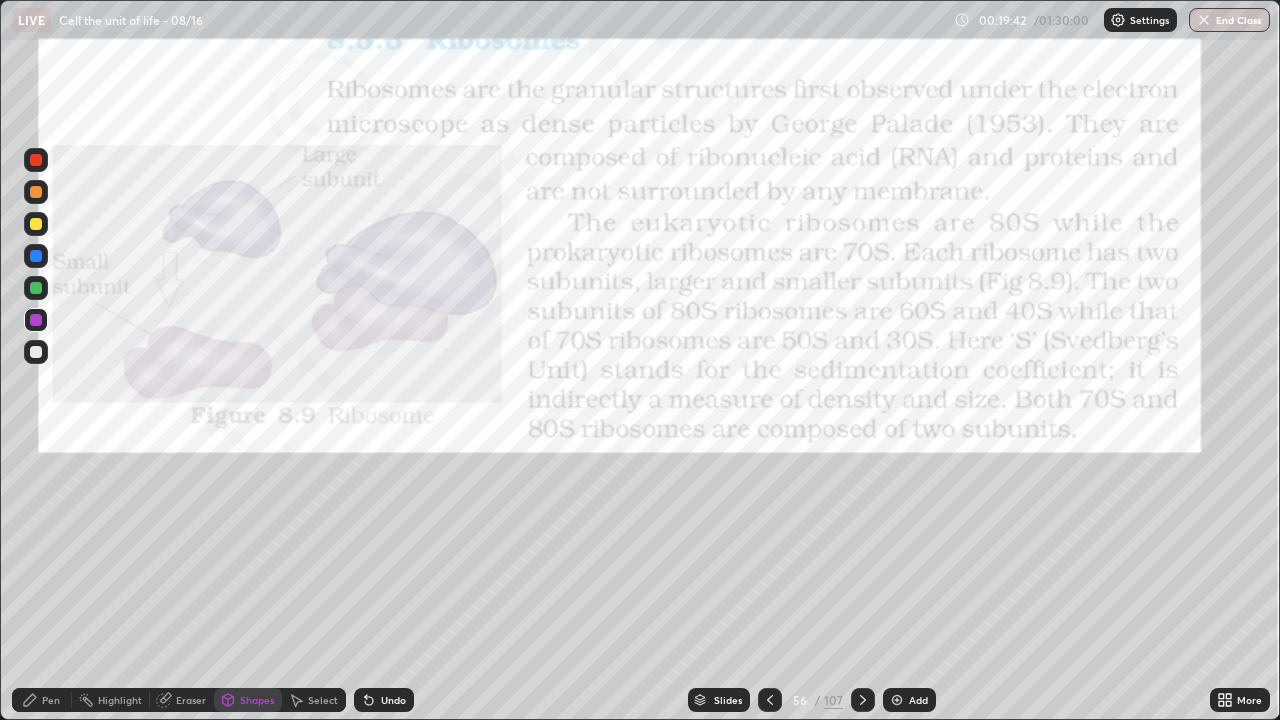click 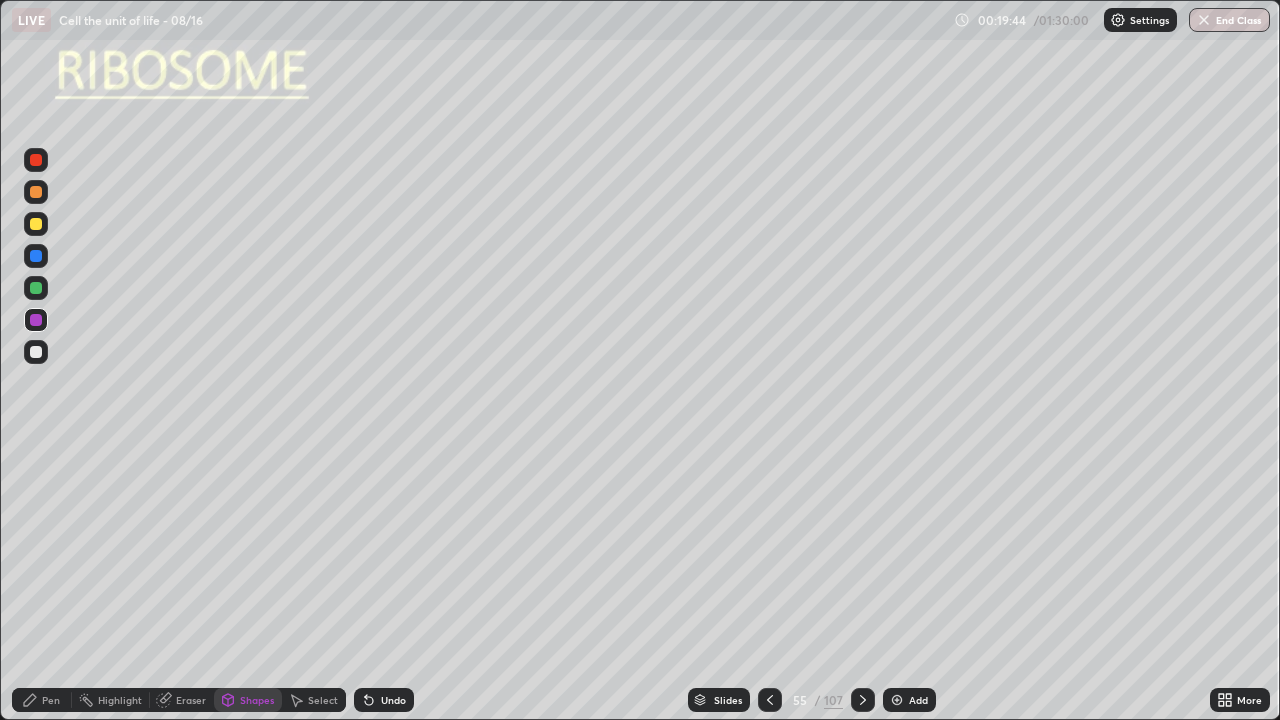 click at bounding box center (36, 352) 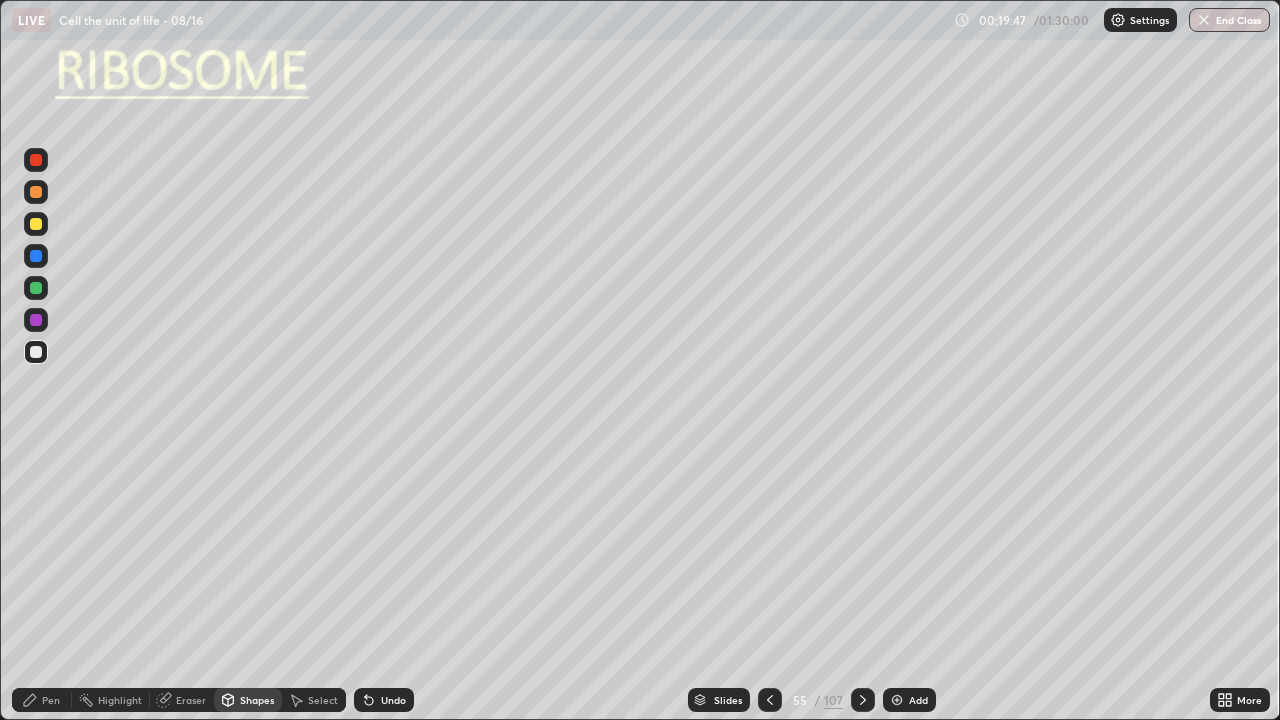 click on "Pen" at bounding box center (42, 700) 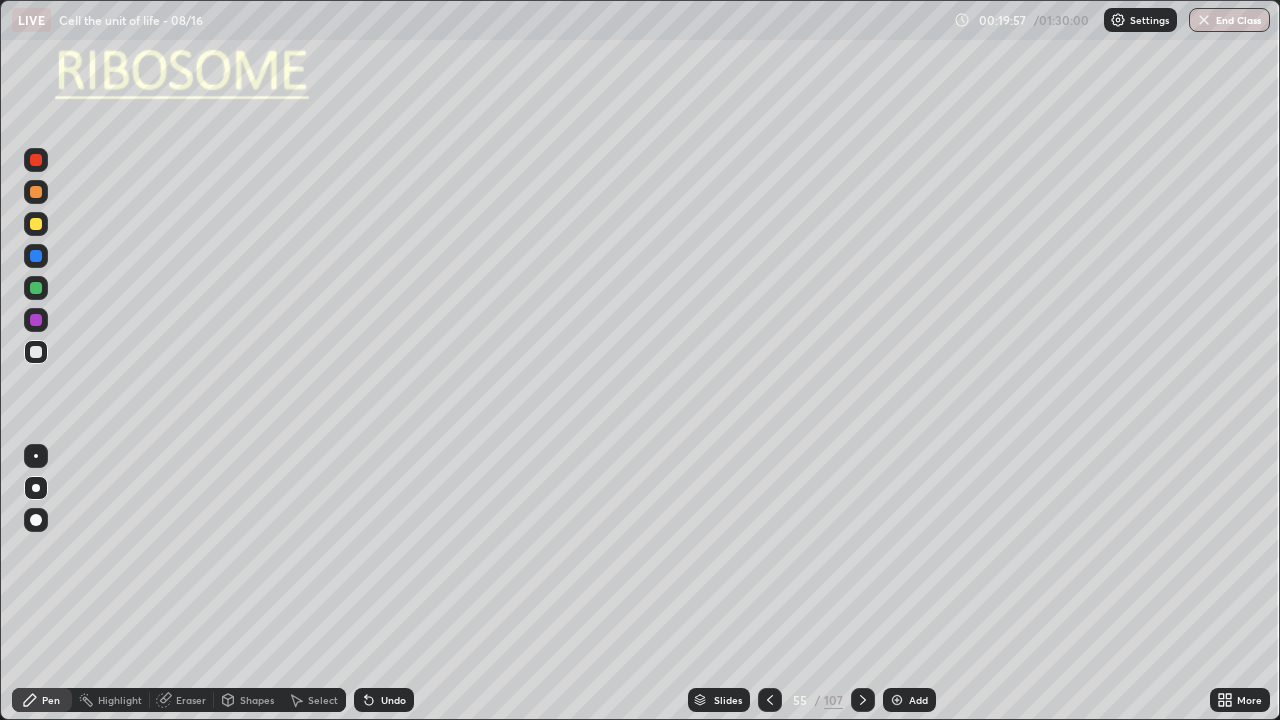 click 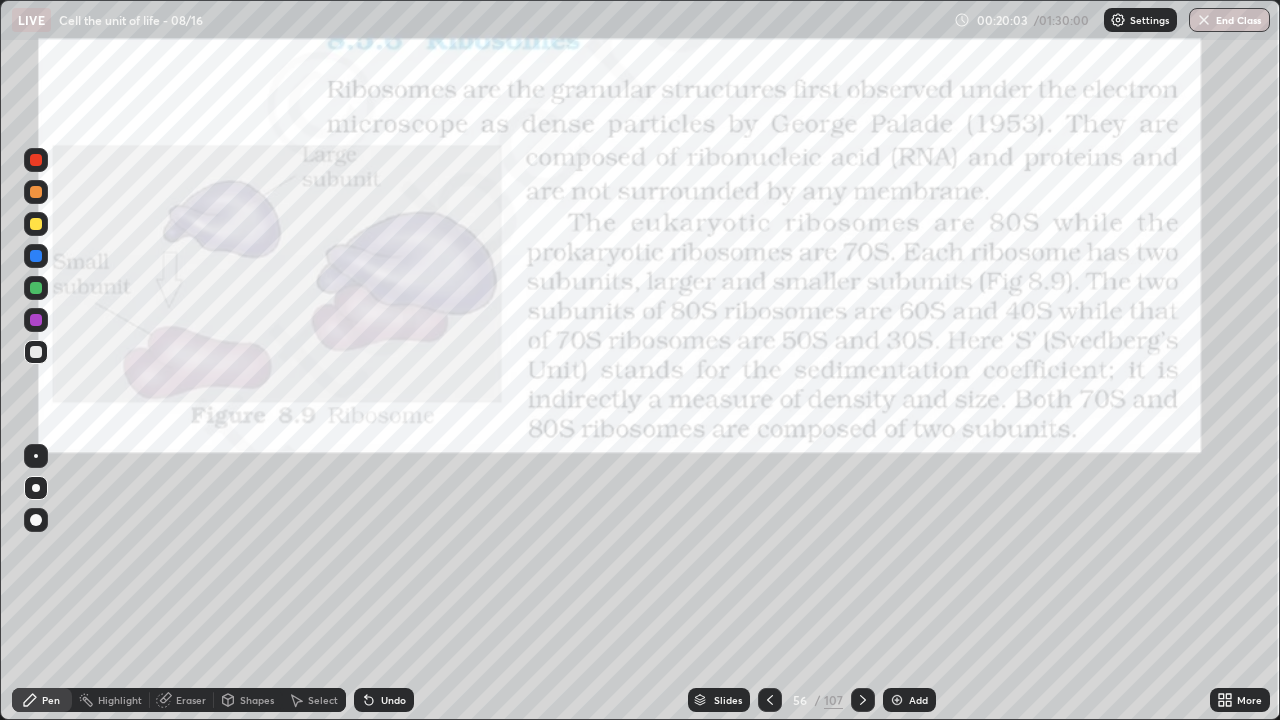 click at bounding box center [770, 700] 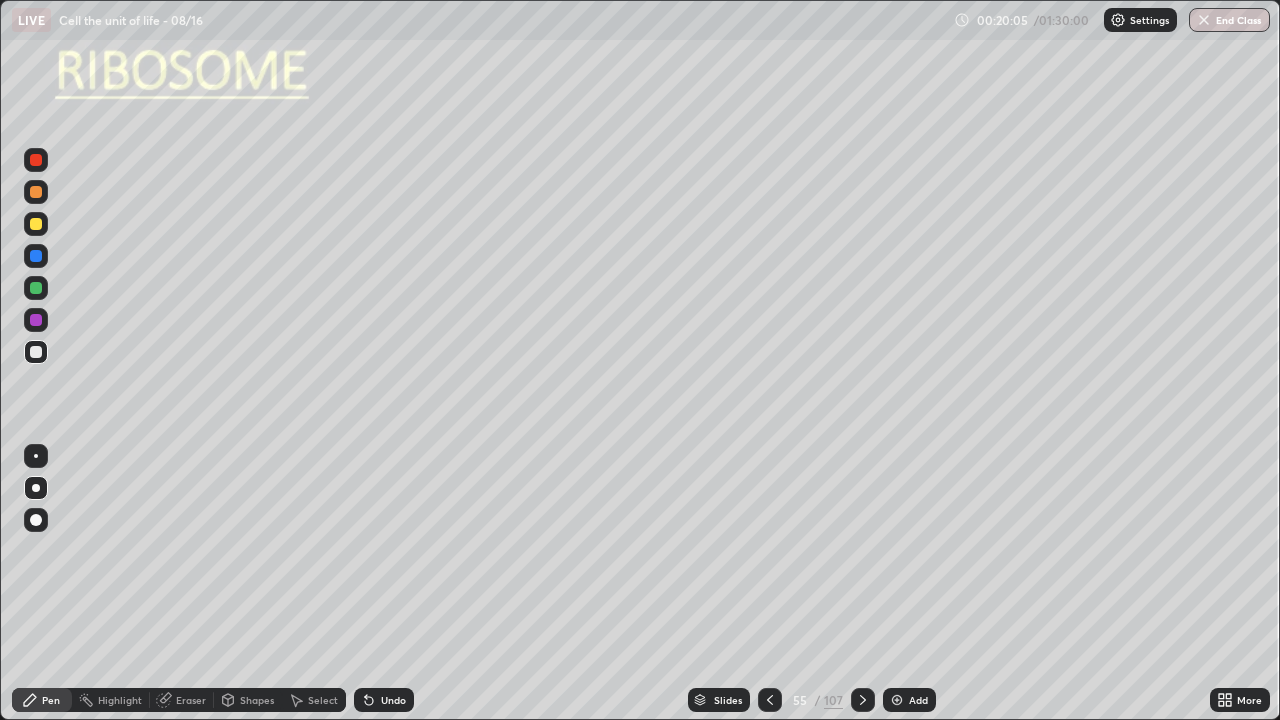 click on "Eraser" at bounding box center (191, 700) 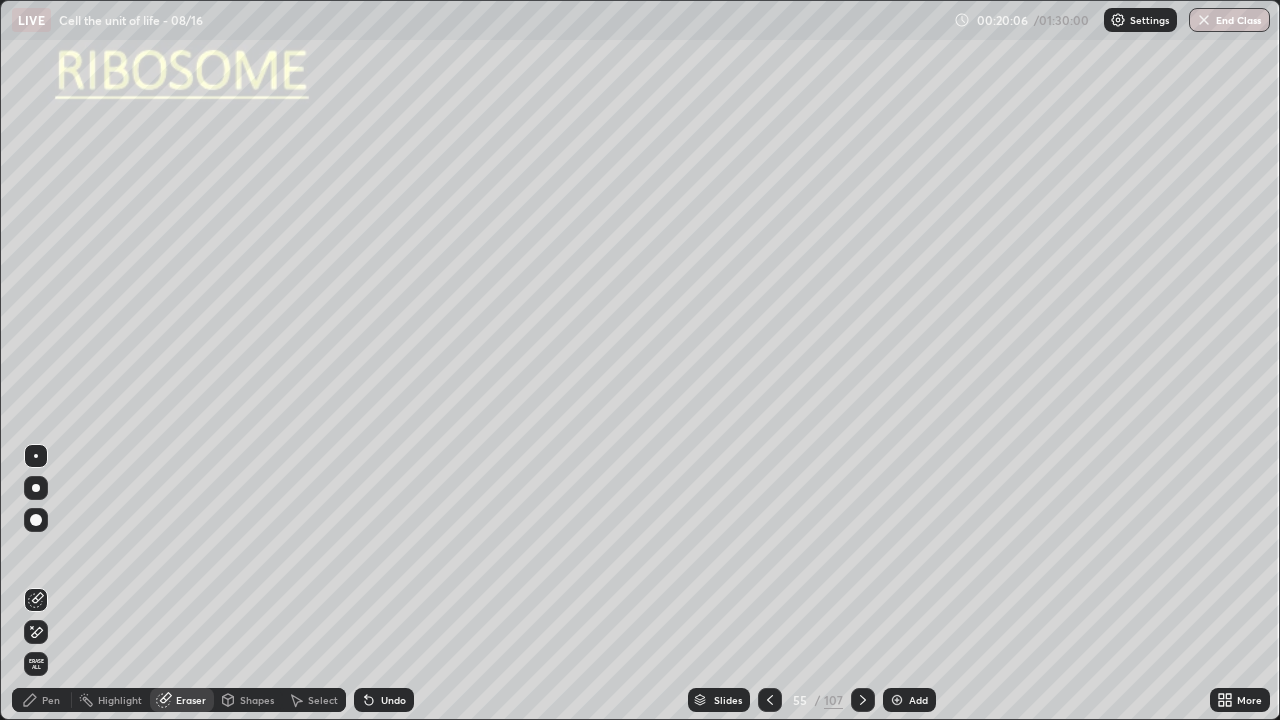 click 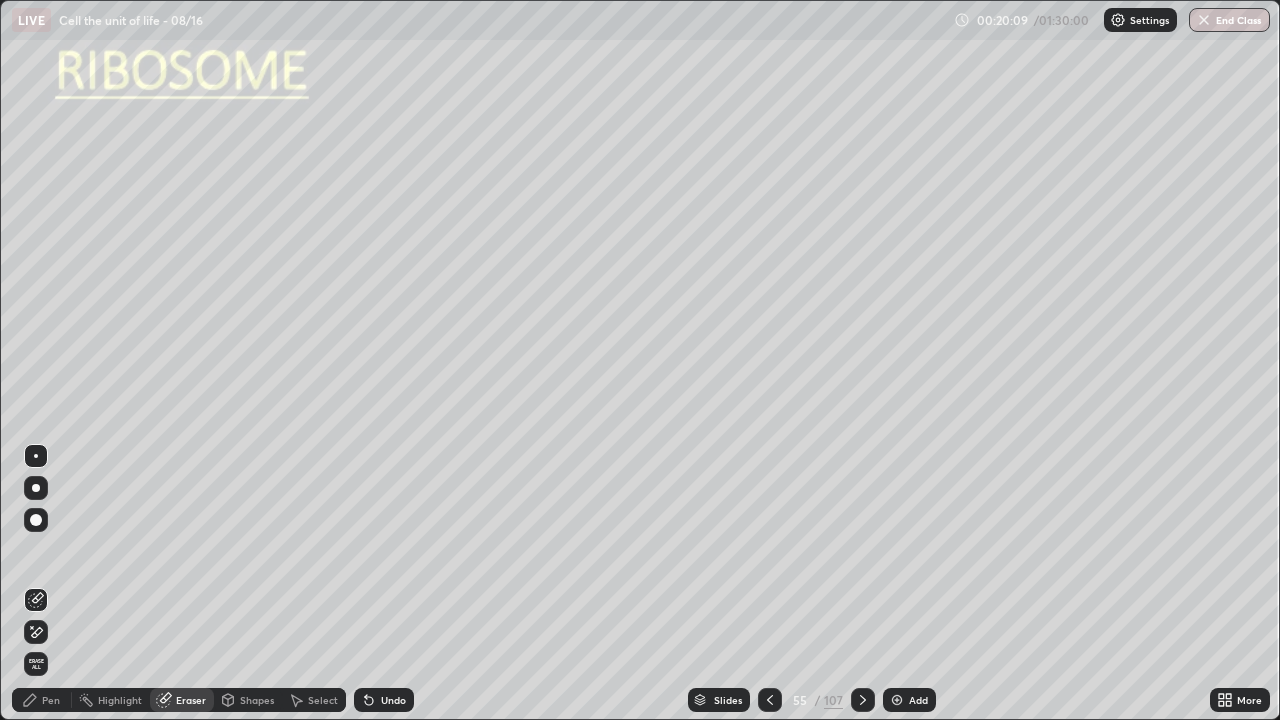click on "Pen" at bounding box center [42, 700] 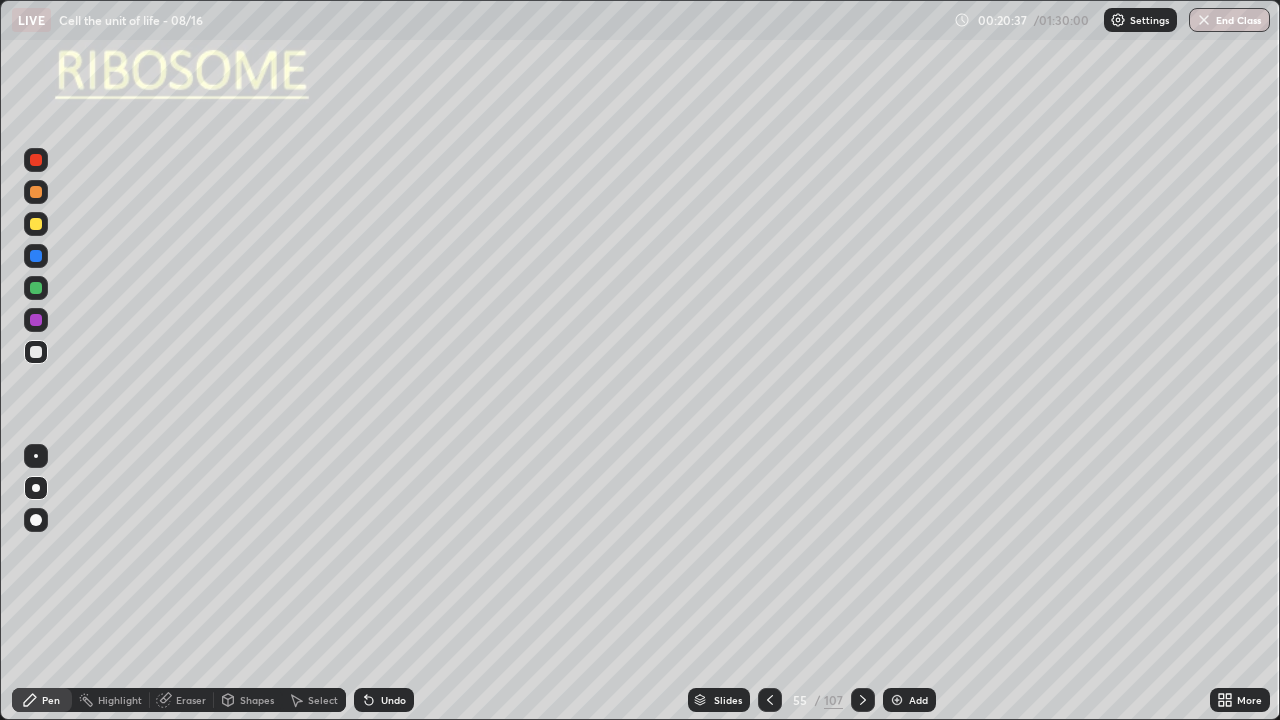 click 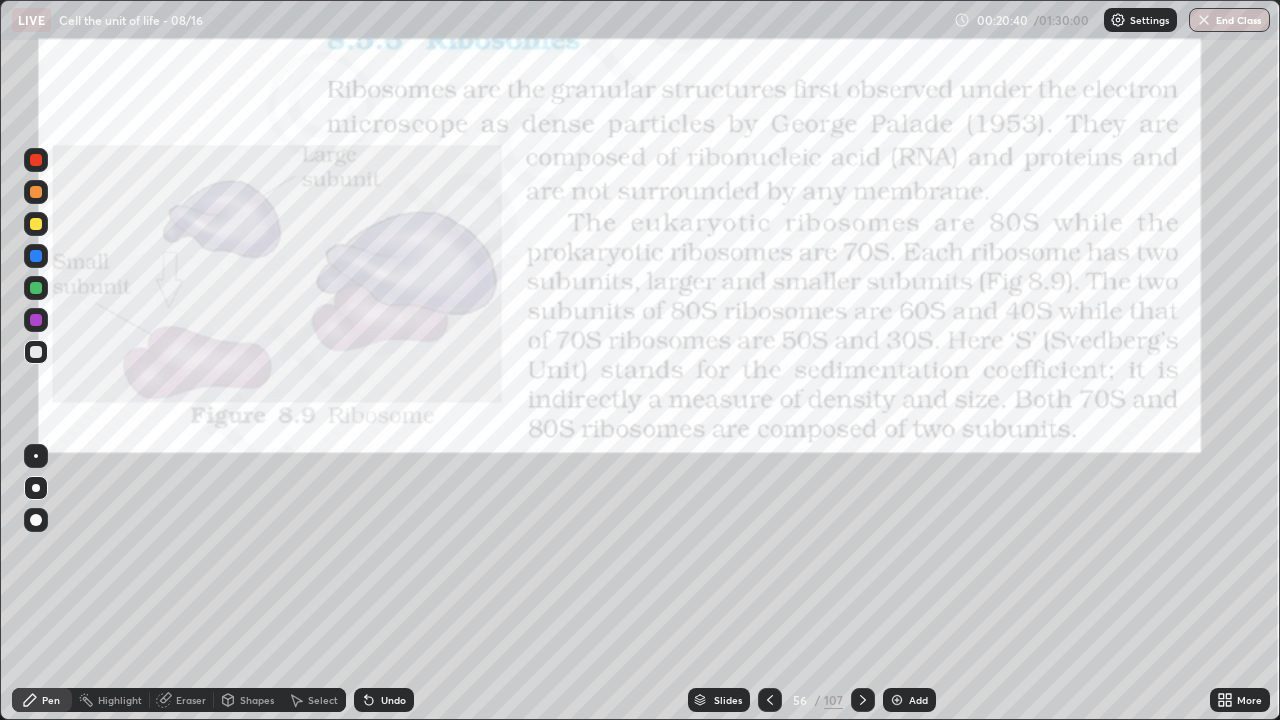 click 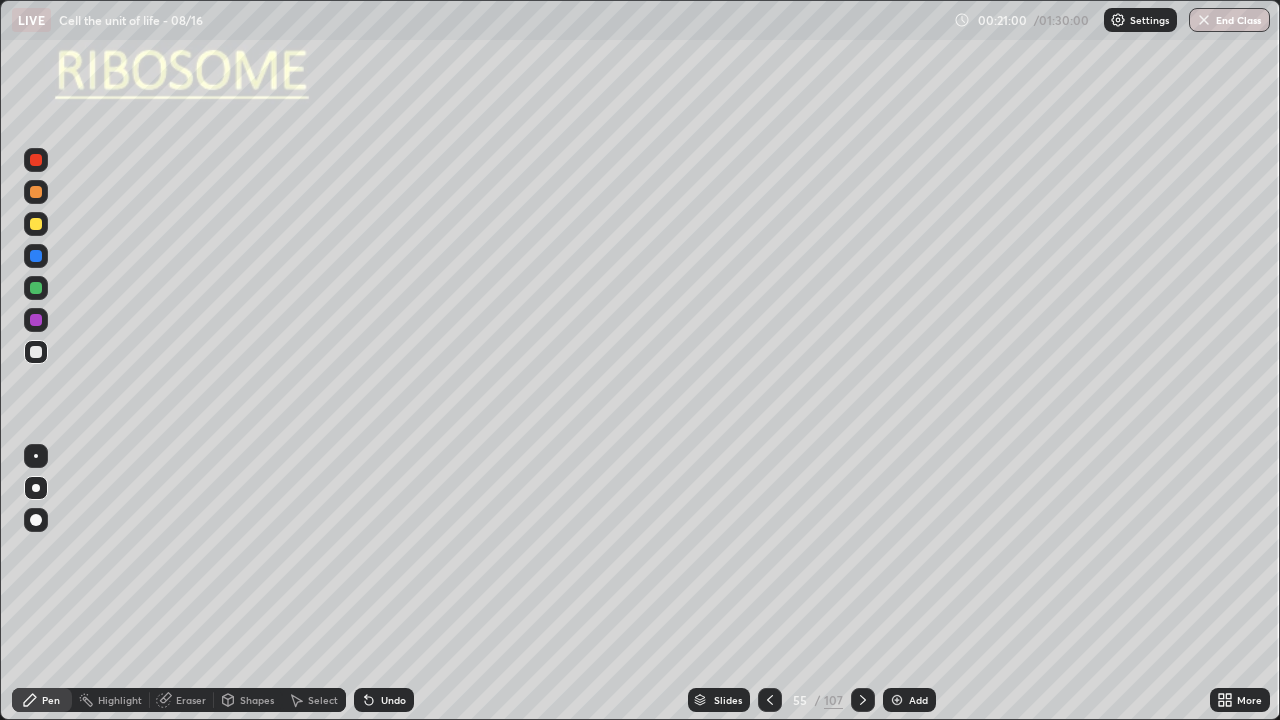click on "Undo" at bounding box center [384, 700] 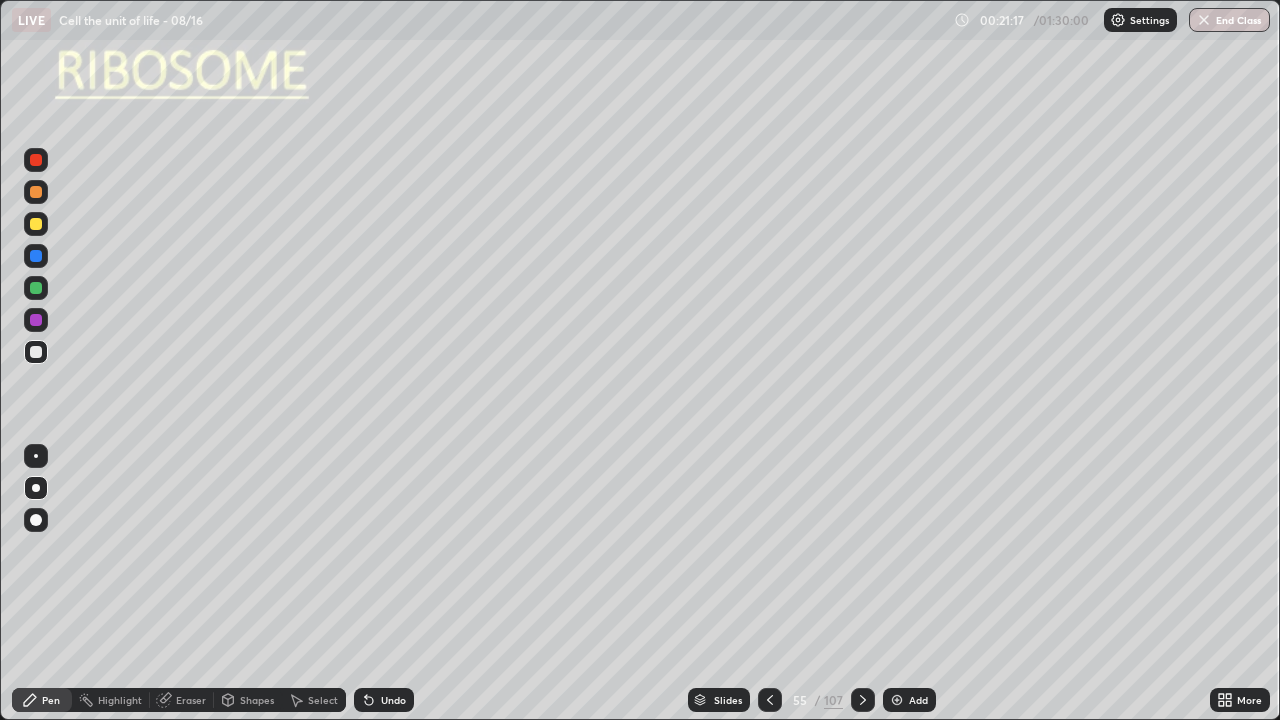 click 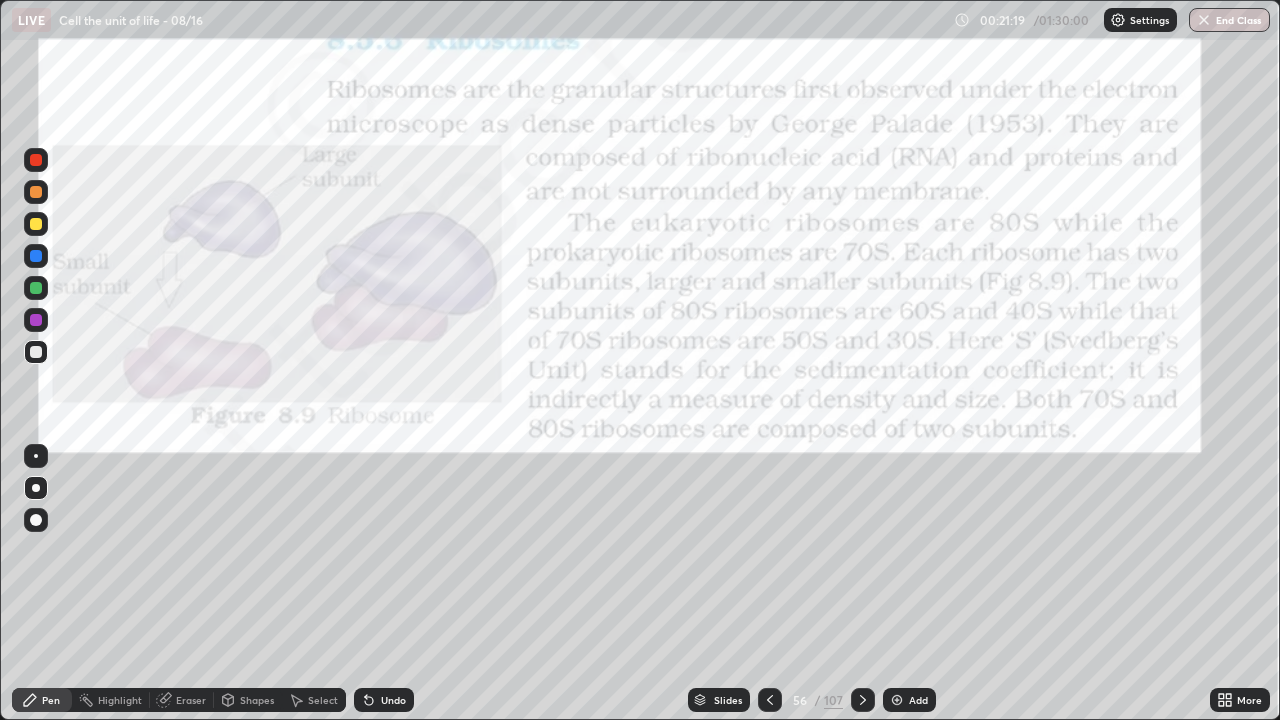 click 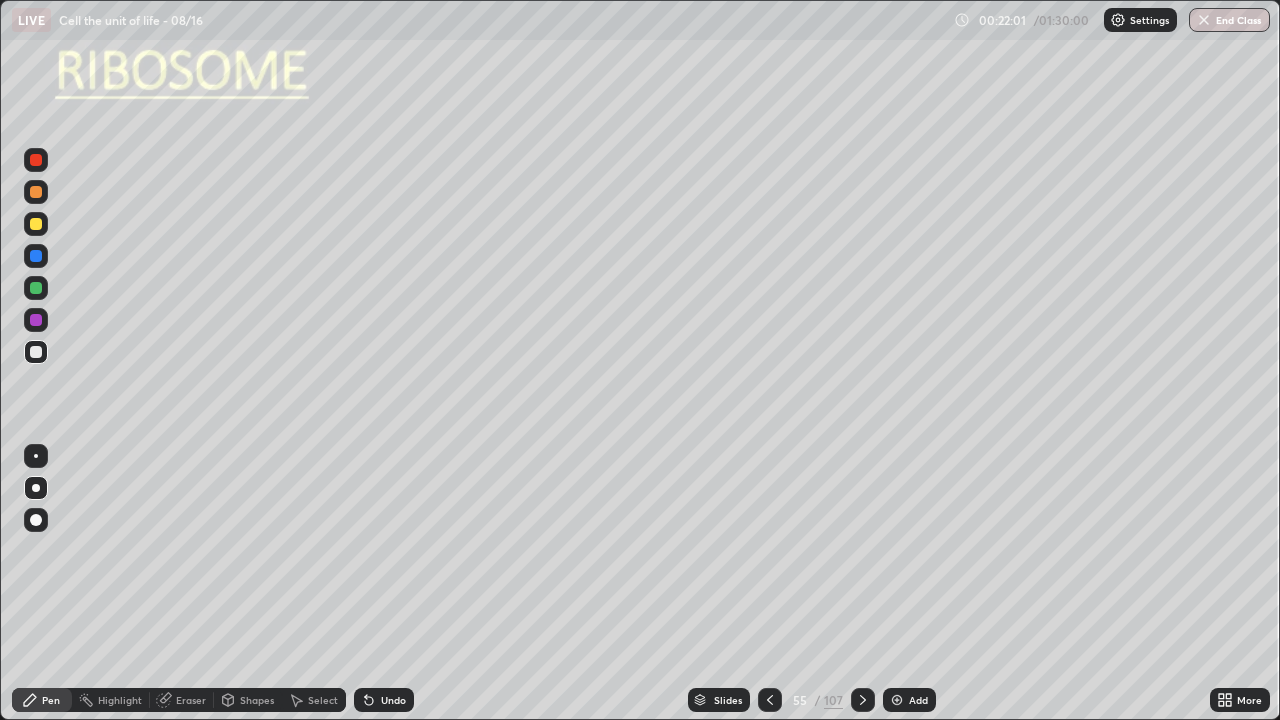 click at bounding box center (36, 456) 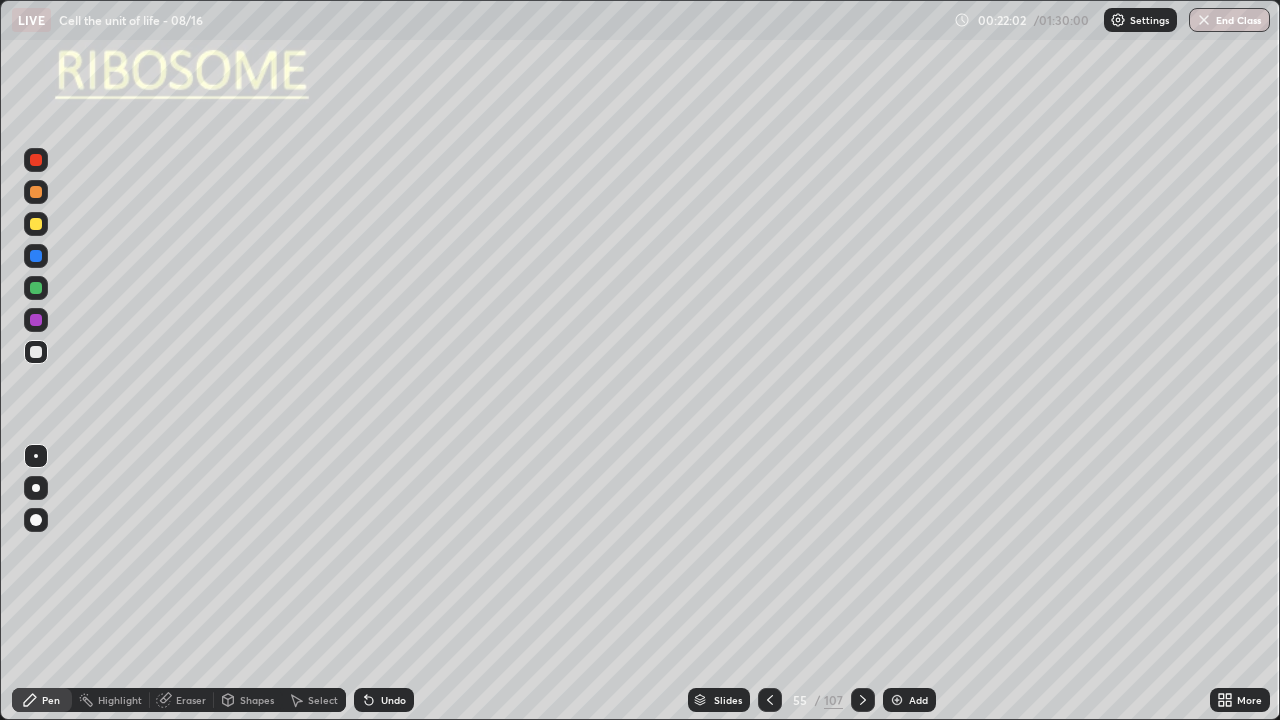 click at bounding box center (36, 320) 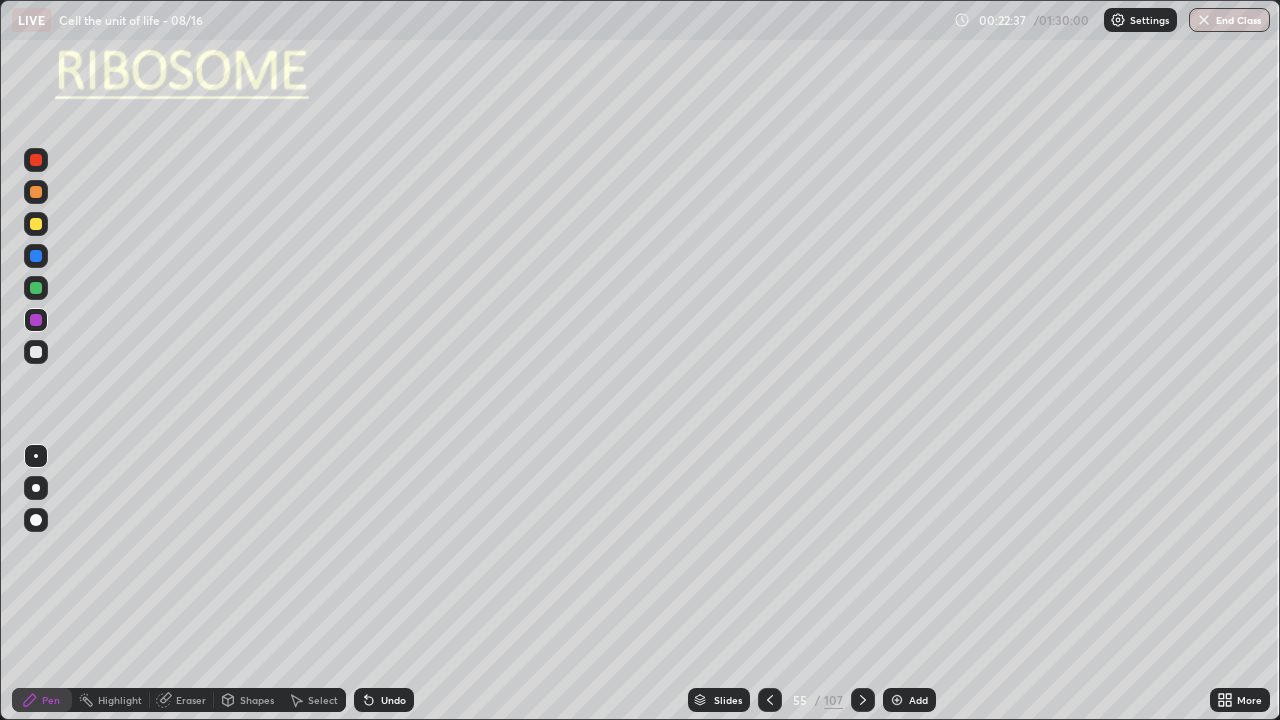click on "Shapes" at bounding box center [257, 700] 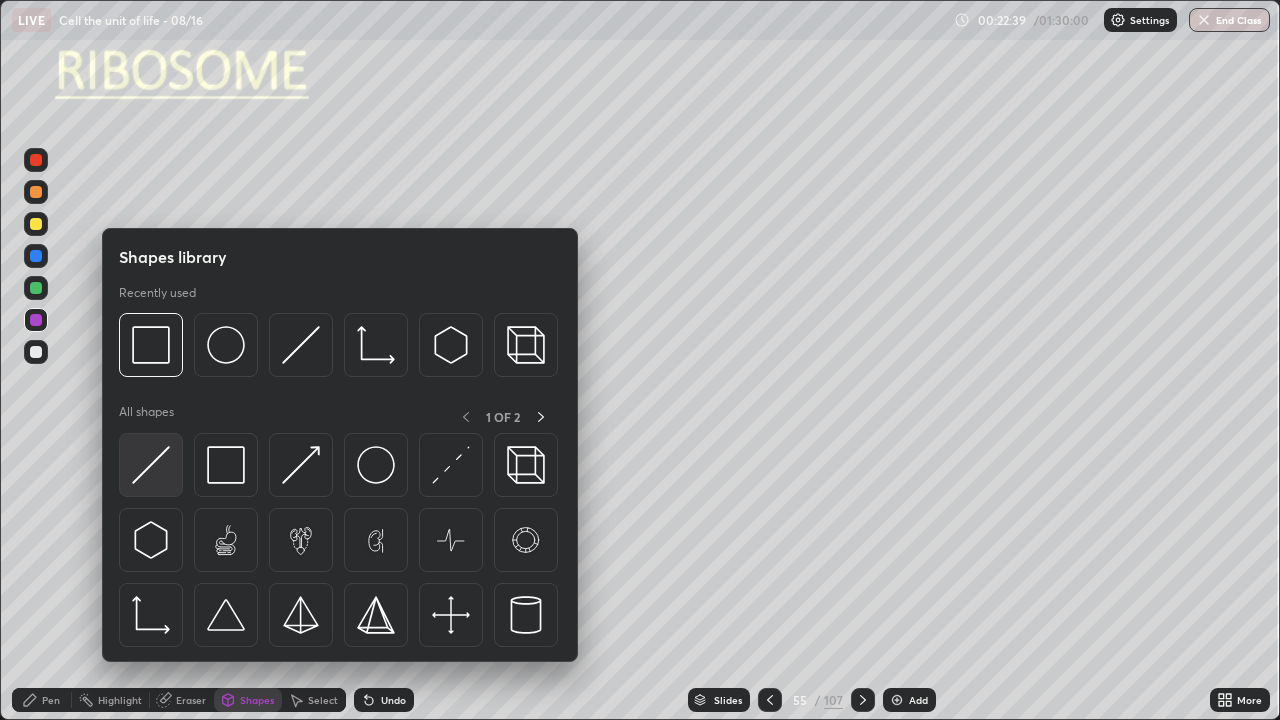 click at bounding box center (151, 465) 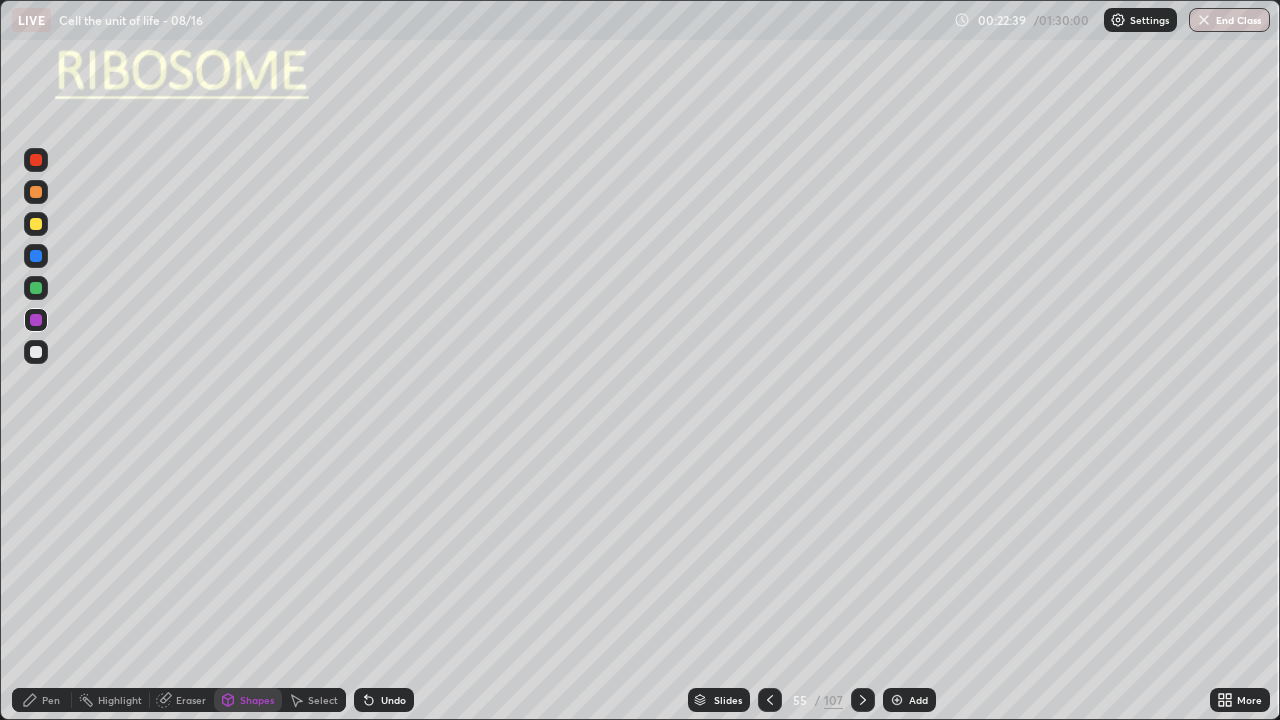 click at bounding box center [36, 352] 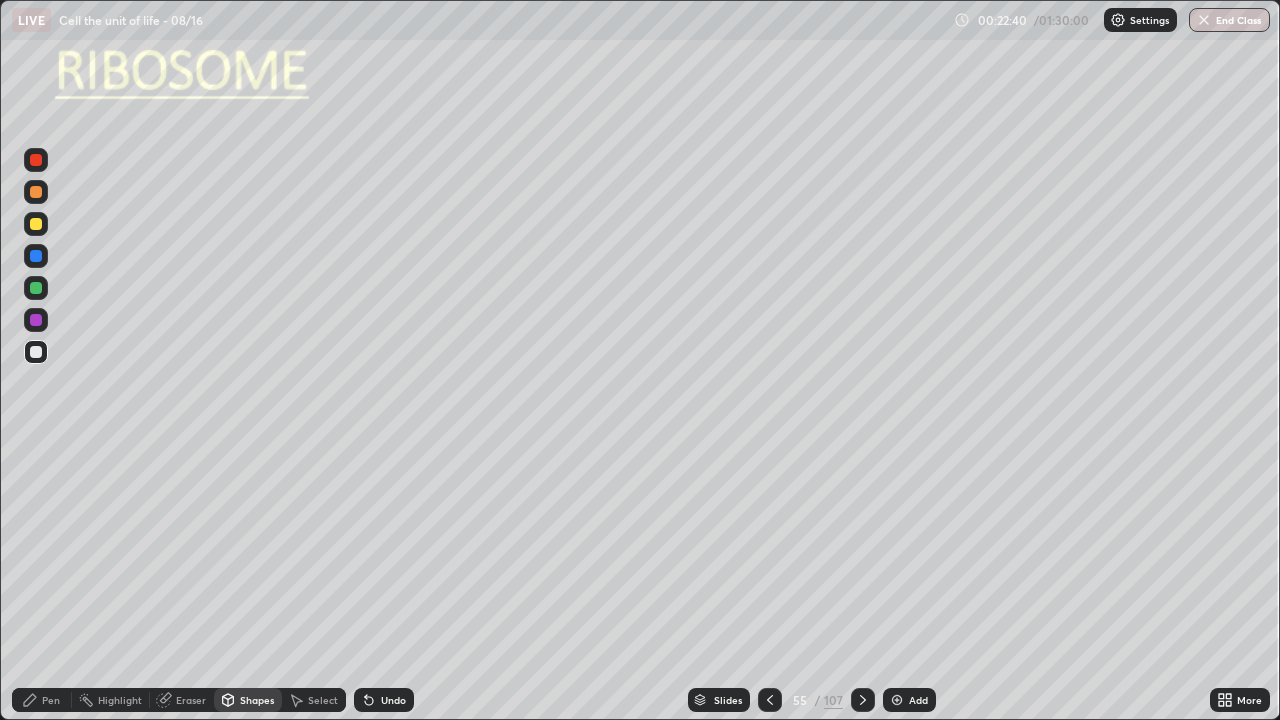 click on "Pen" at bounding box center (51, 700) 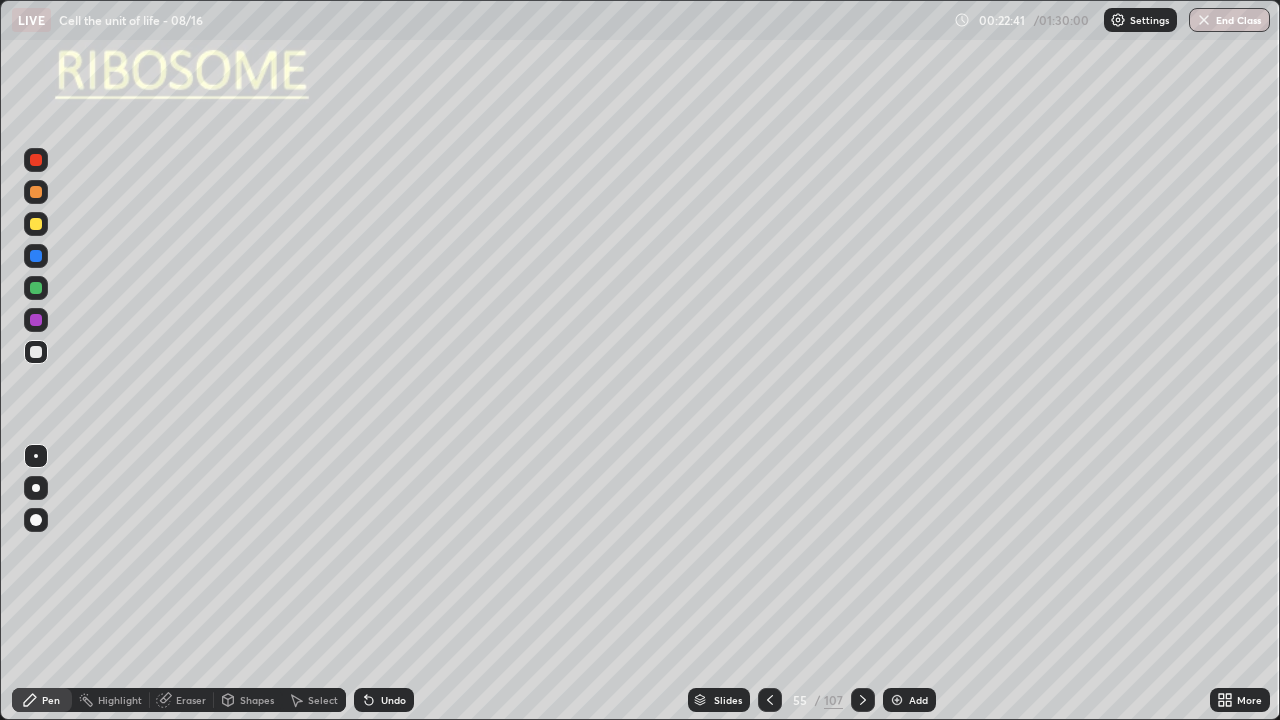 click at bounding box center (36, 488) 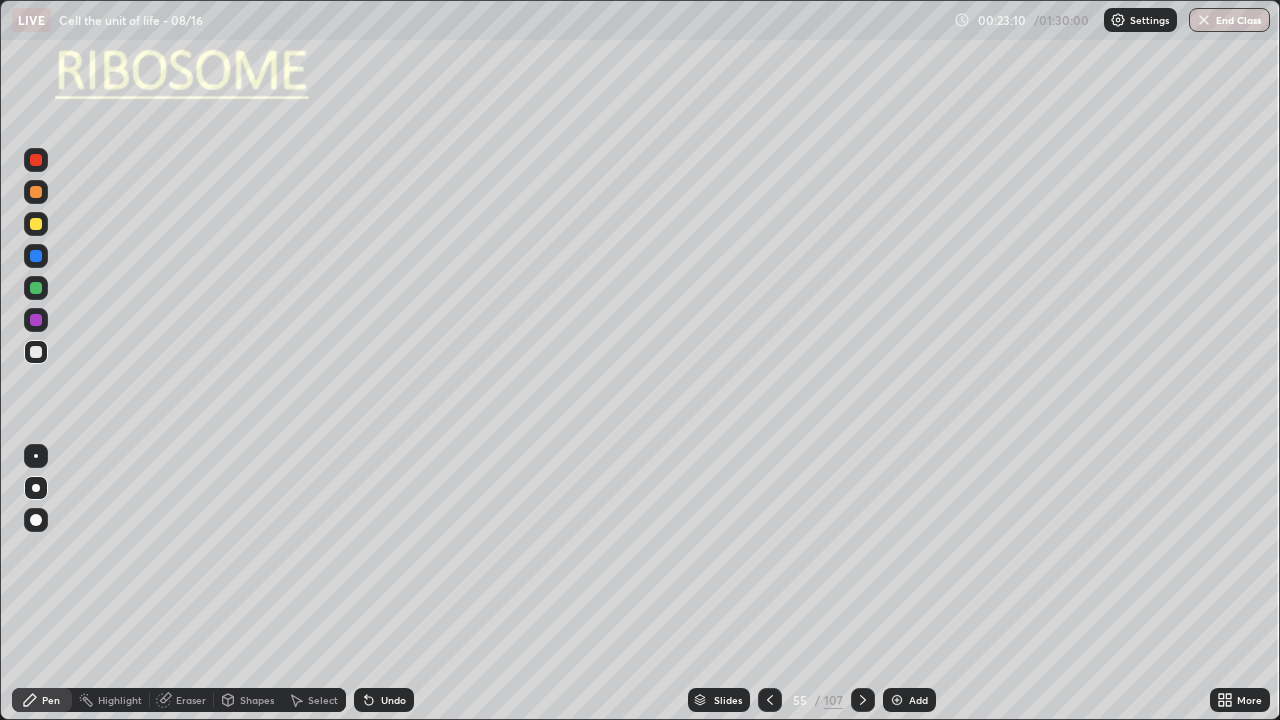 click 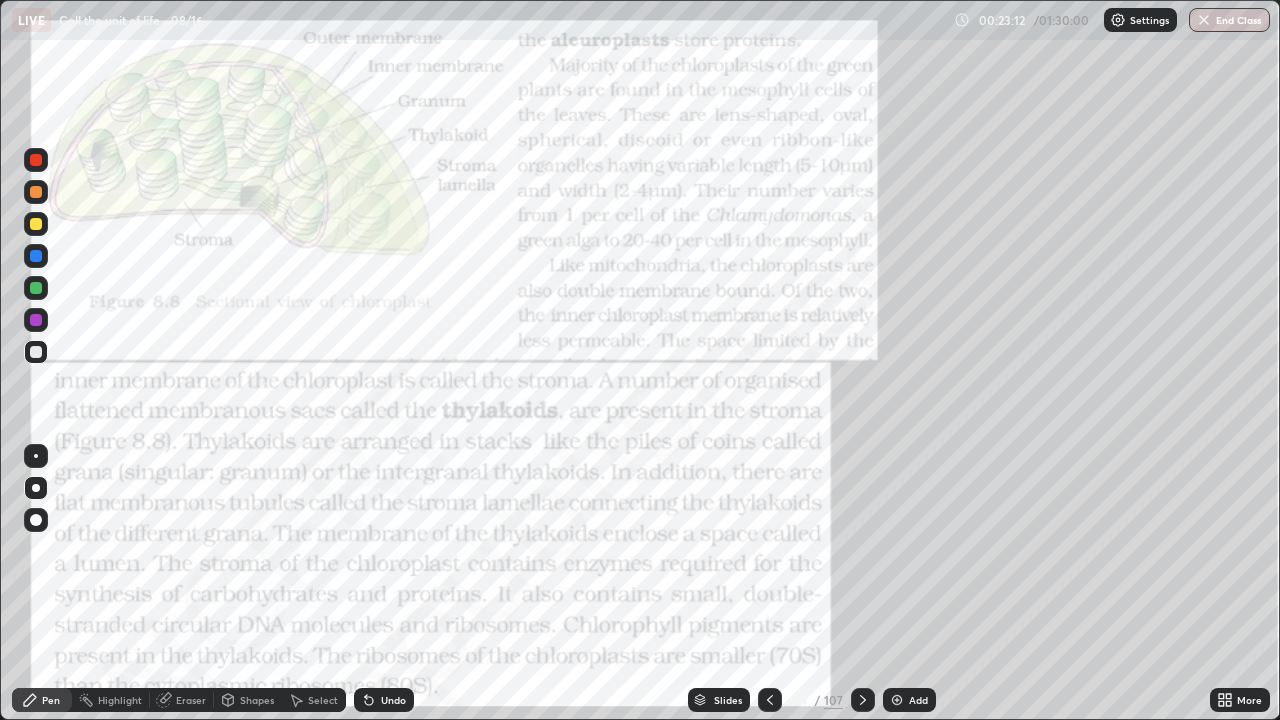 click 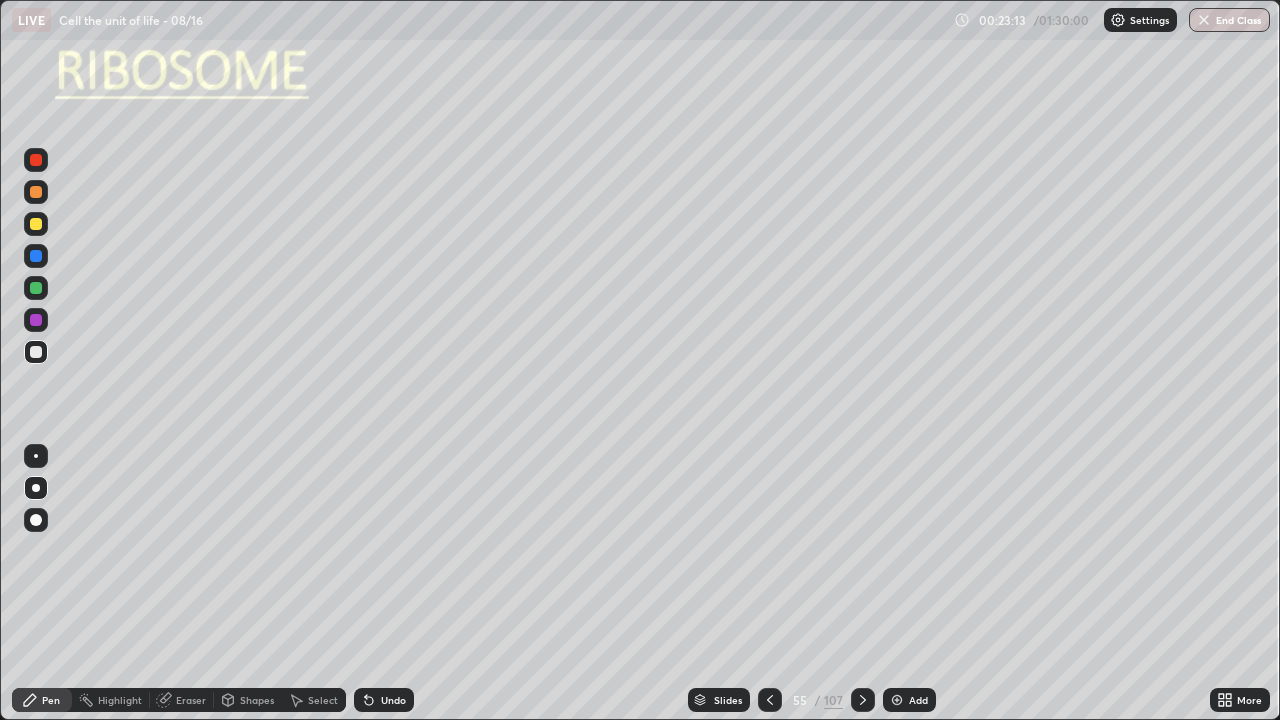 click 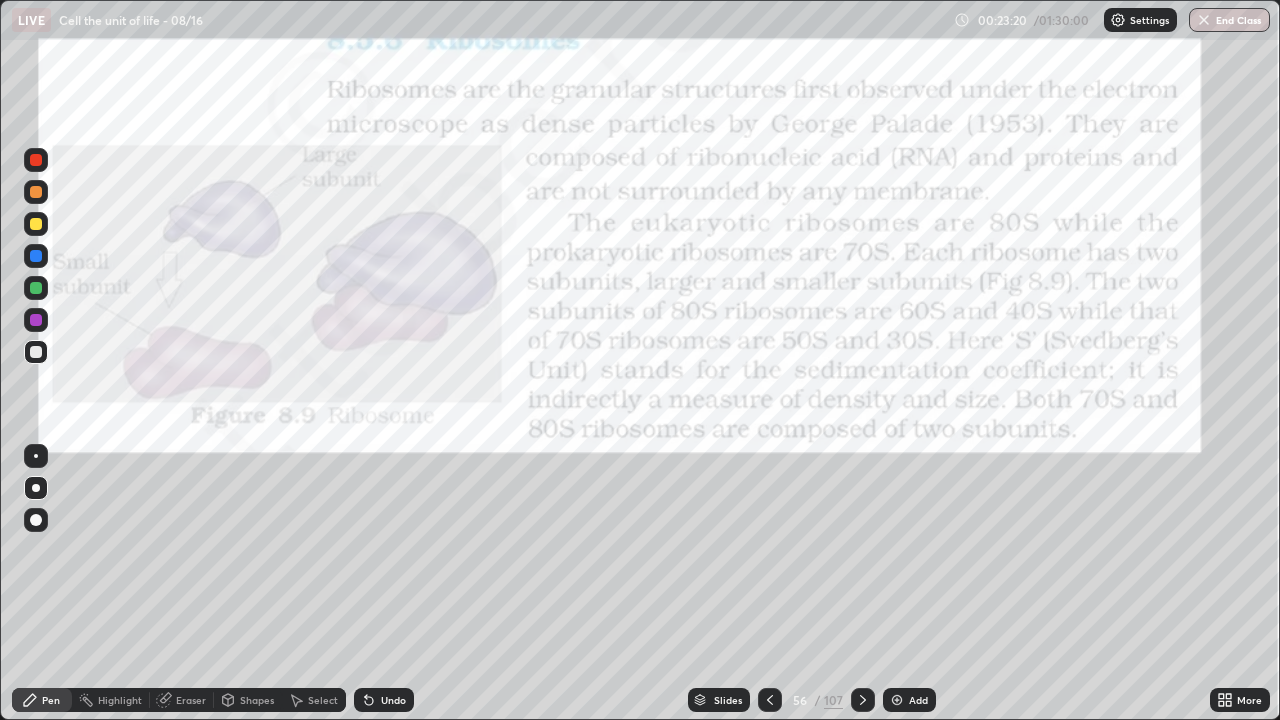 click 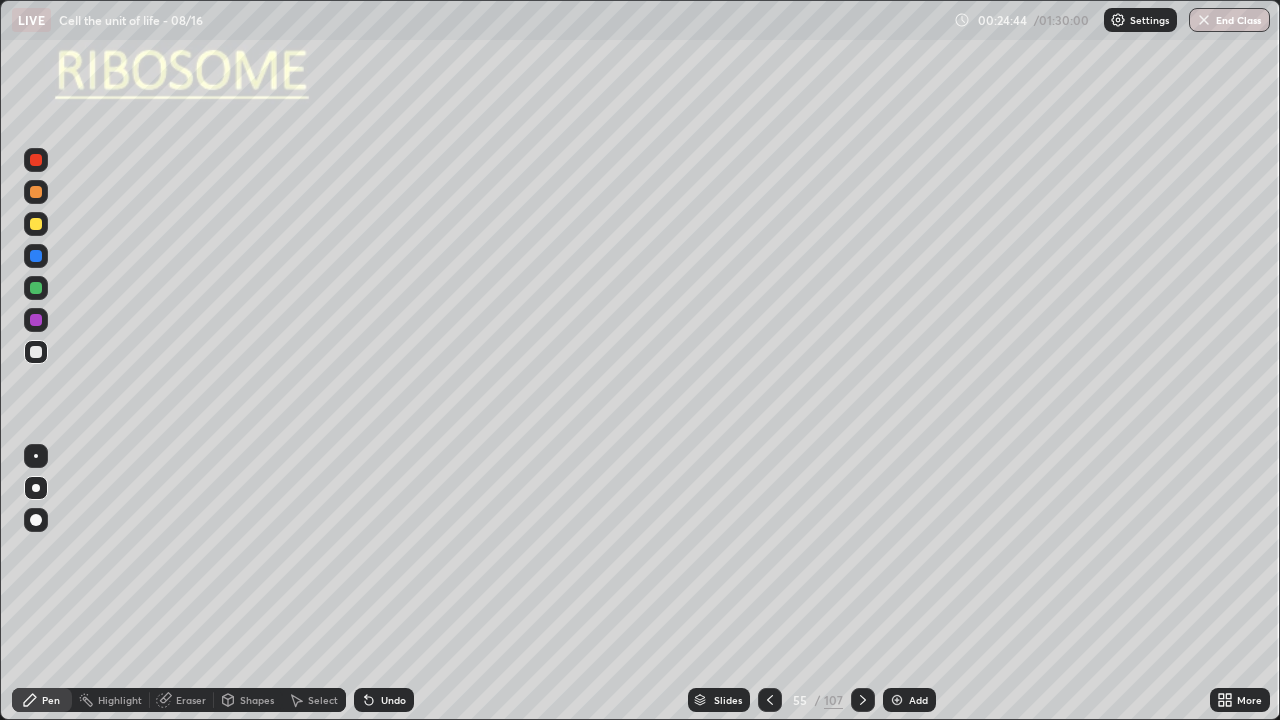 click at bounding box center (36, 224) 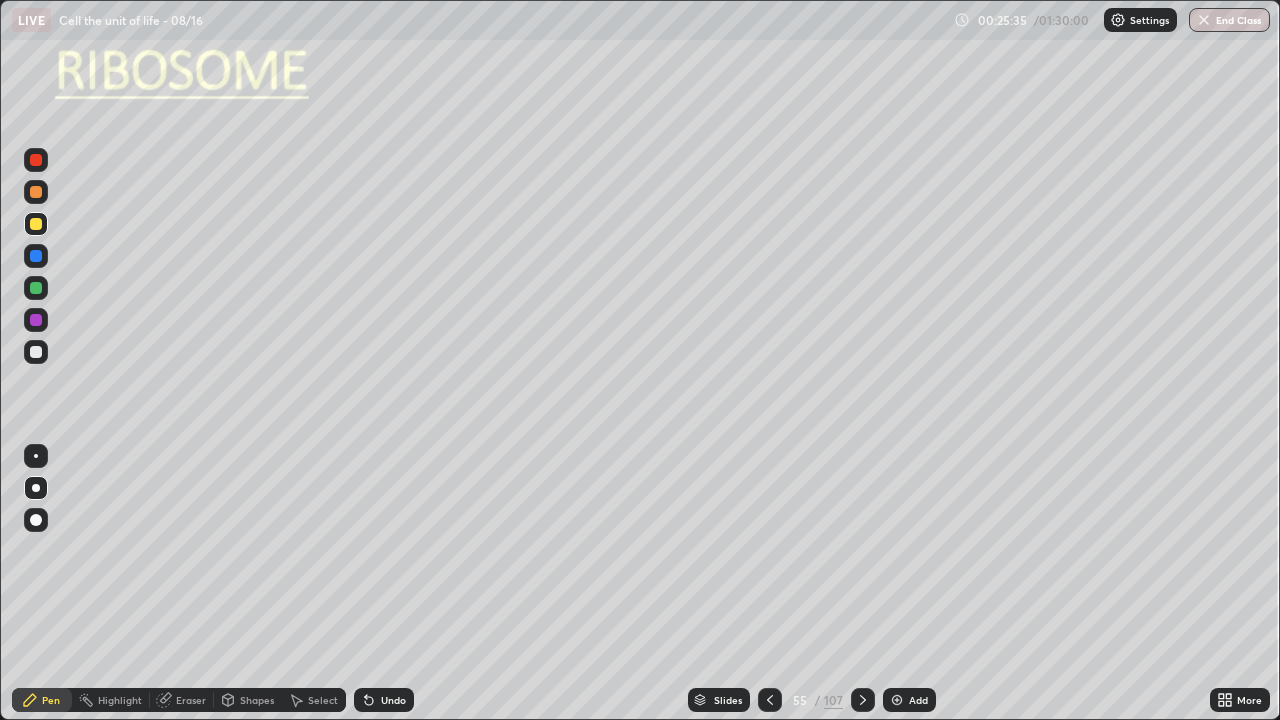 click at bounding box center (36, 224) 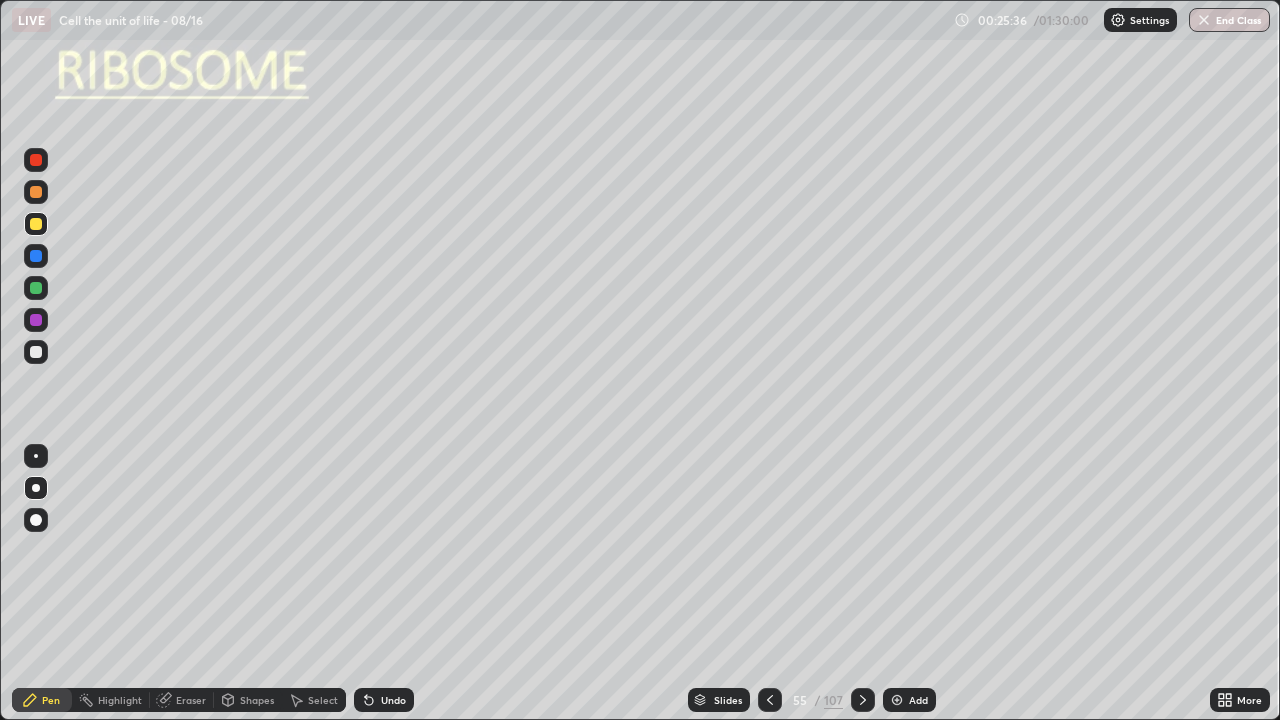 click at bounding box center [36, 288] 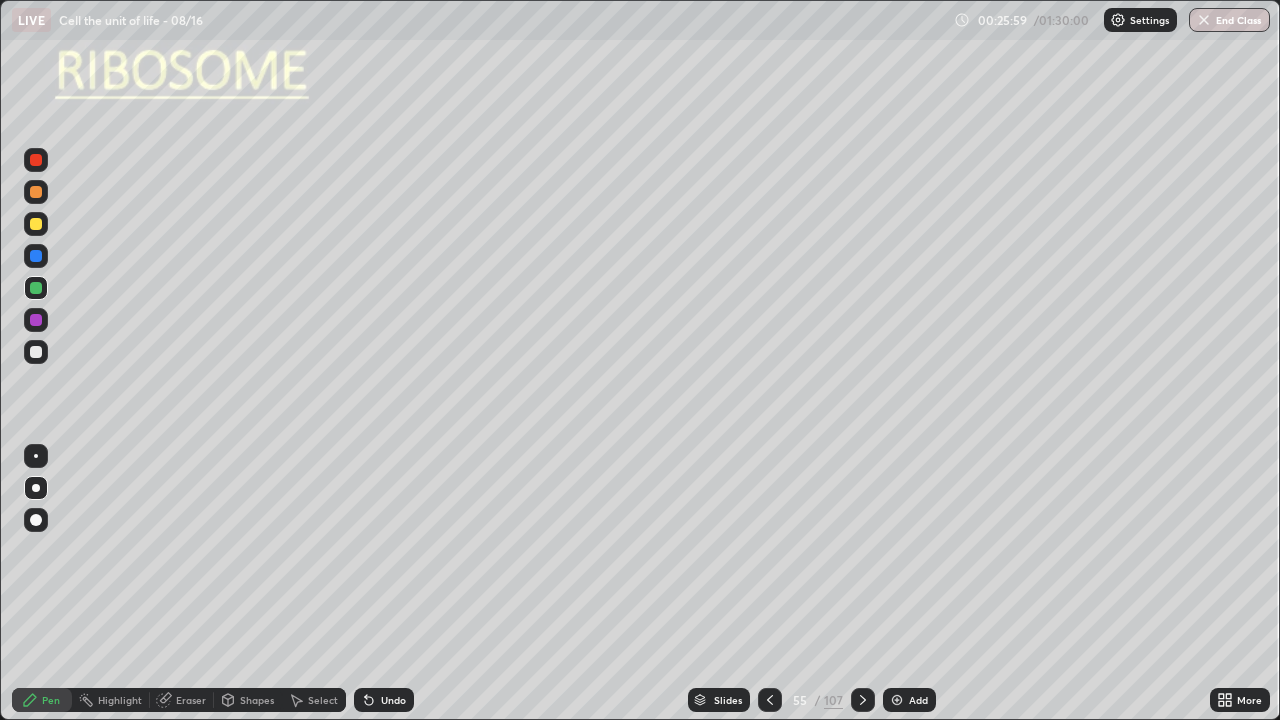 click on "Shapes" at bounding box center [248, 700] 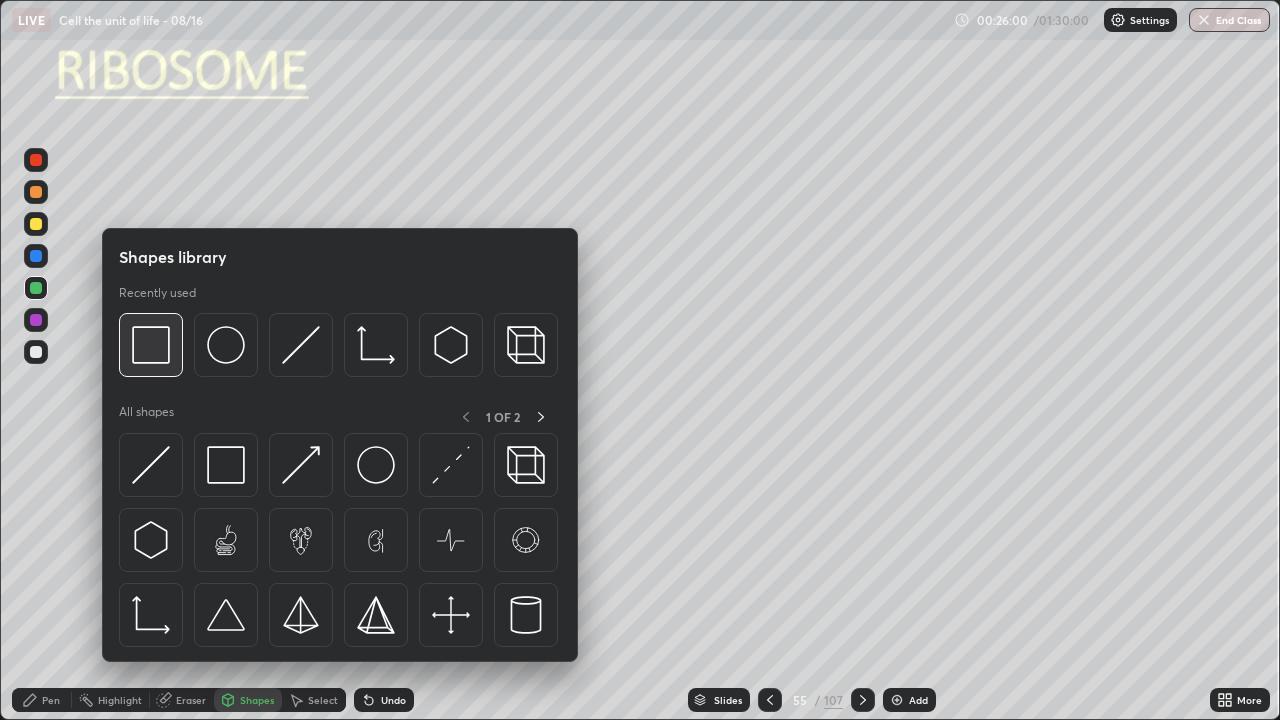 click at bounding box center (151, 345) 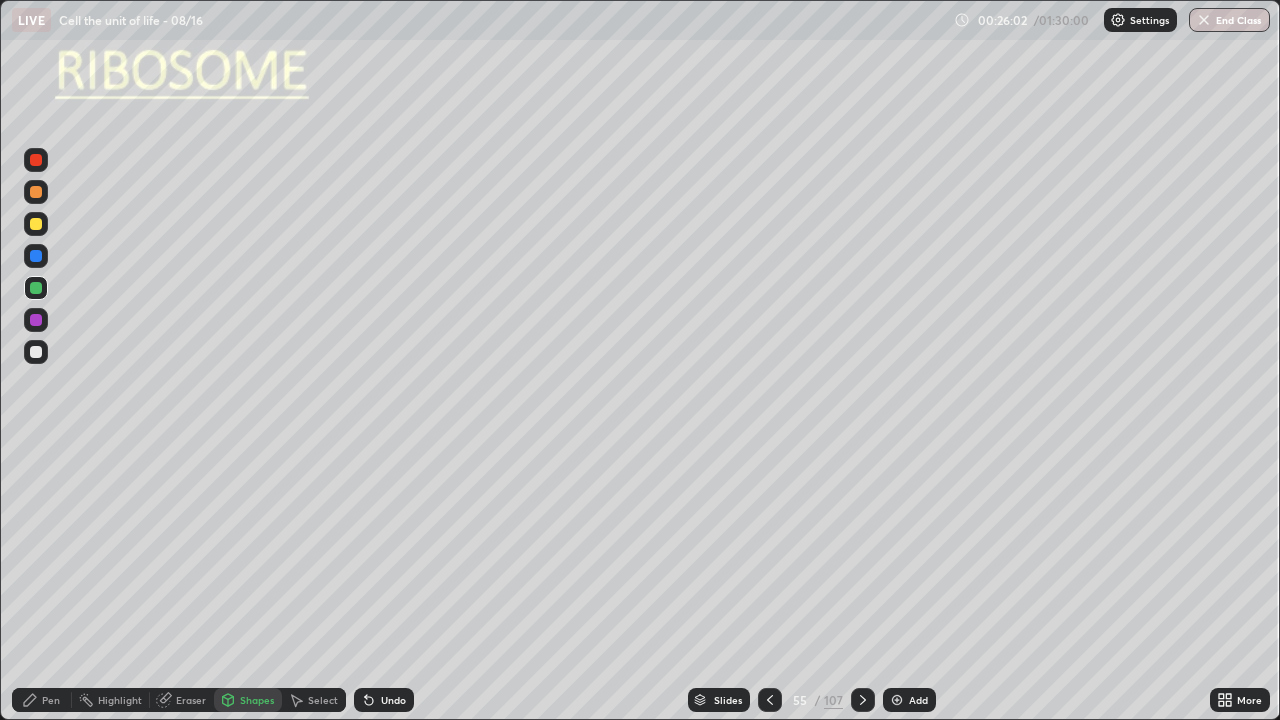 click at bounding box center [36, 288] 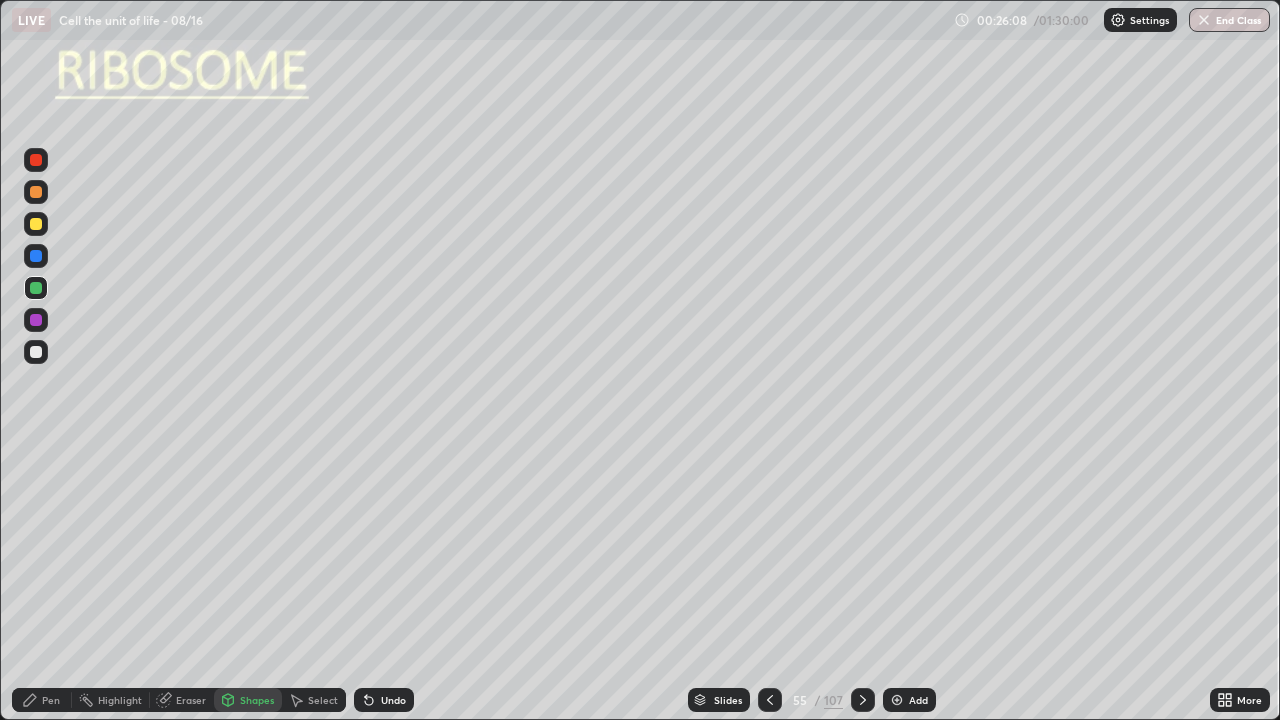 click on "Pen" at bounding box center [51, 700] 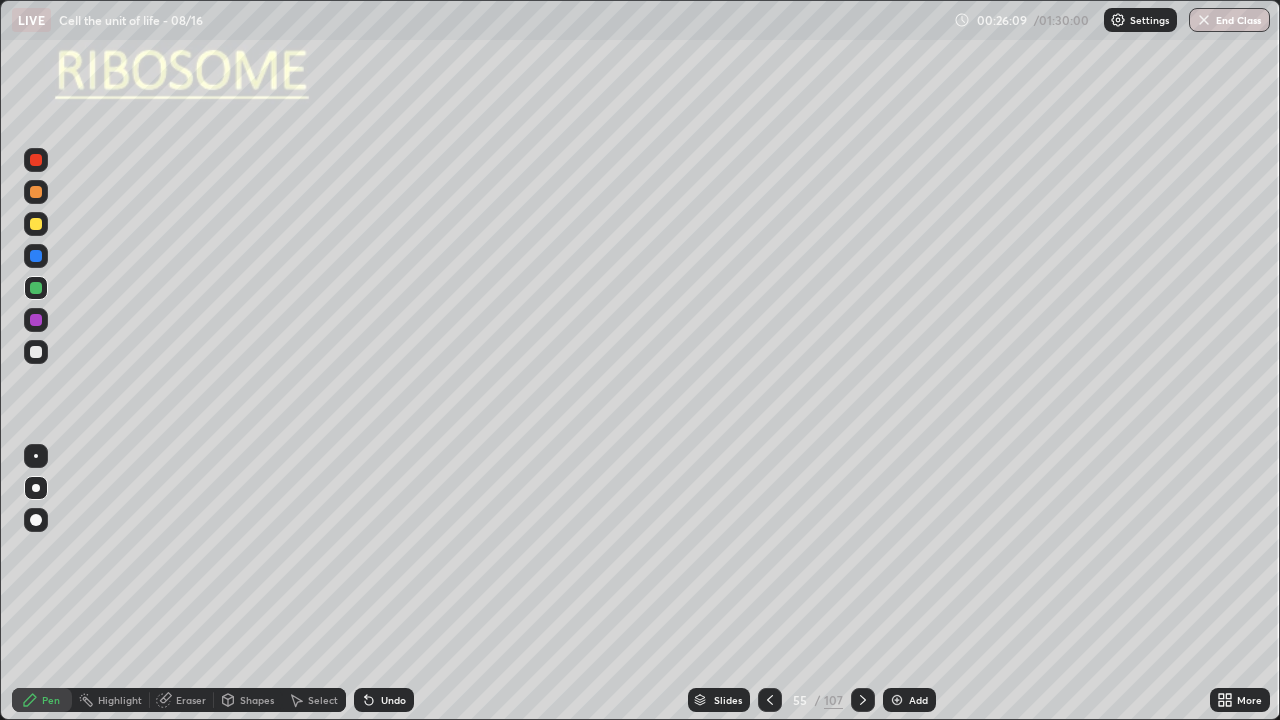 click at bounding box center (36, 488) 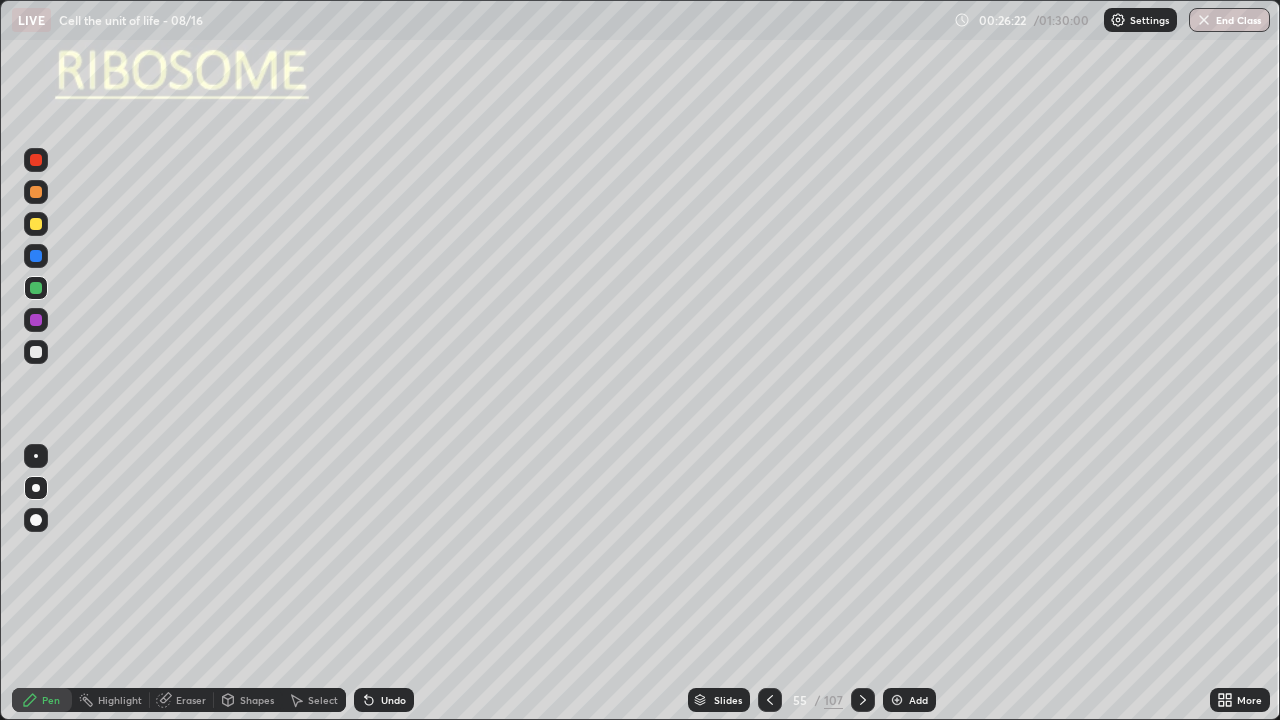 click 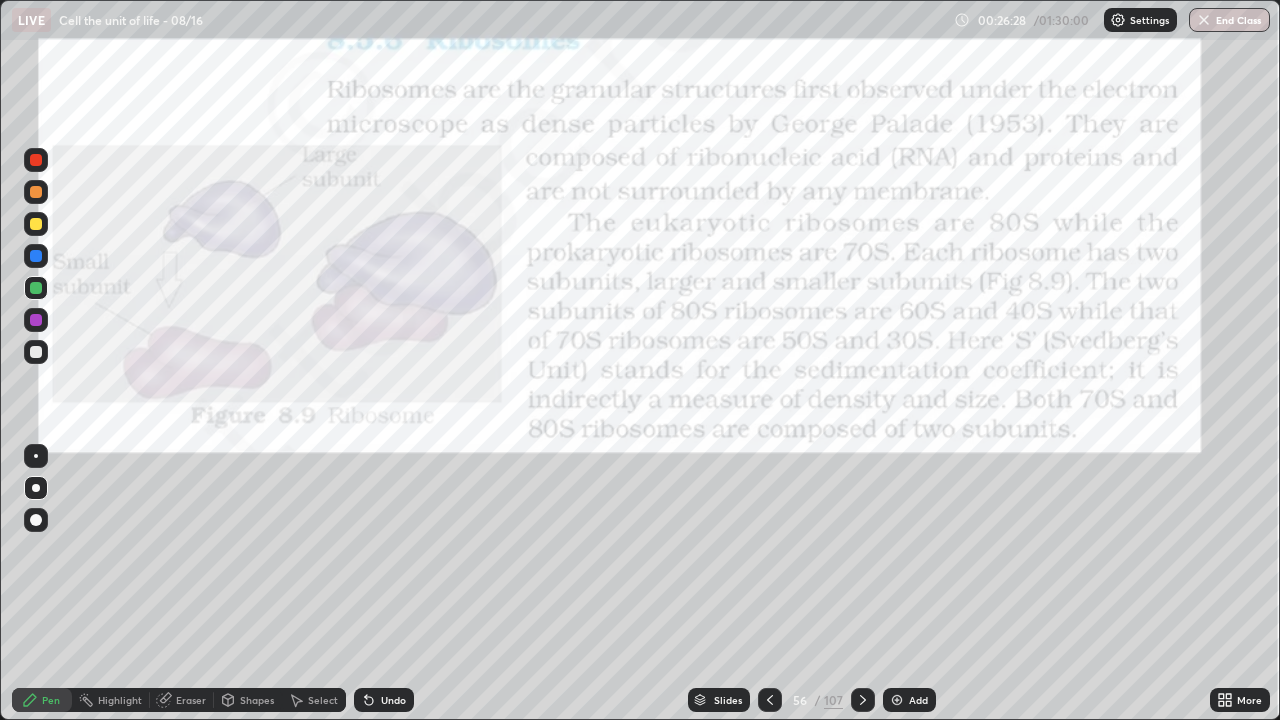 click 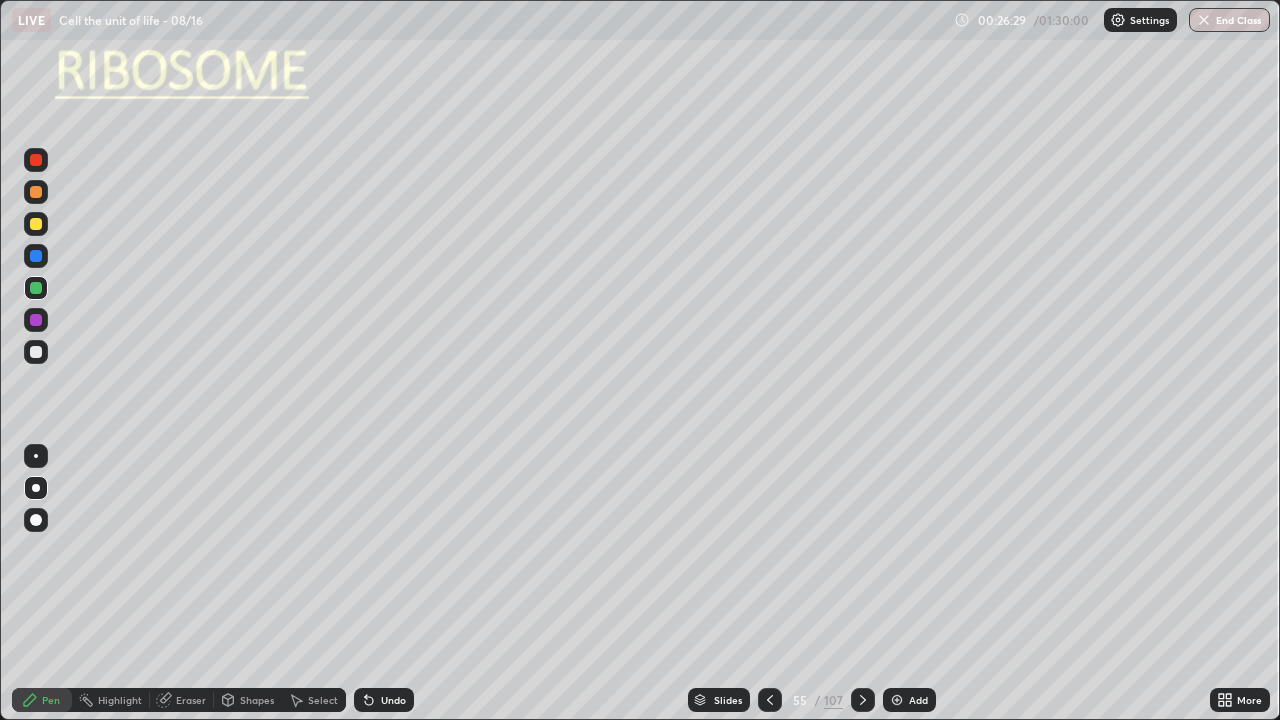 click at bounding box center [863, 700] 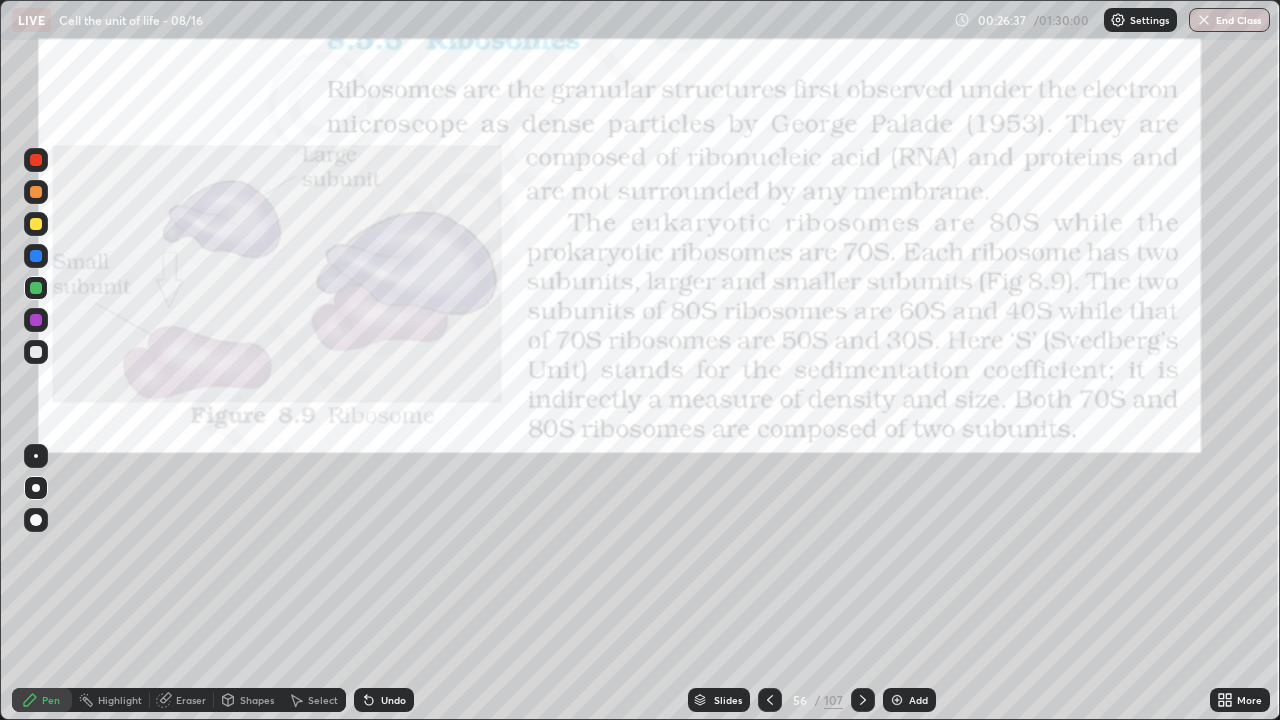 click at bounding box center (36, 320) 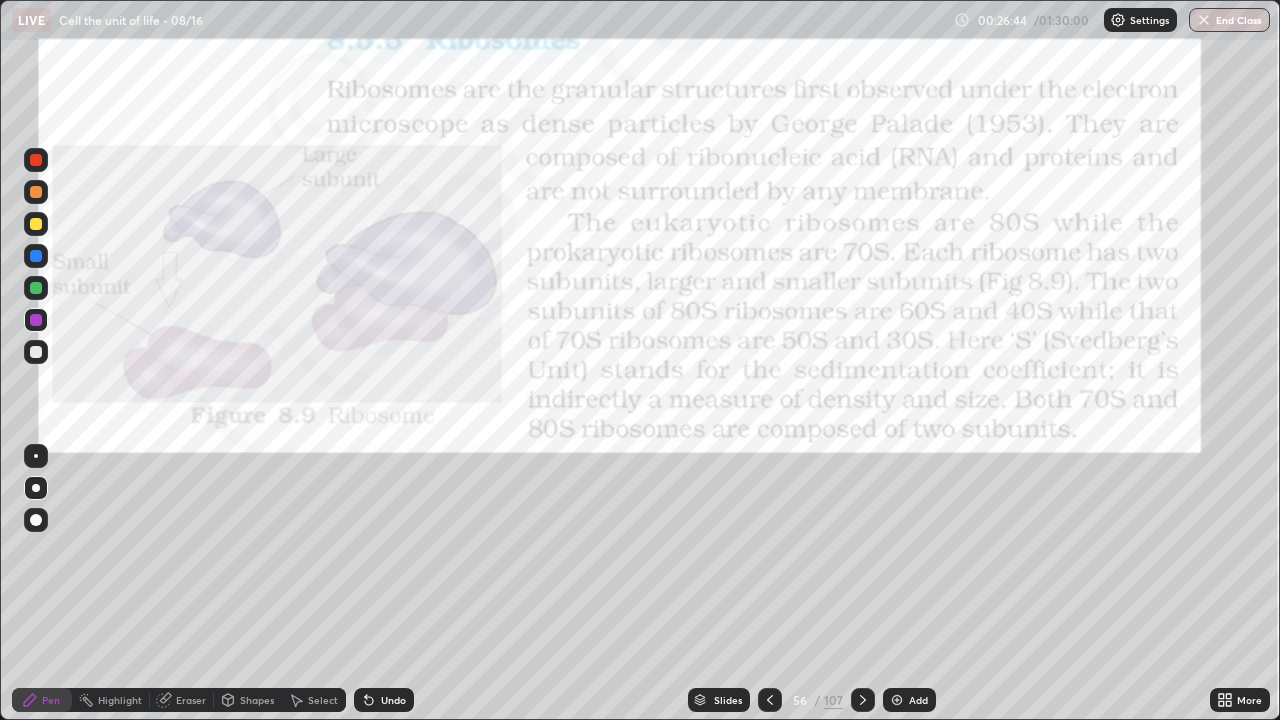 click at bounding box center (770, 700) 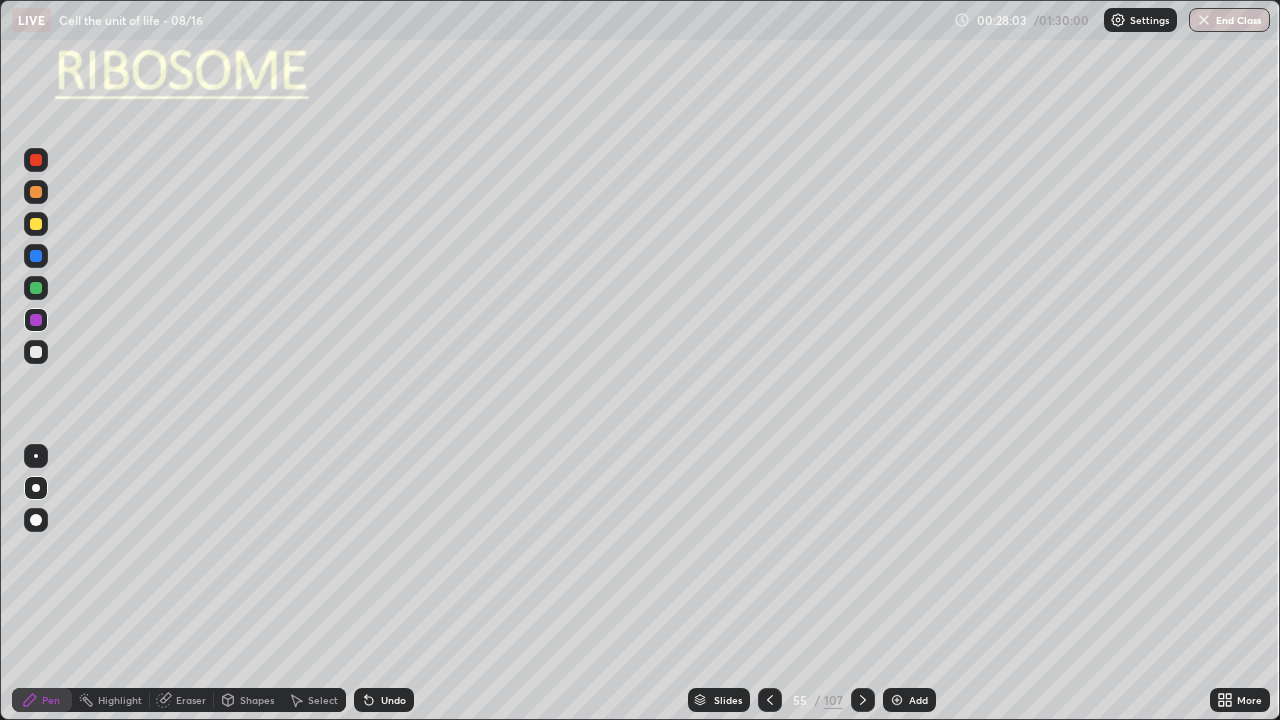 click at bounding box center [770, 700] 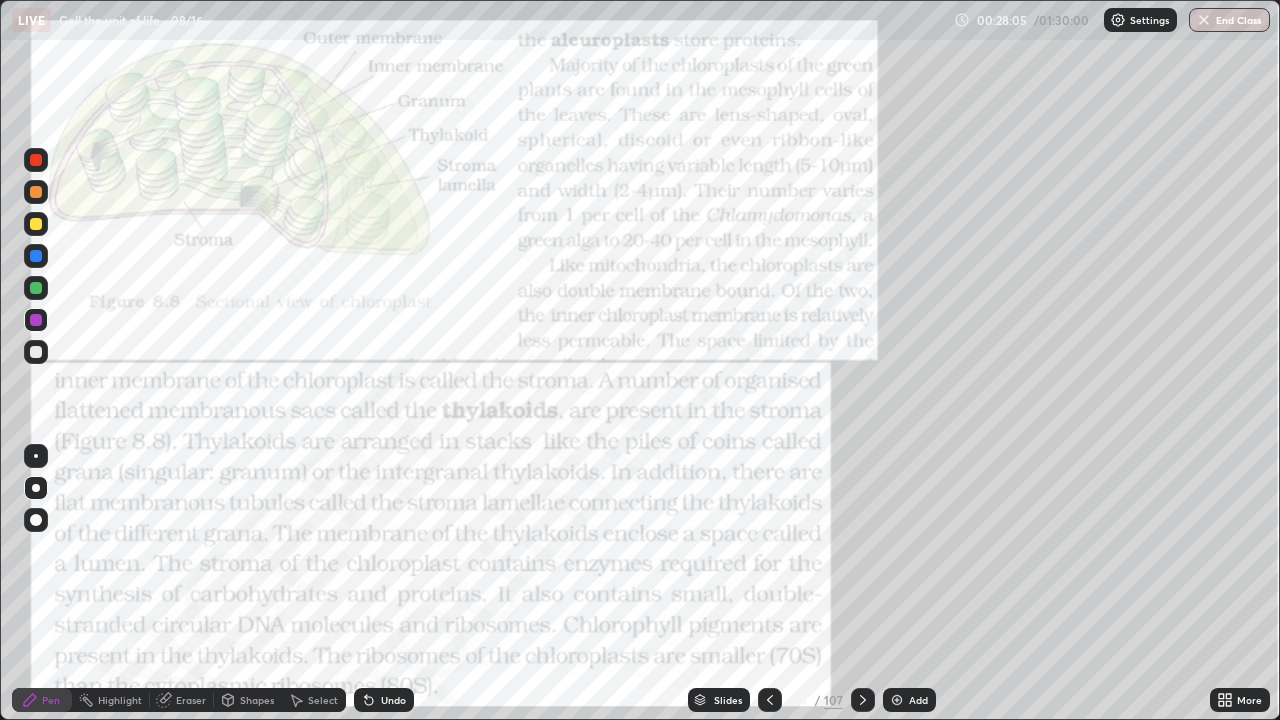 click at bounding box center [863, 700] 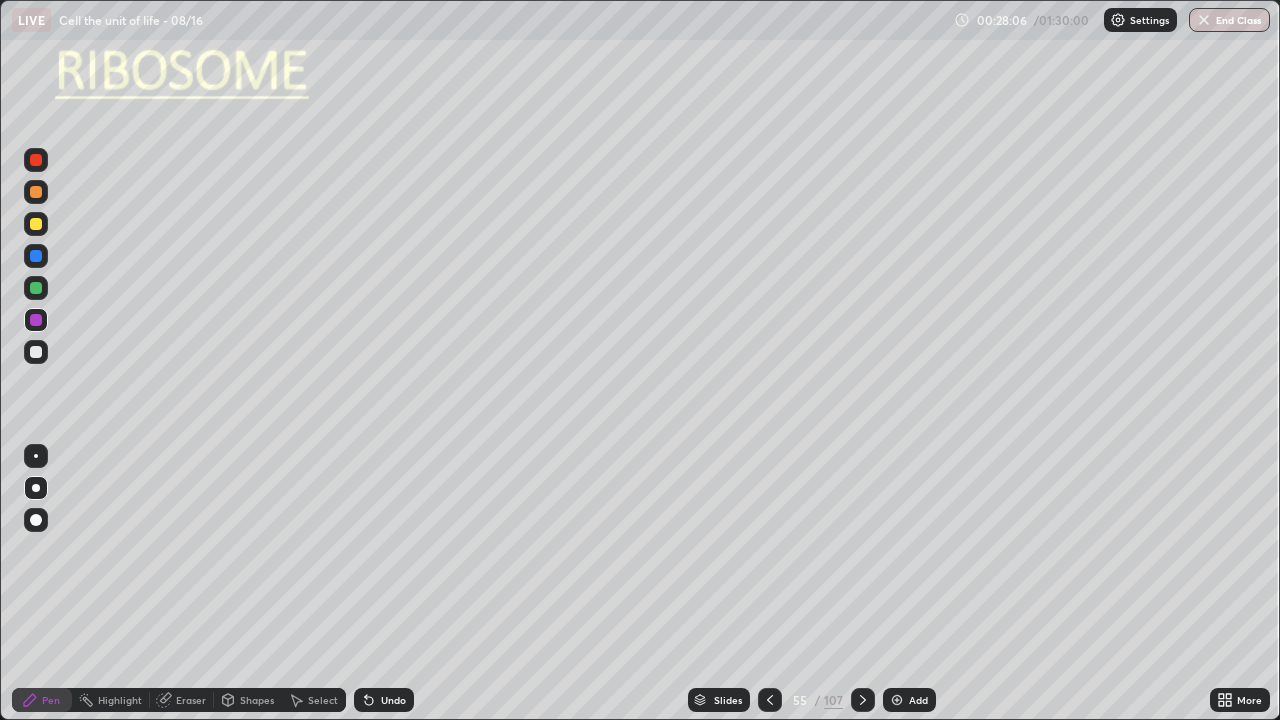 click 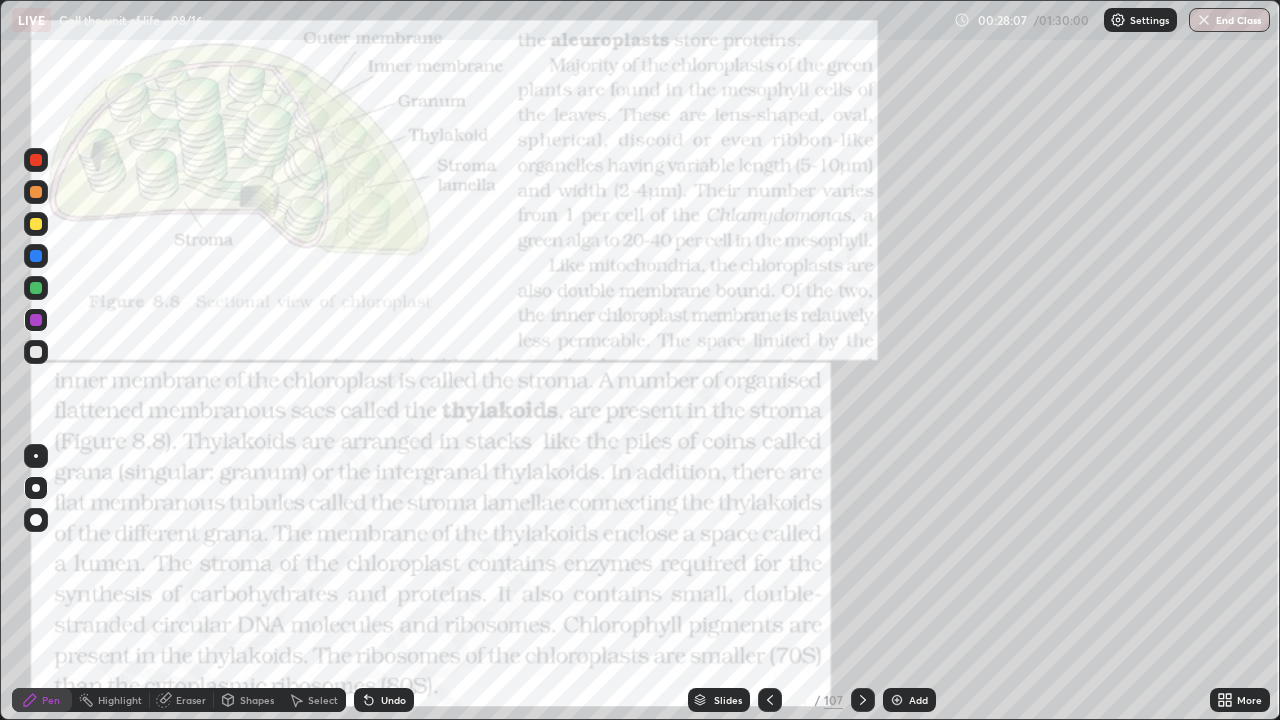 click 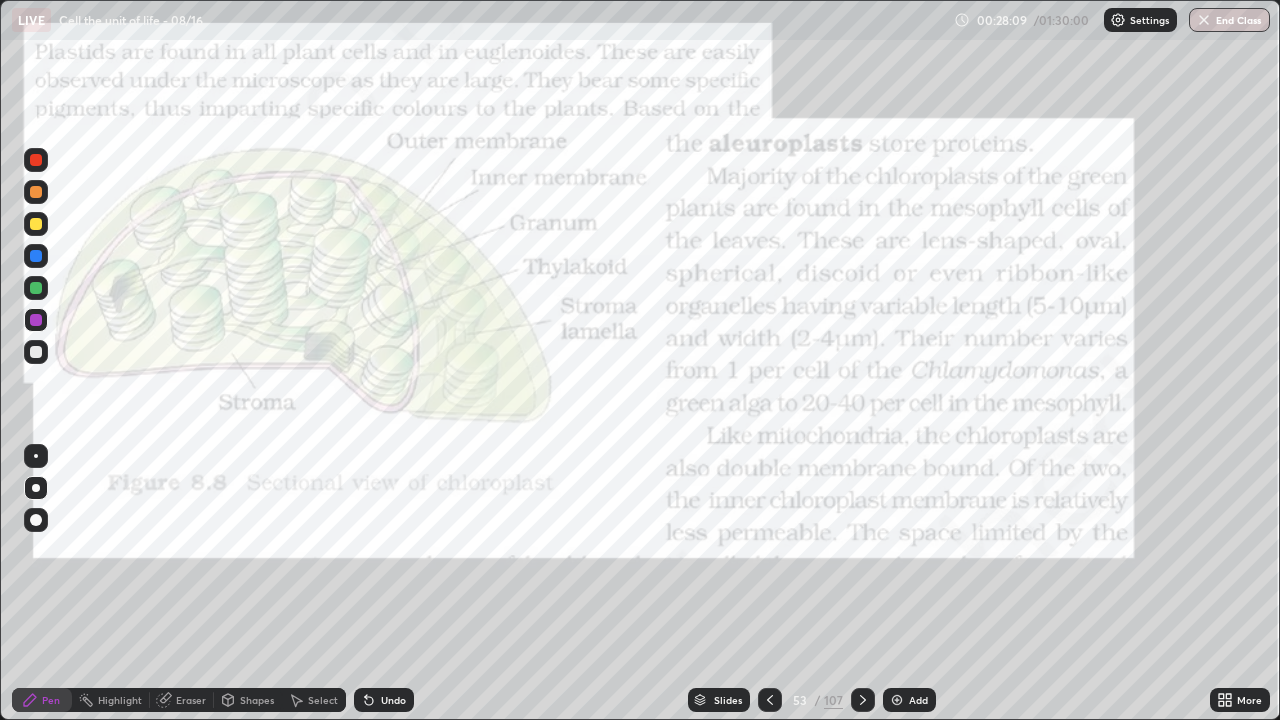 click 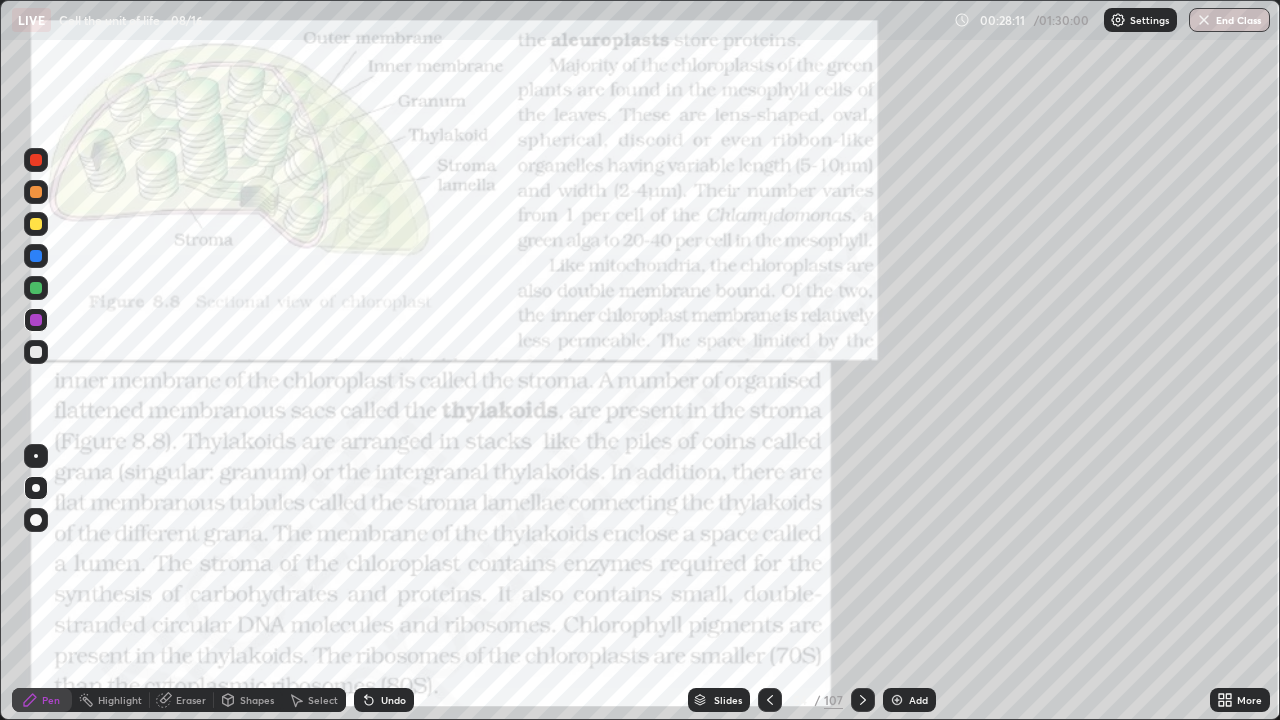 click at bounding box center [897, 700] 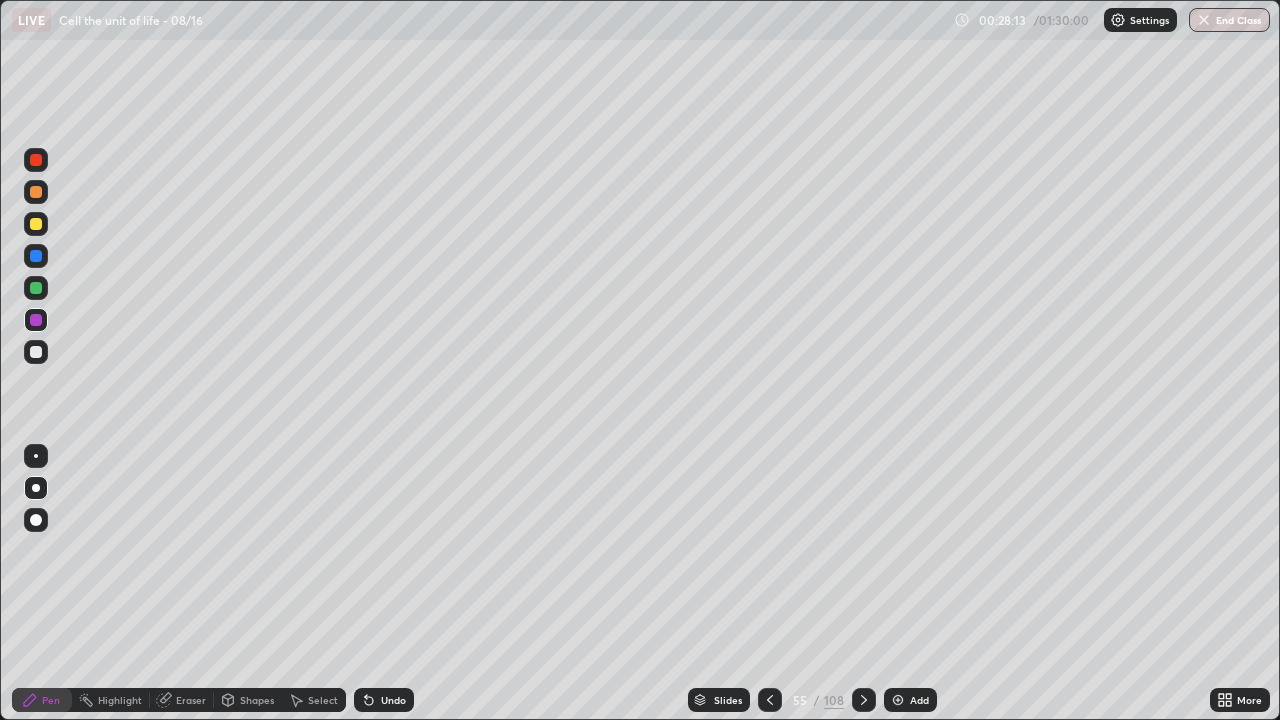 click at bounding box center (36, 520) 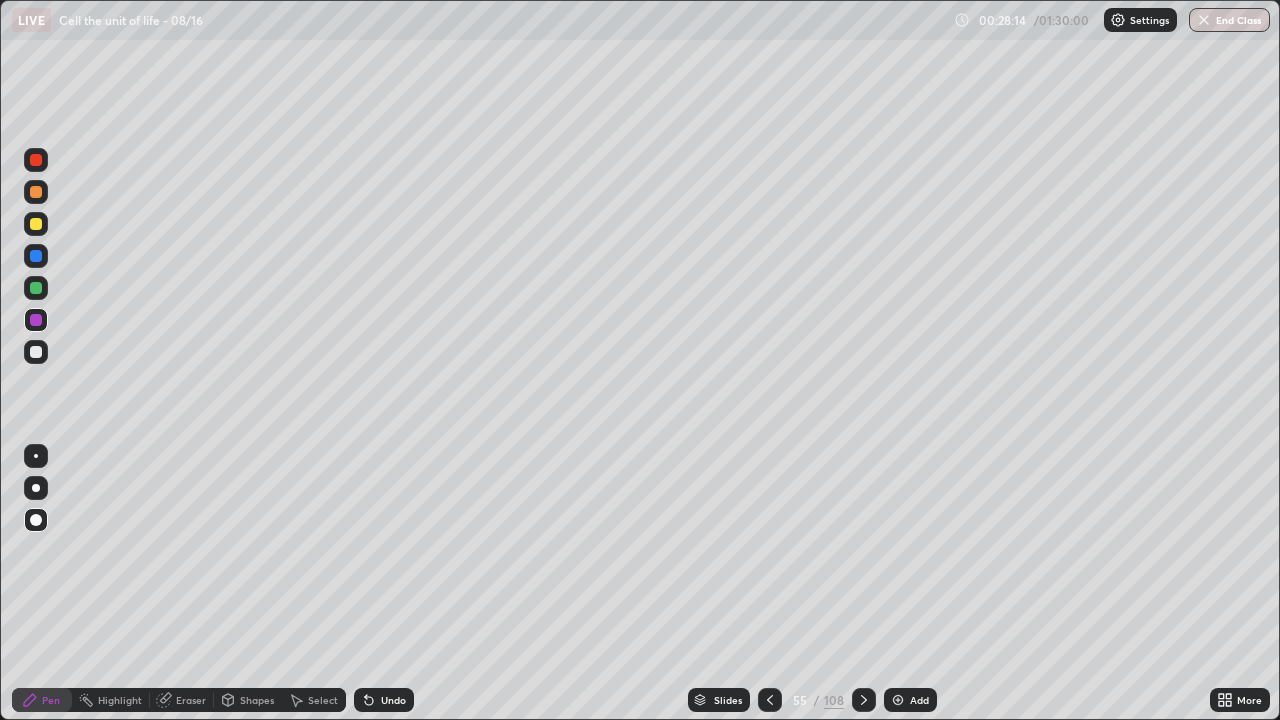 click at bounding box center (36, 224) 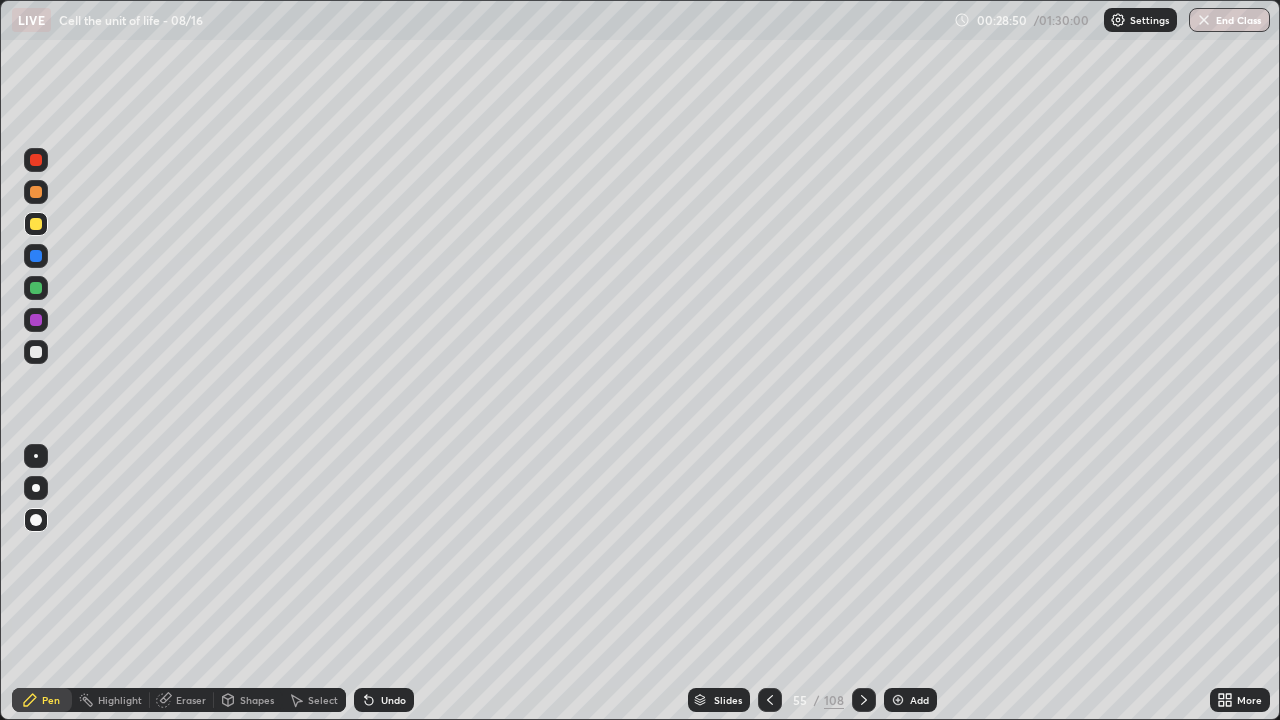 click on "Undo" at bounding box center [393, 700] 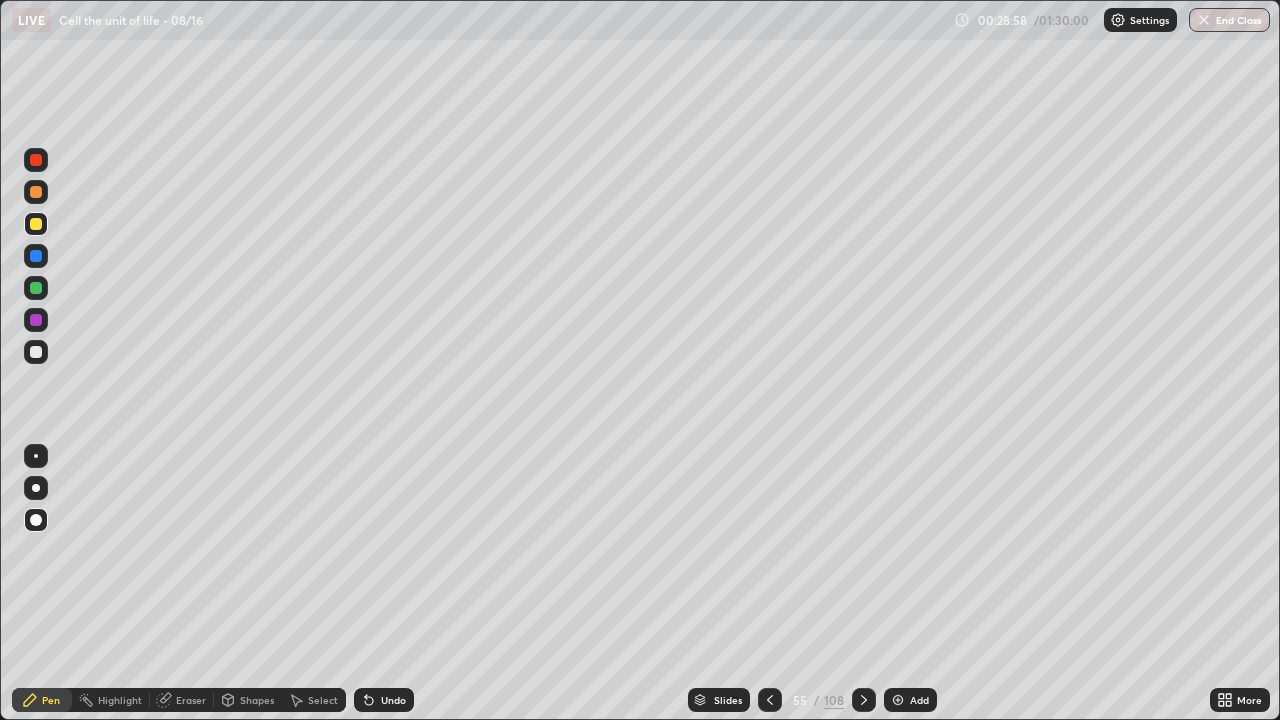 click at bounding box center [36, 256] 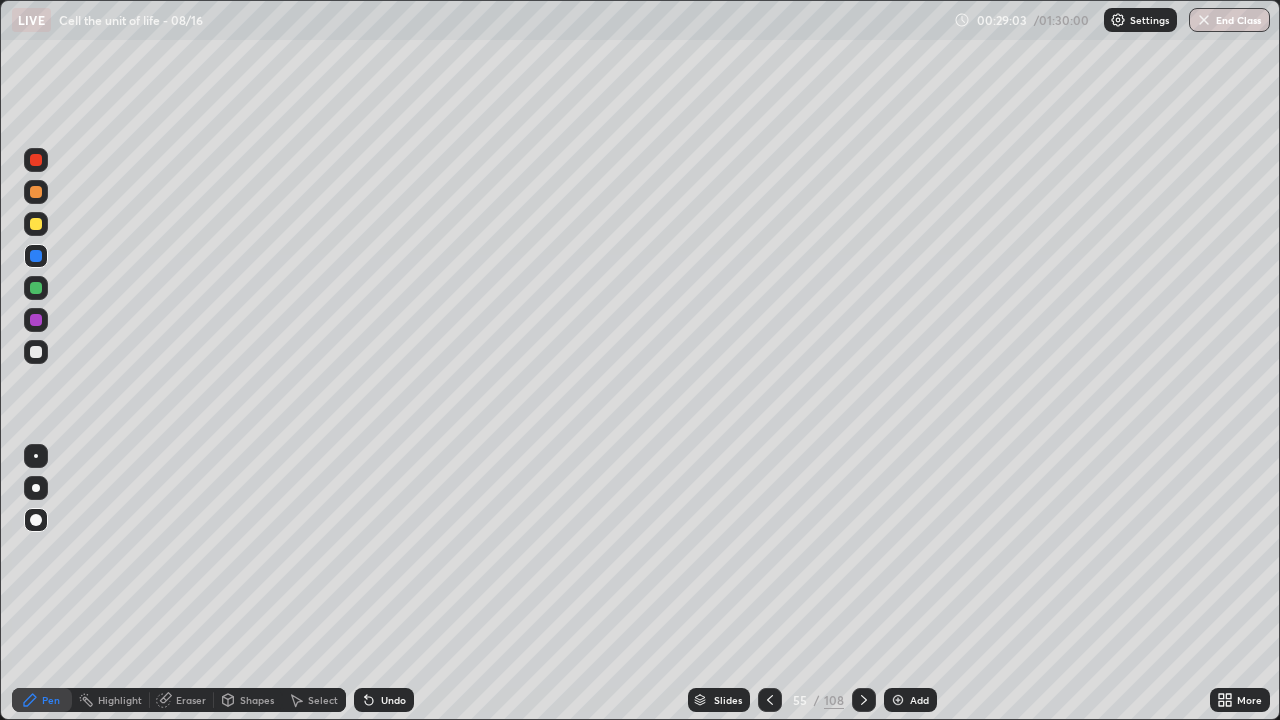 click at bounding box center [36, 488] 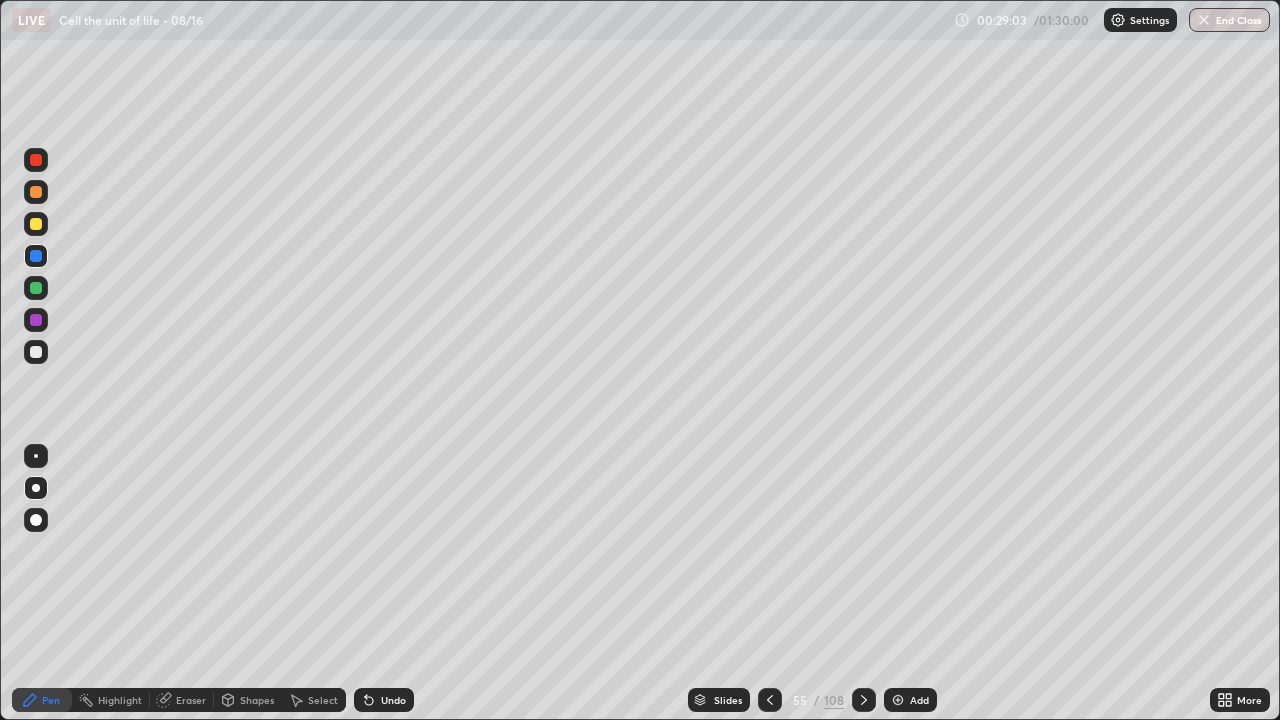 click at bounding box center (36, 224) 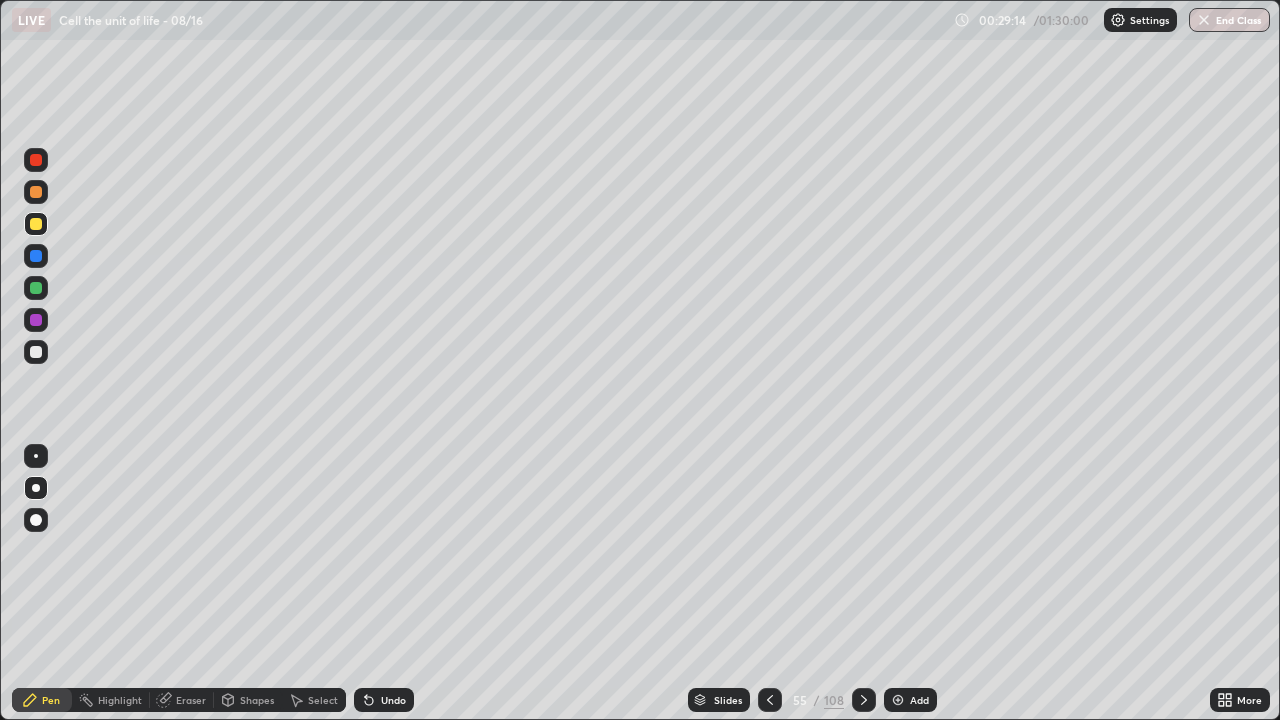 click at bounding box center (36, 256) 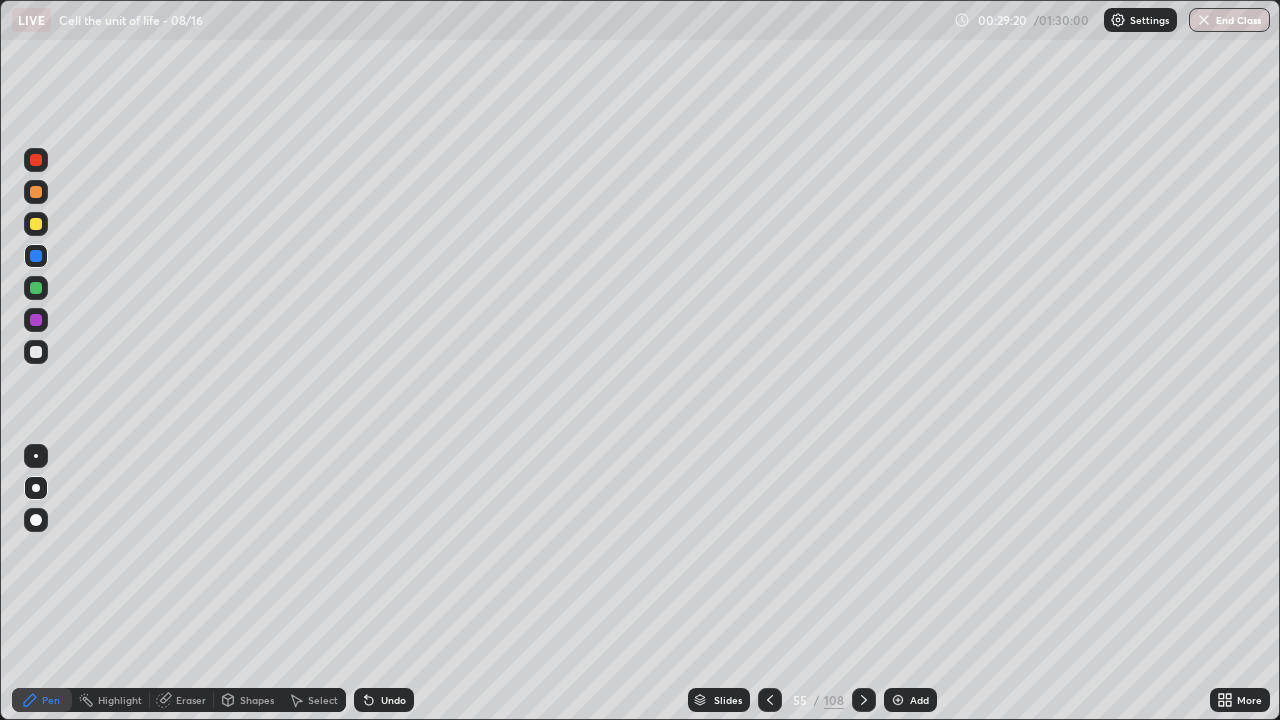 click at bounding box center [36, 352] 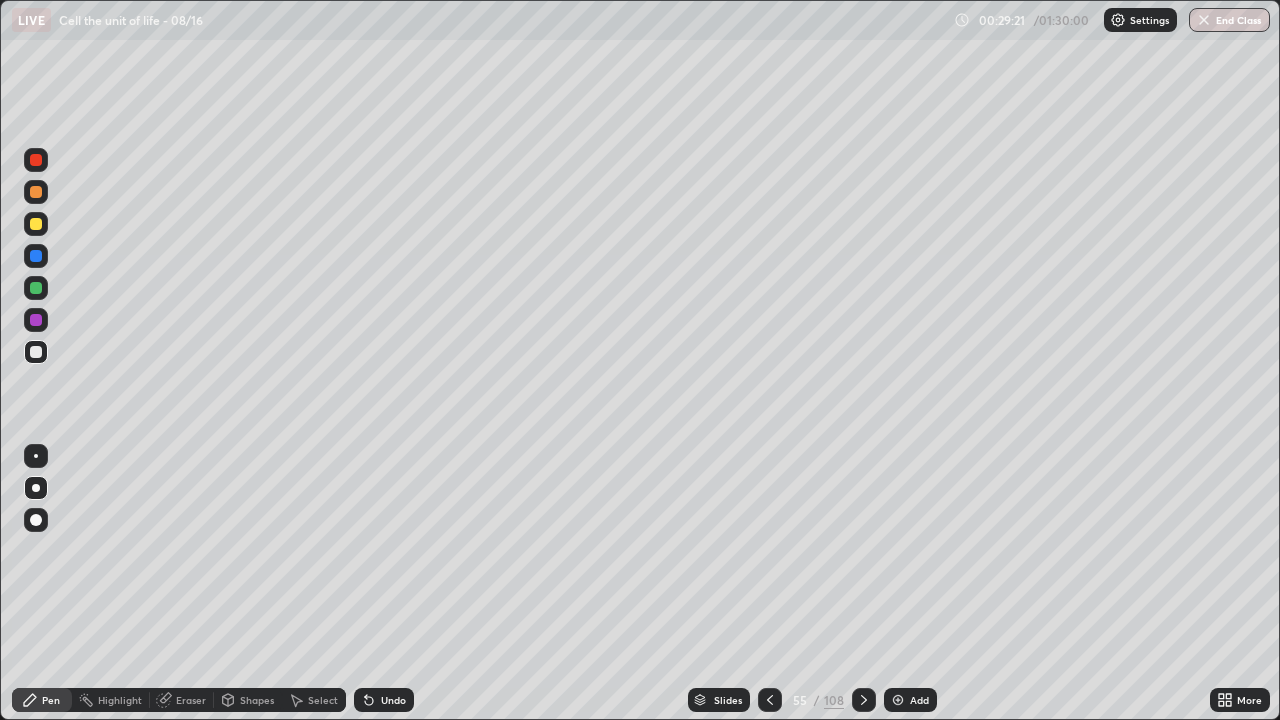 click at bounding box center (36, 320) 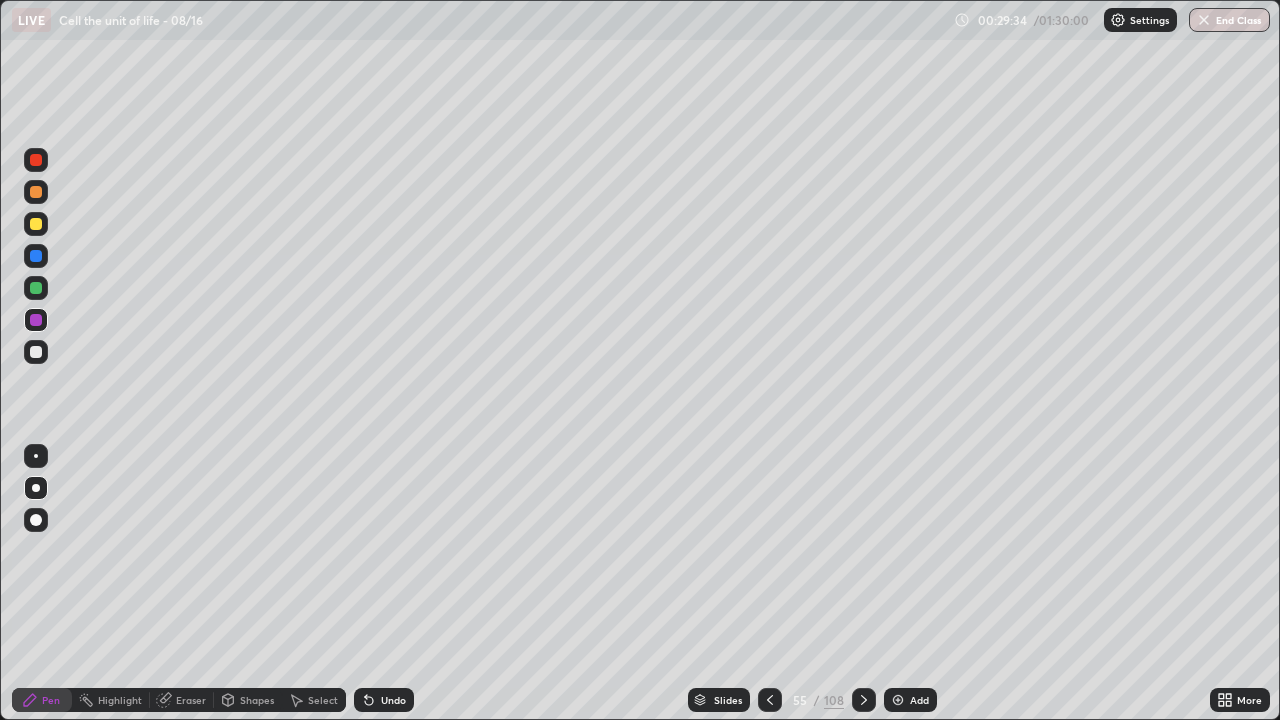 click at bounding box center (36, 256) 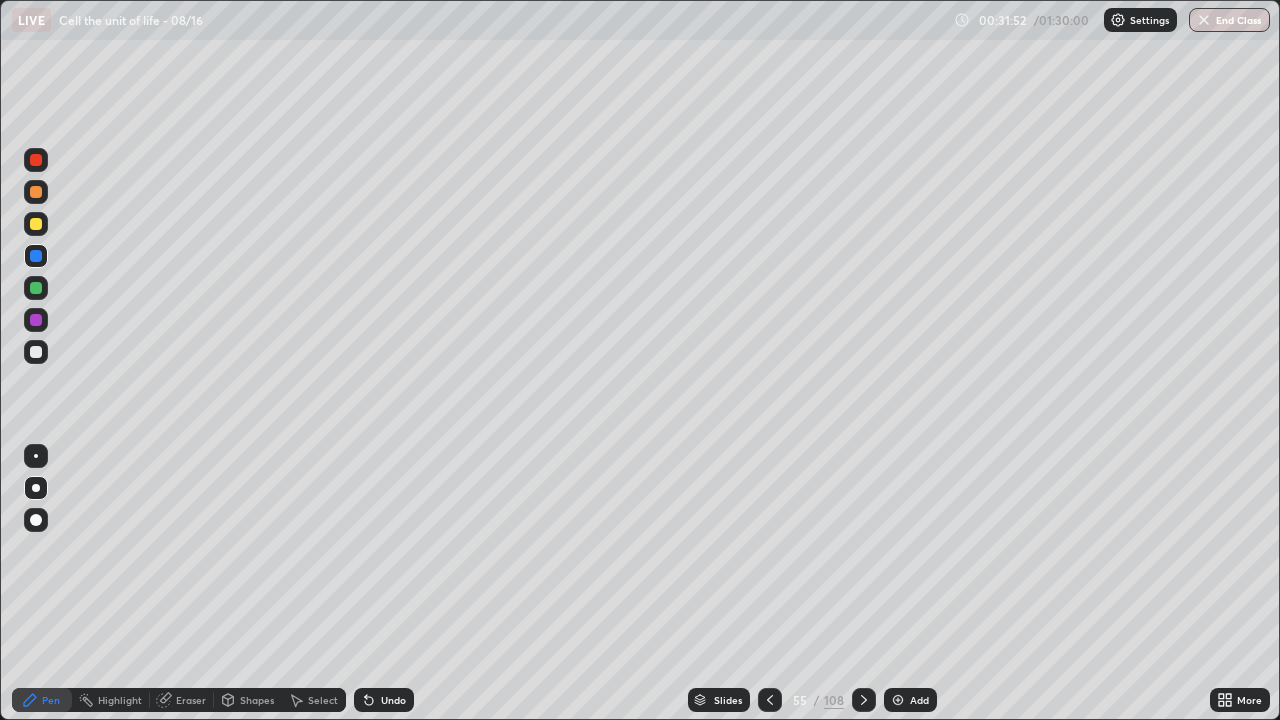 click at bounding box center [36, 352] 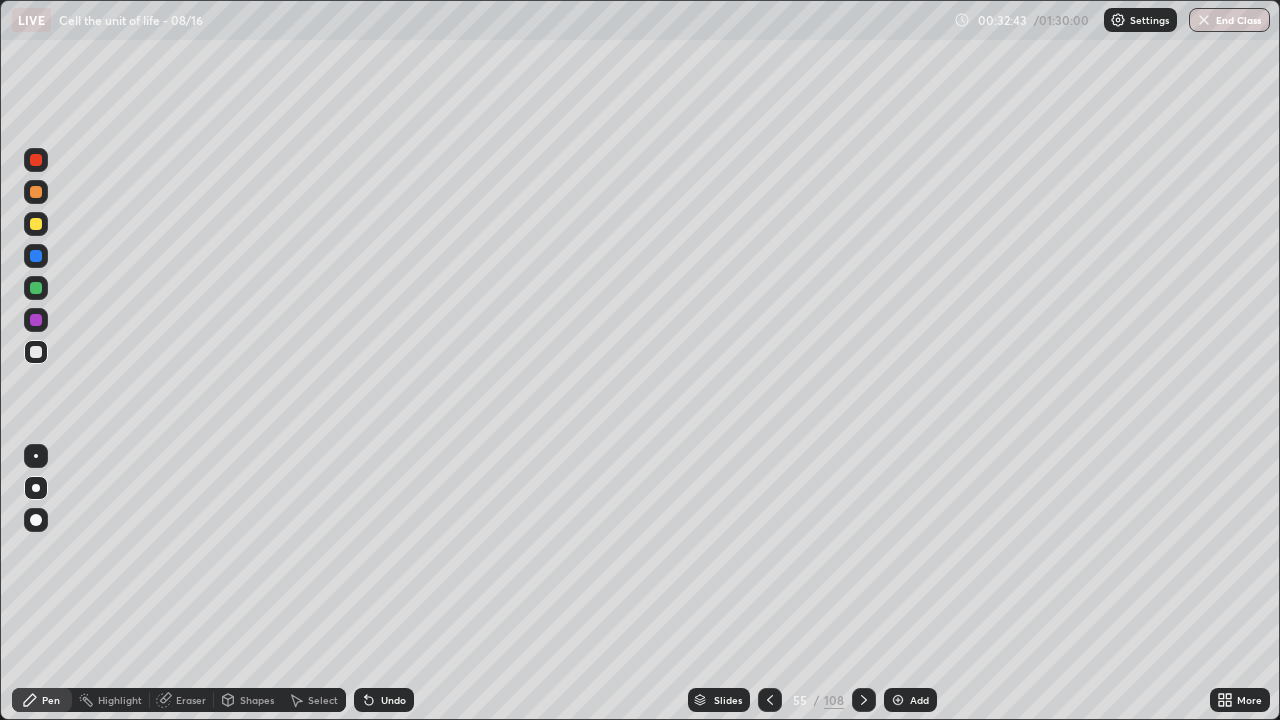 click at bounding box center (36, 288) 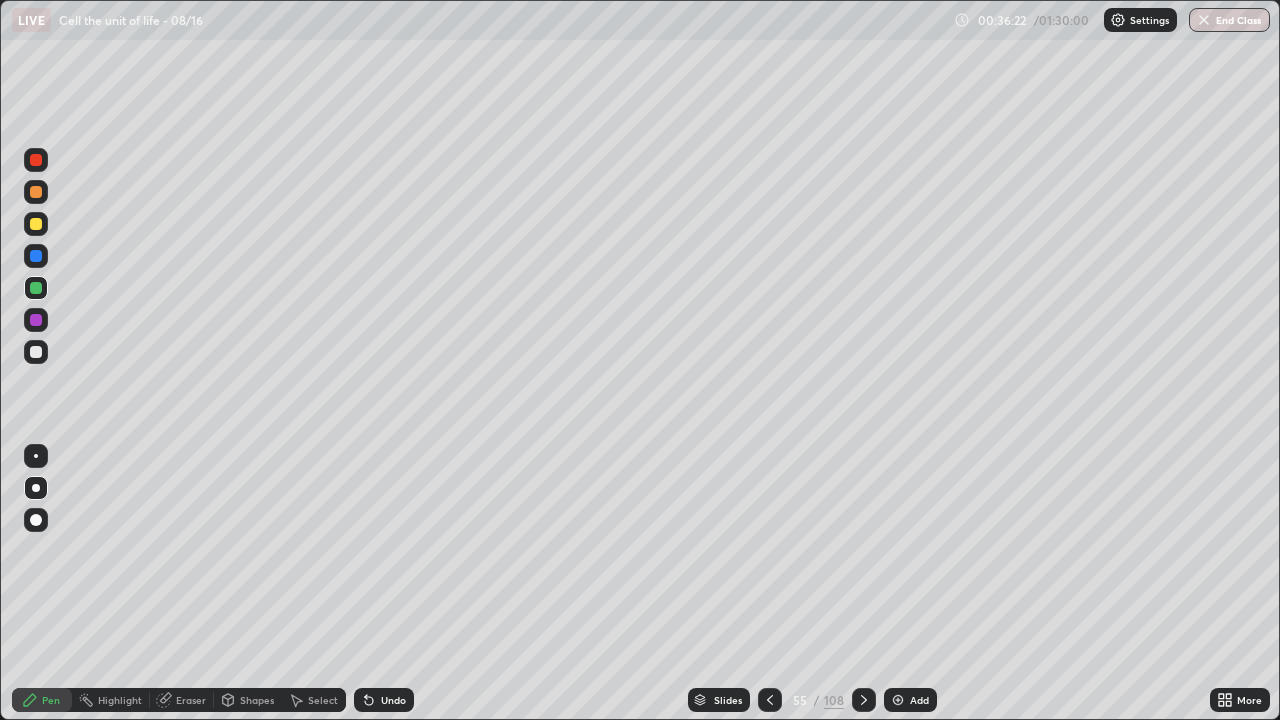 click 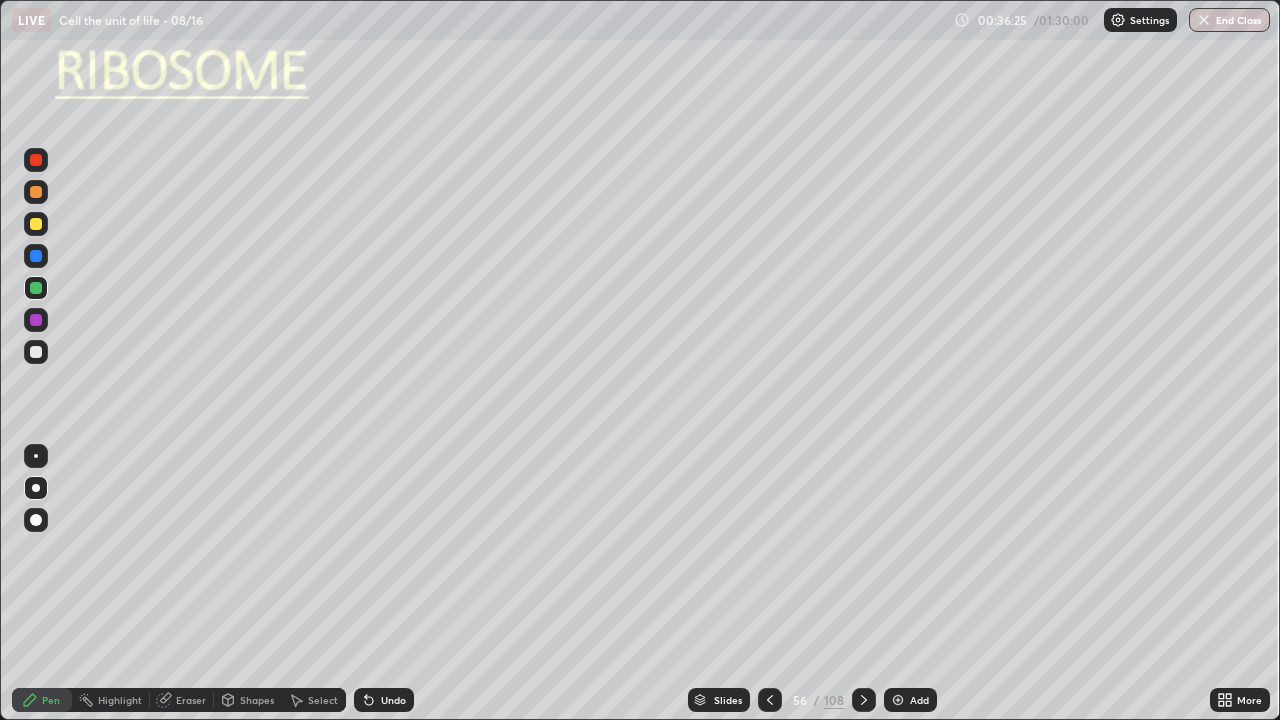 click 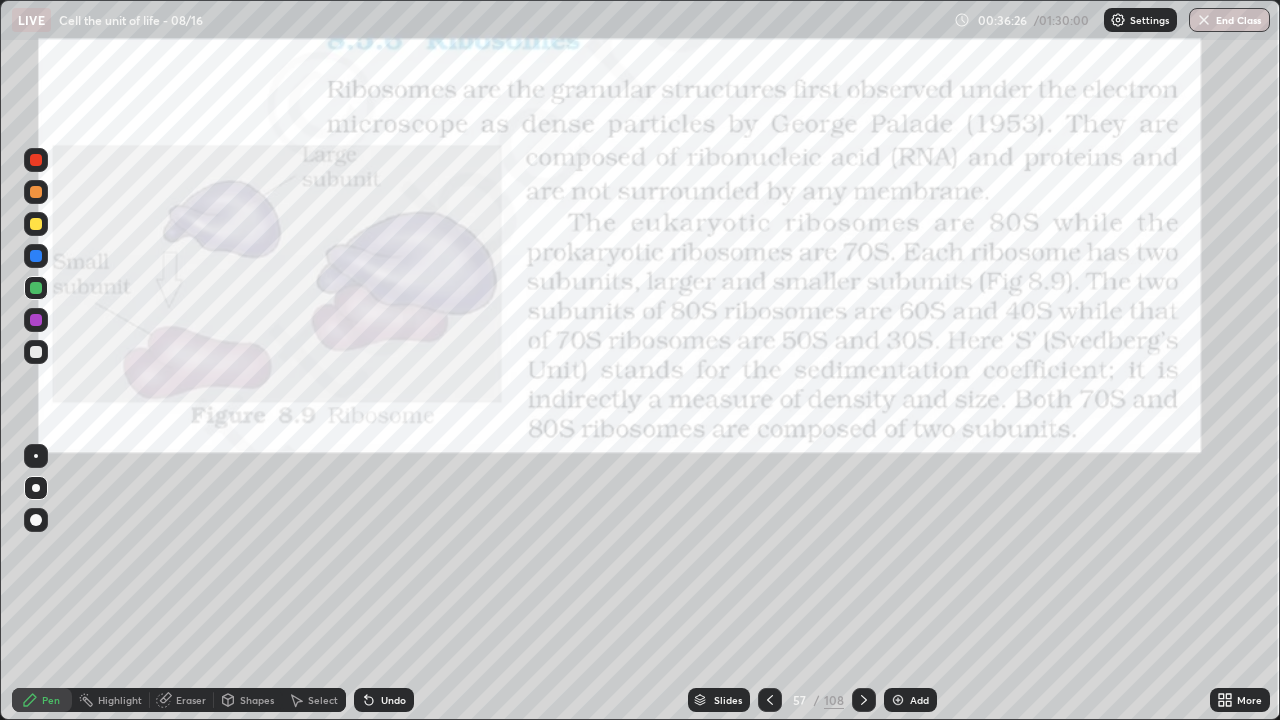click 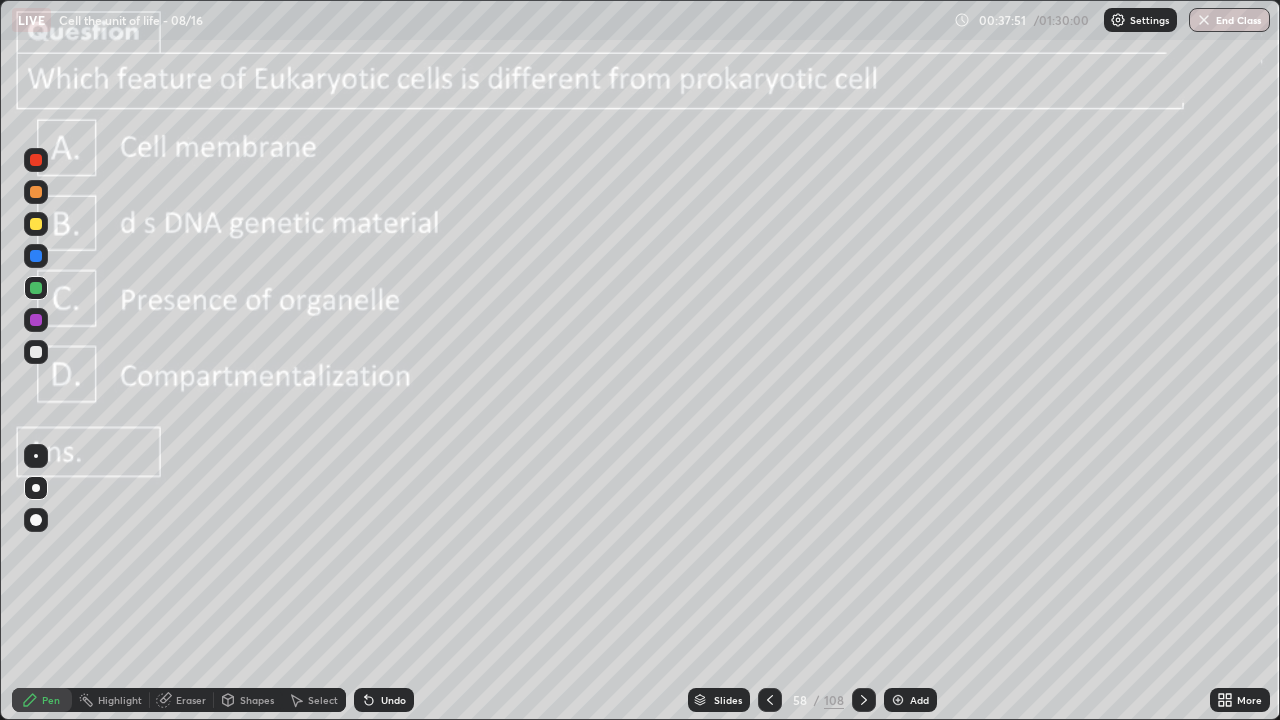 click 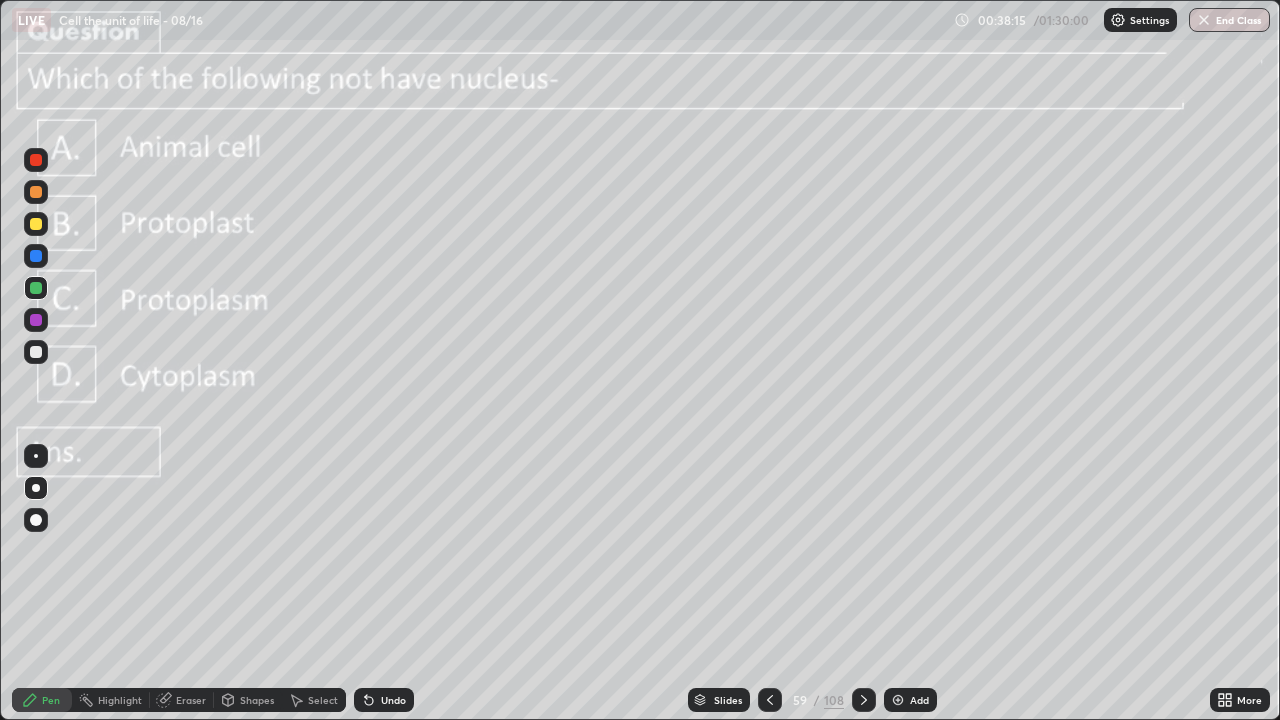 click 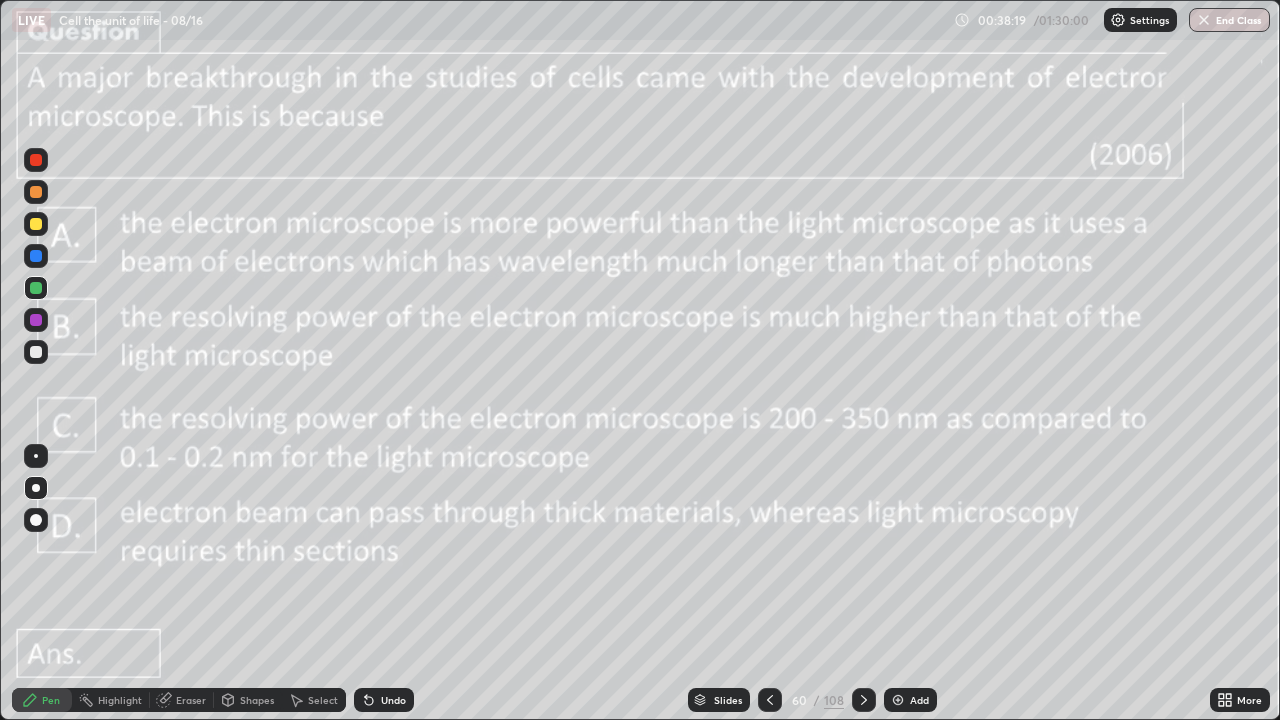 click 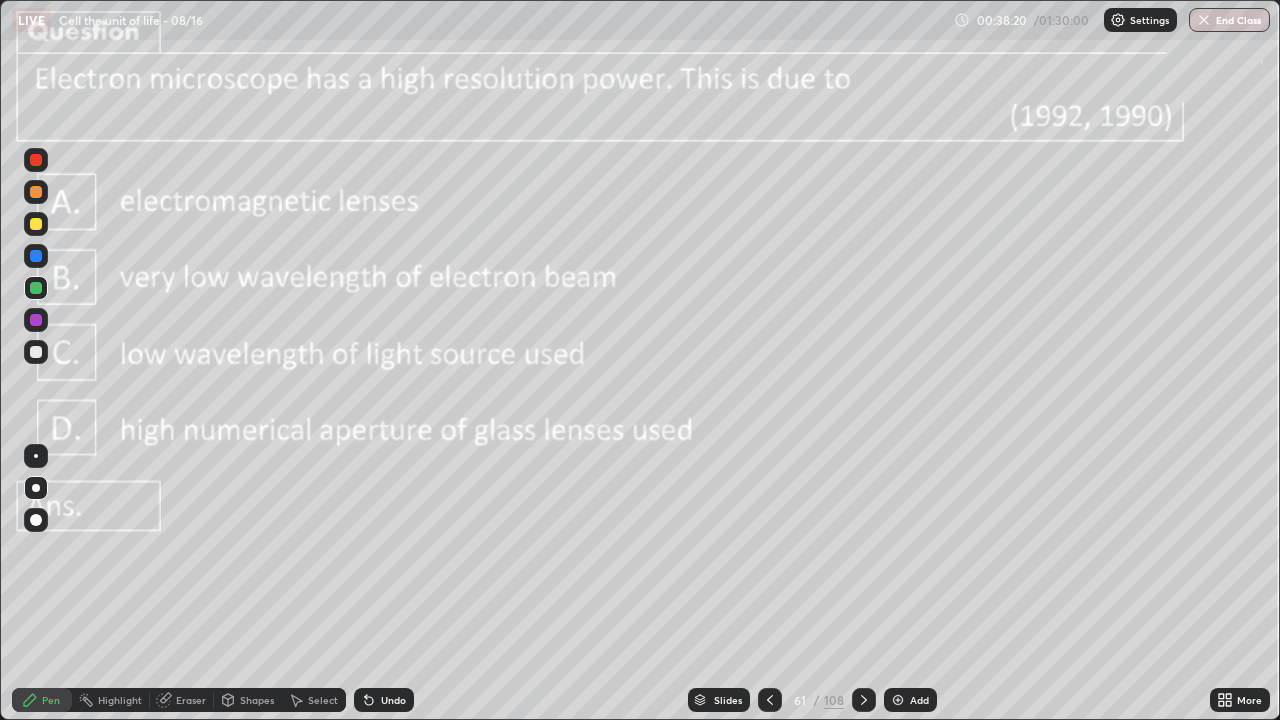 click 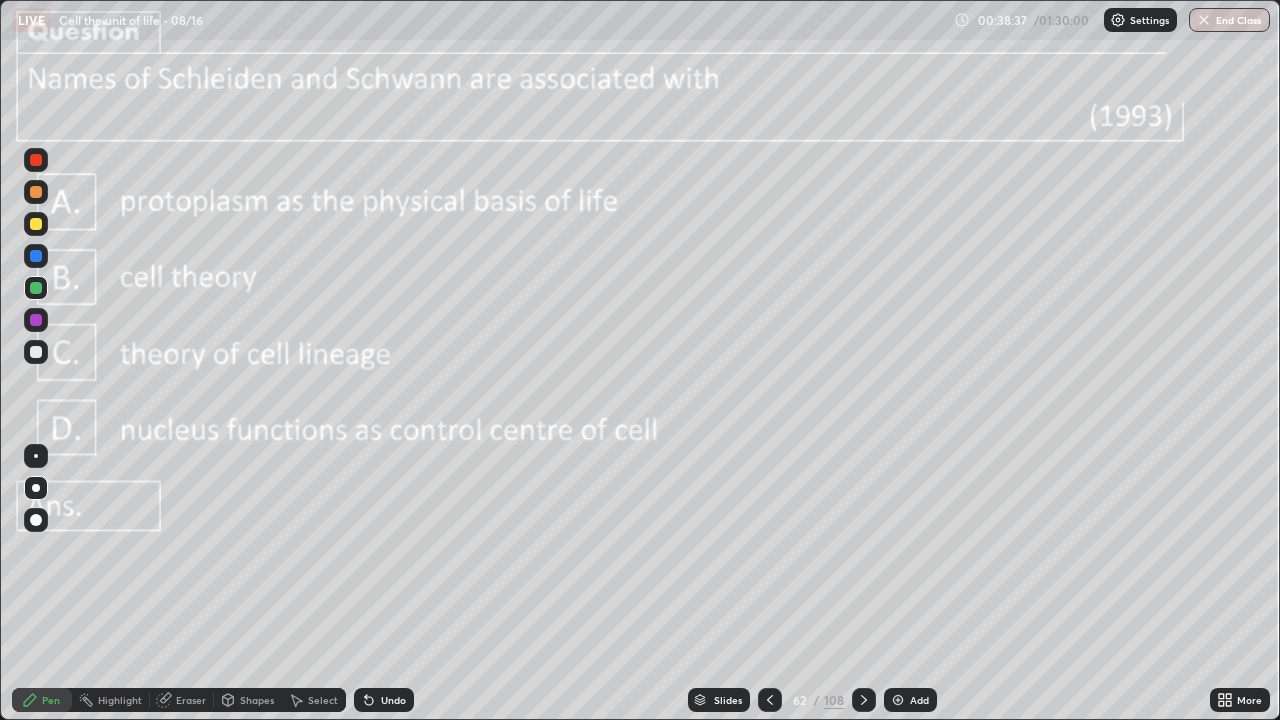 click at bounding box center [864, 700] 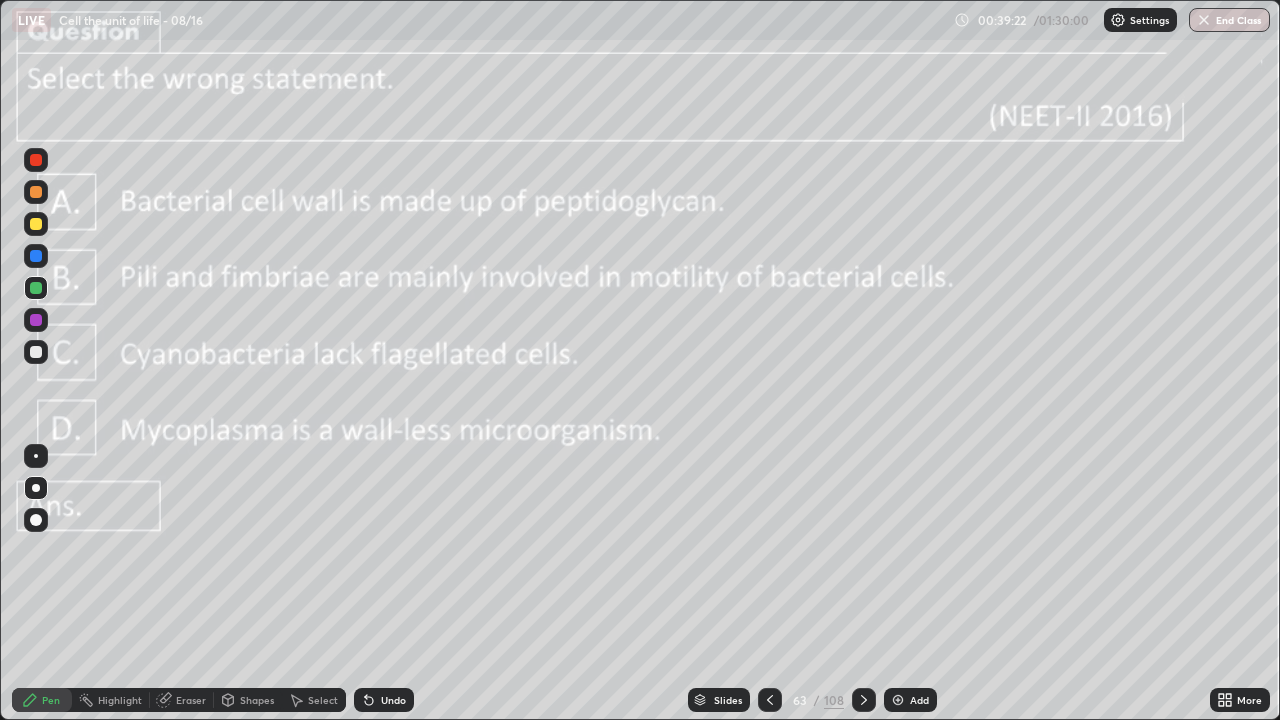 click 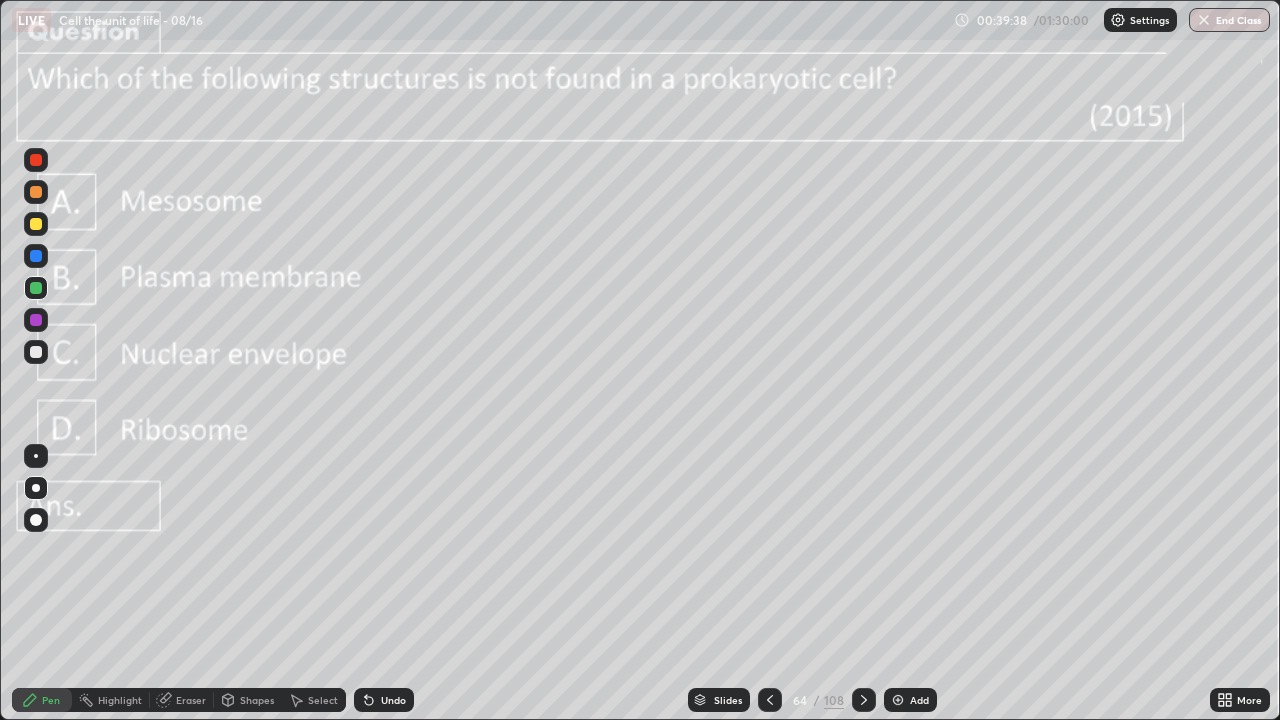 click 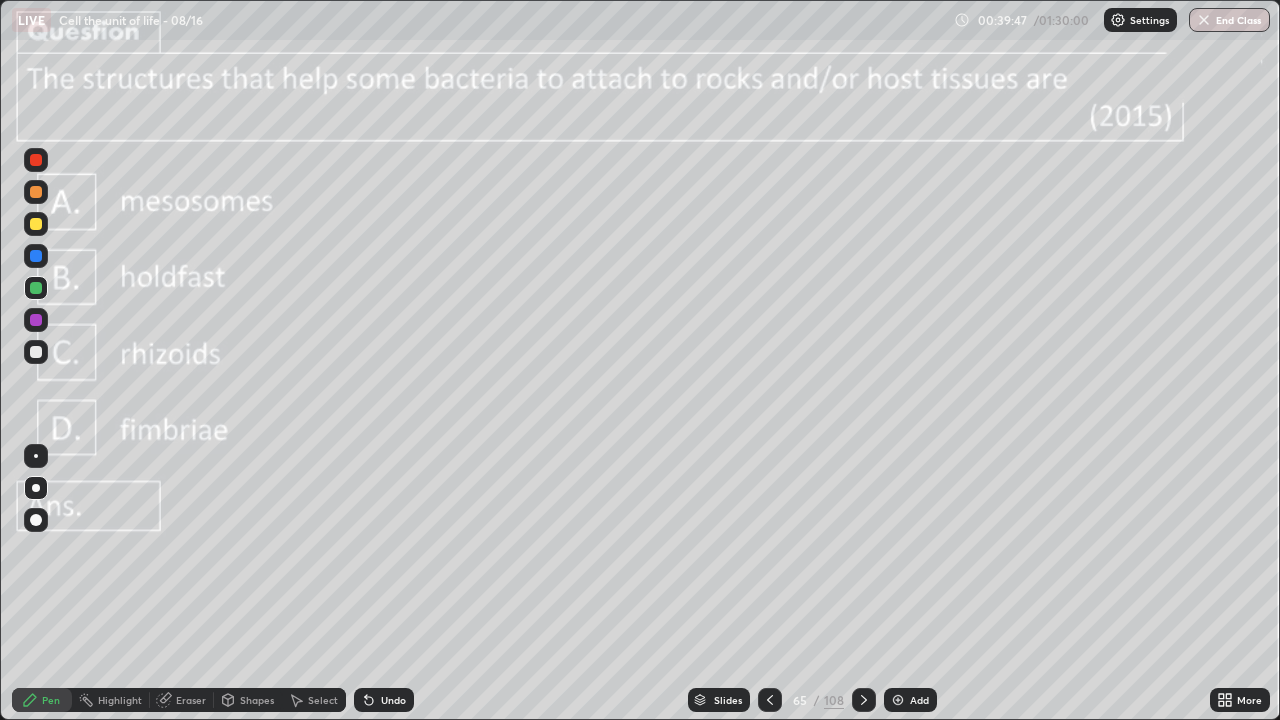 click 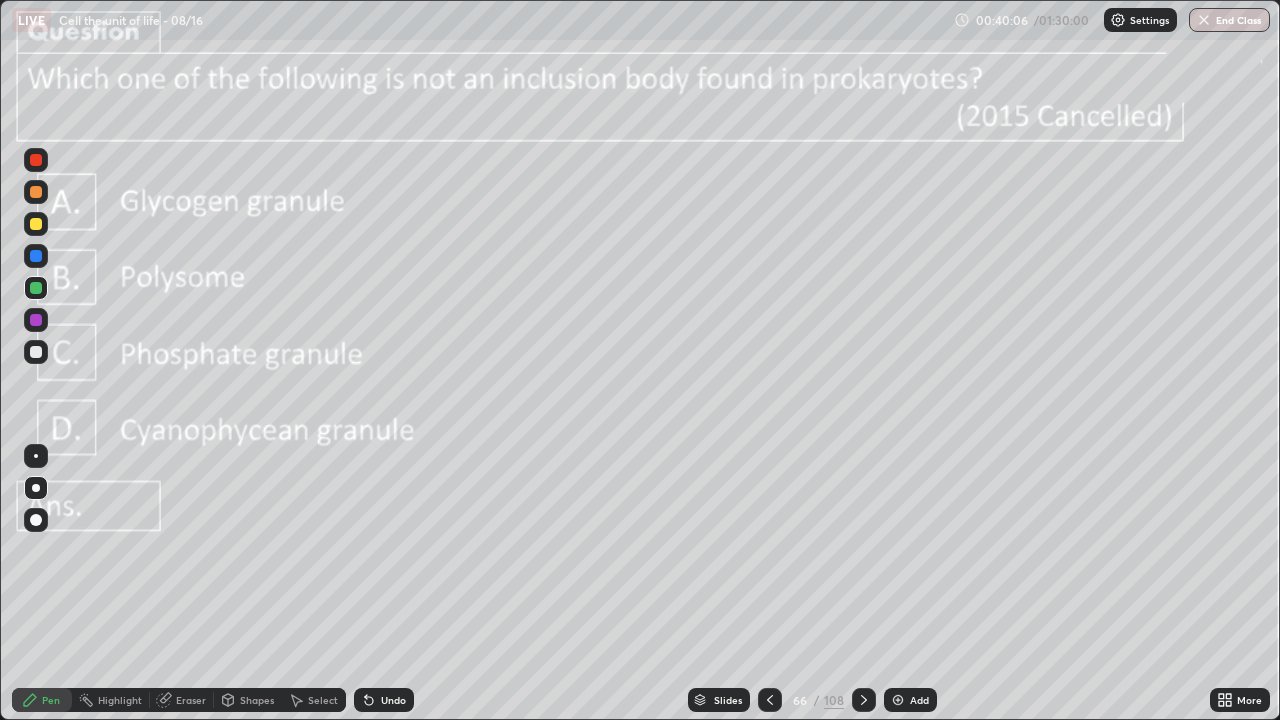 click at bounding box center (864, 700) 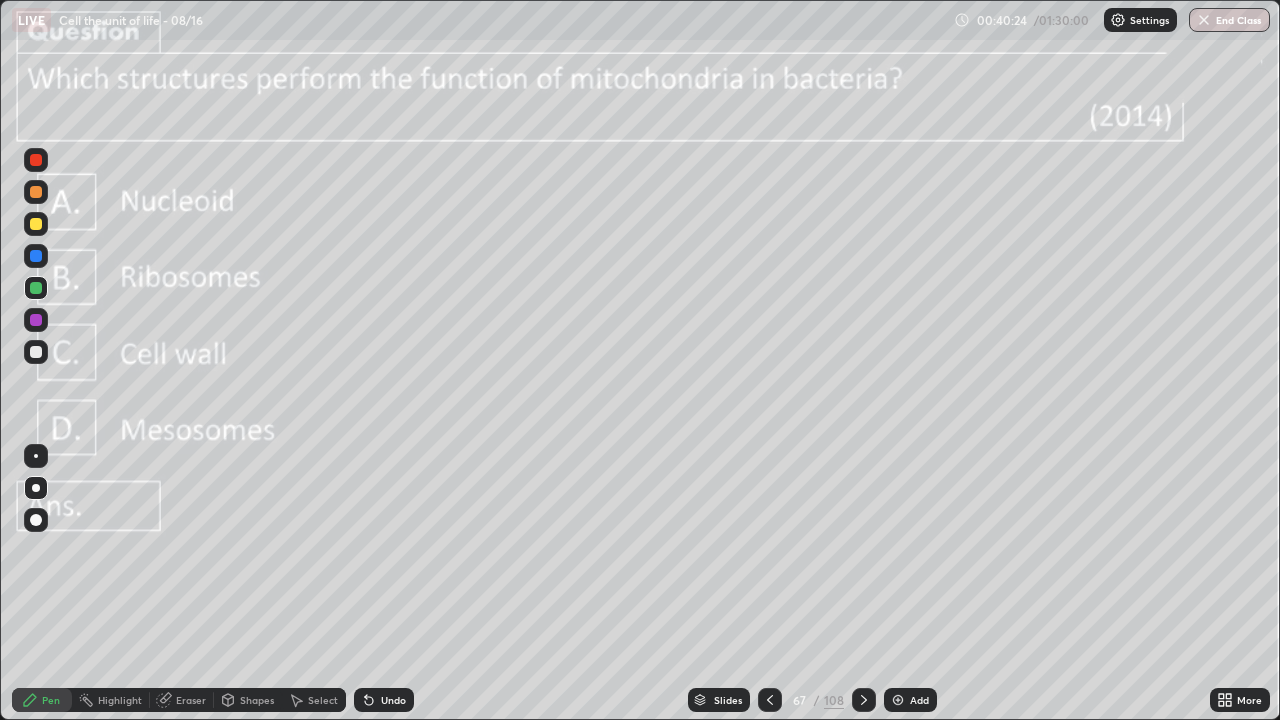 click 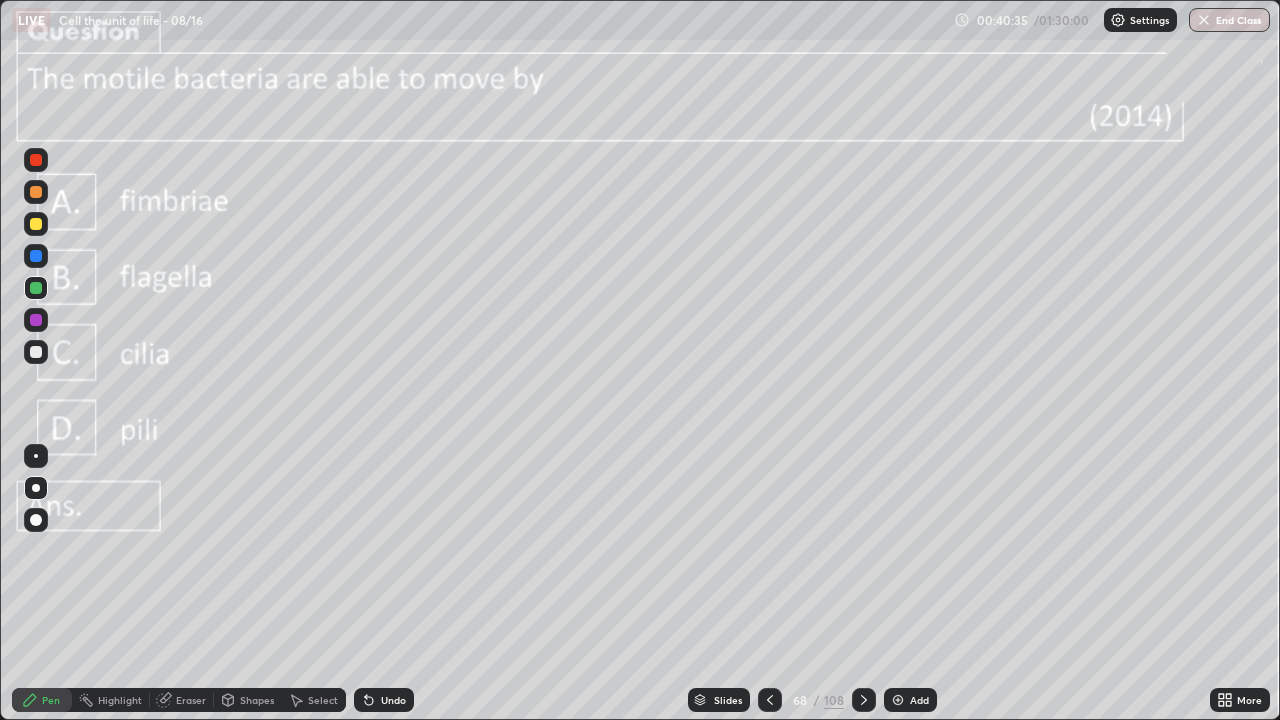click 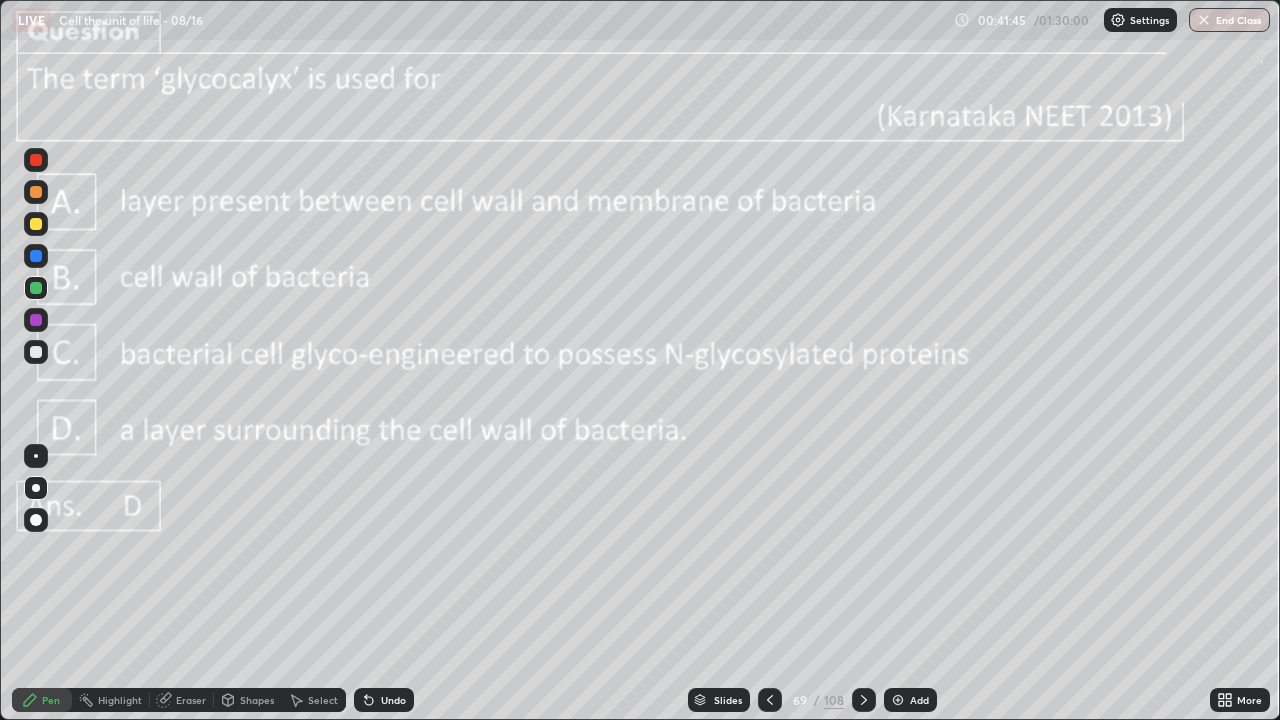 click 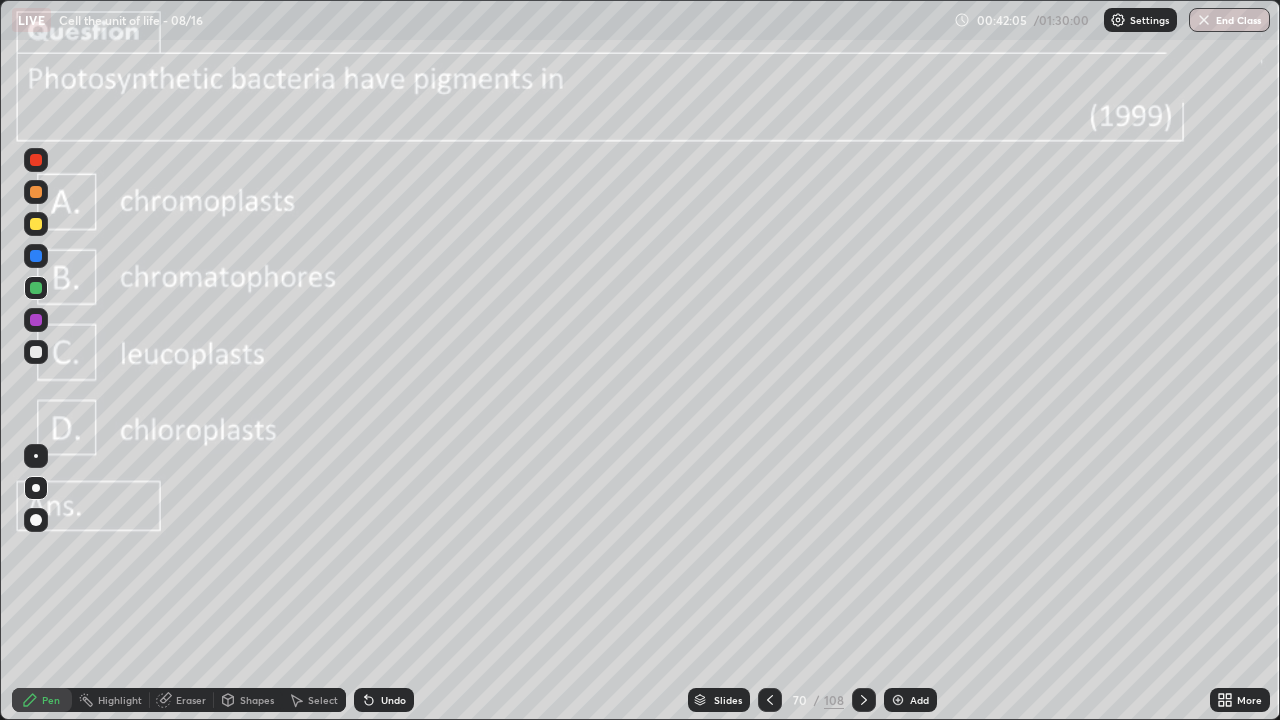 click at bounding box center (864, 700) 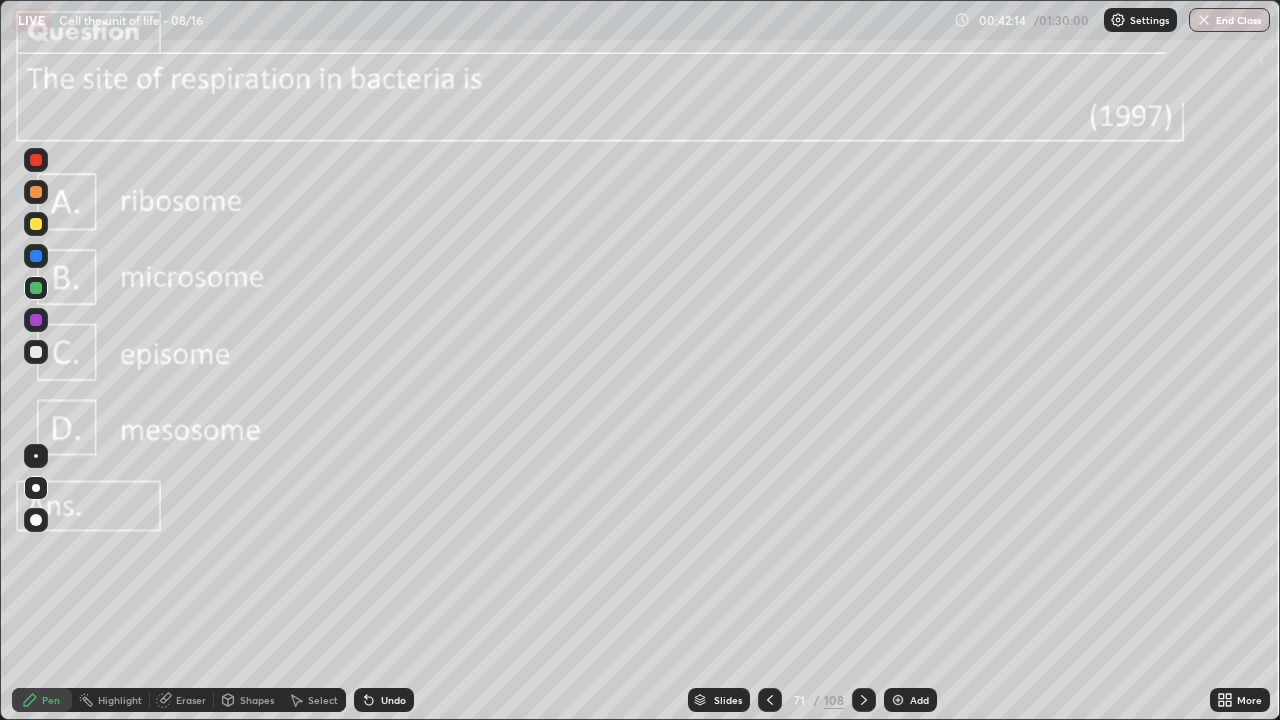click 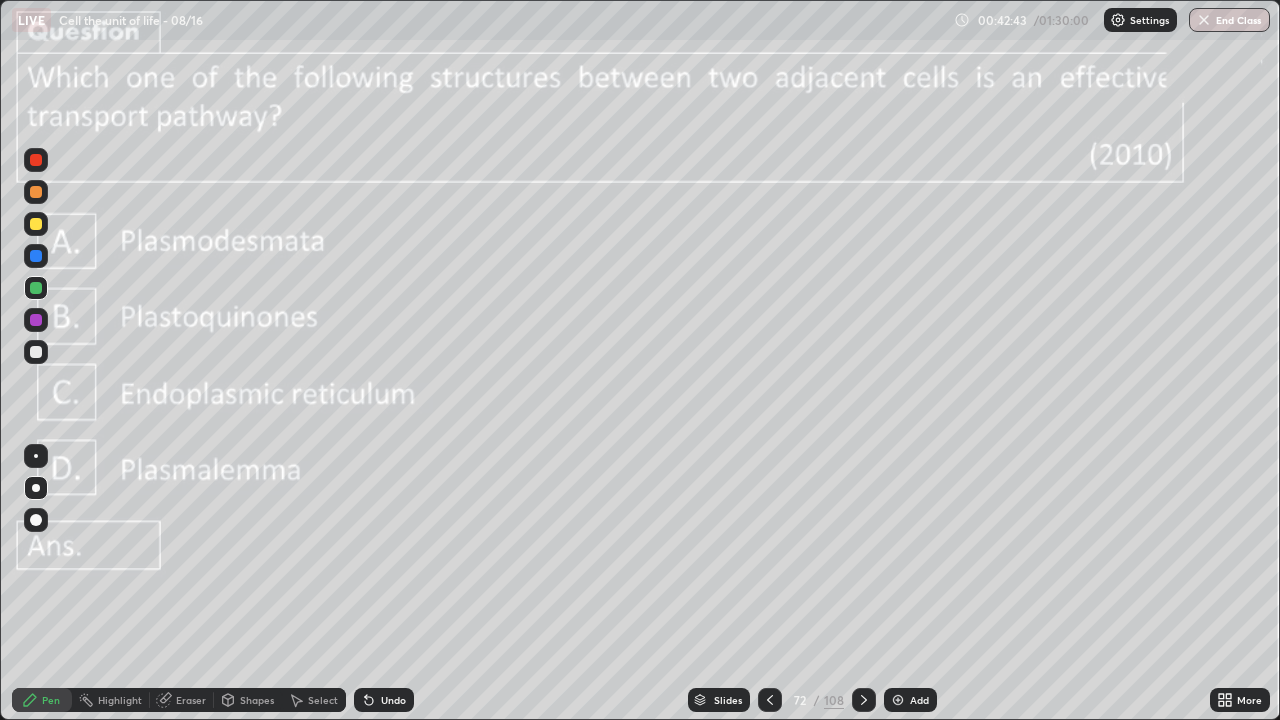 click at bounding box center [36, 224] 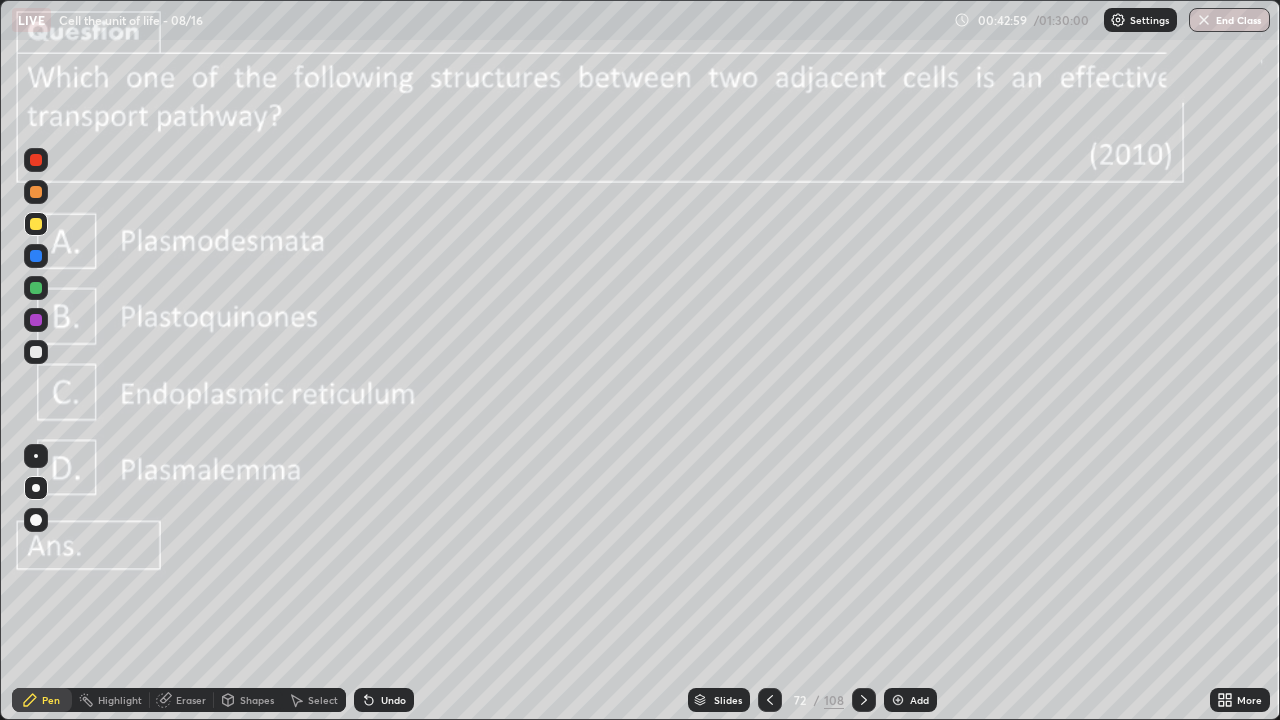 click 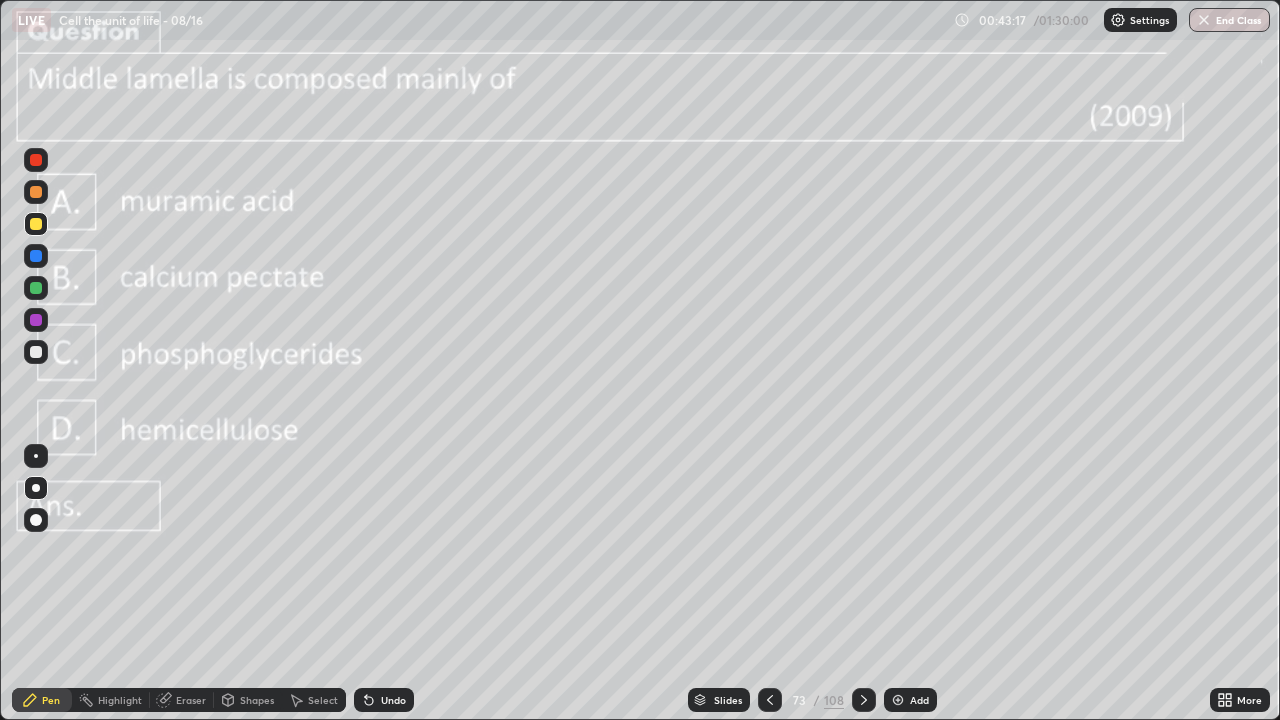 click 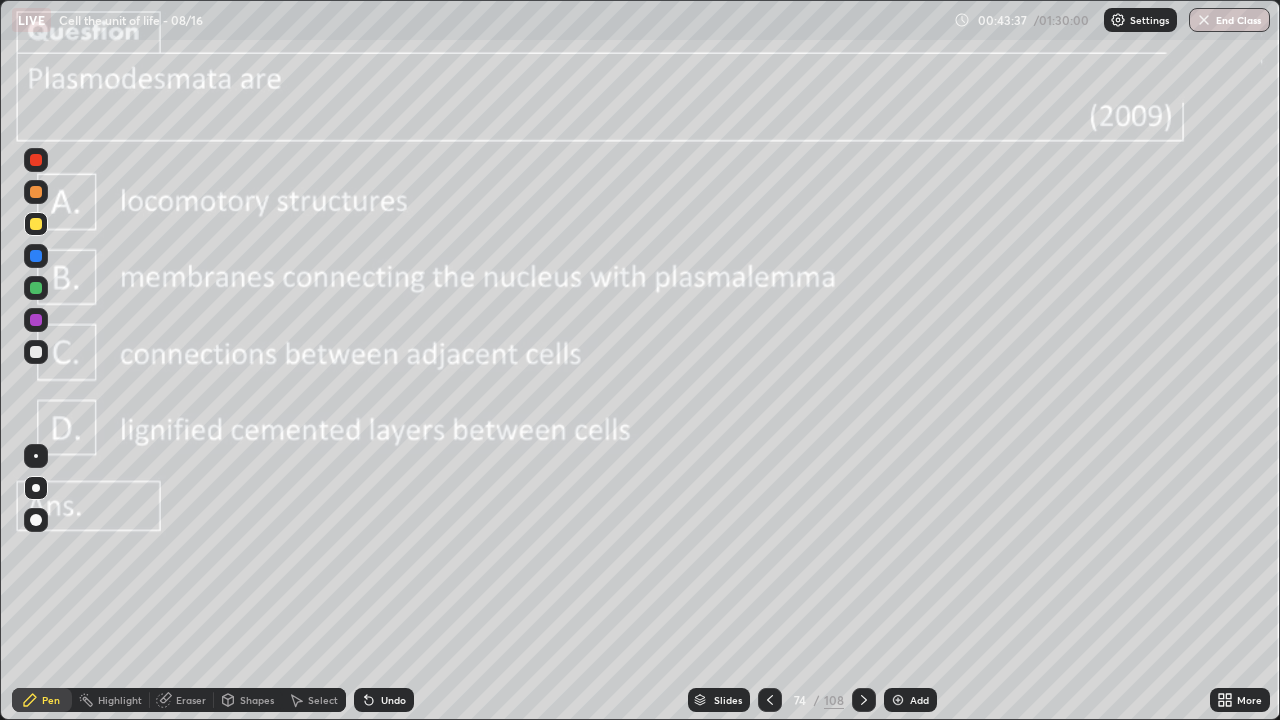 click 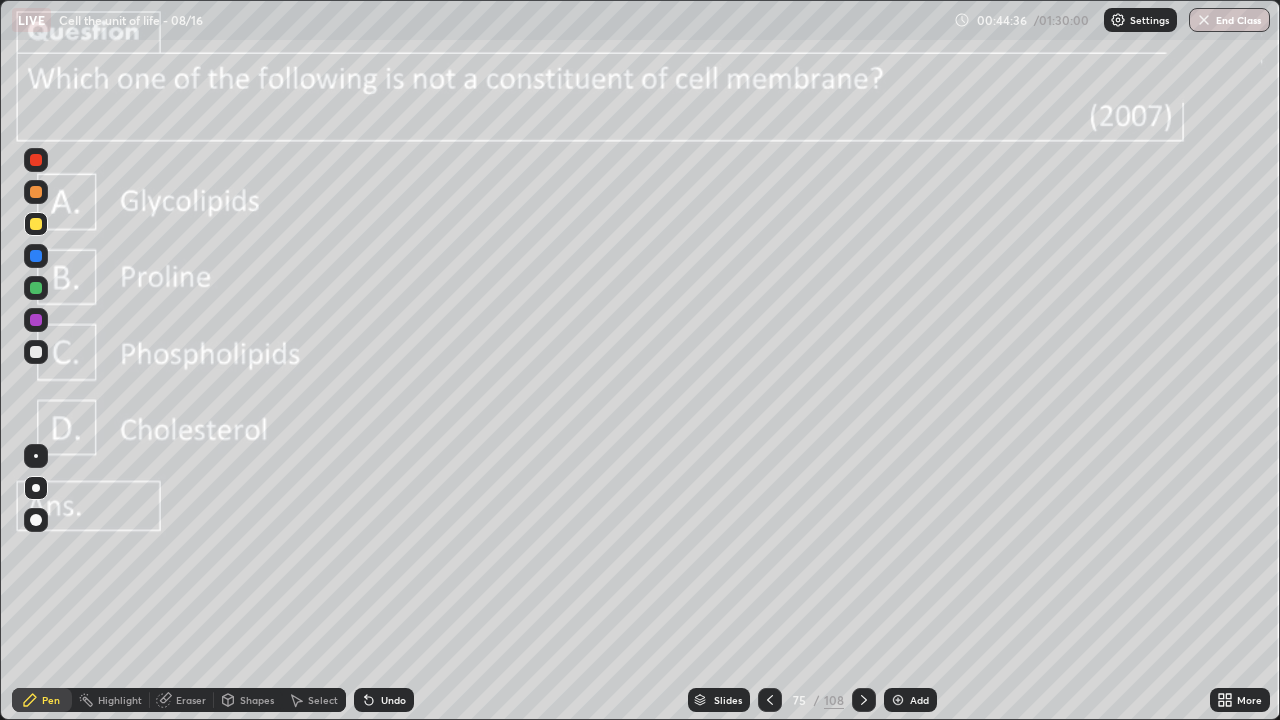click 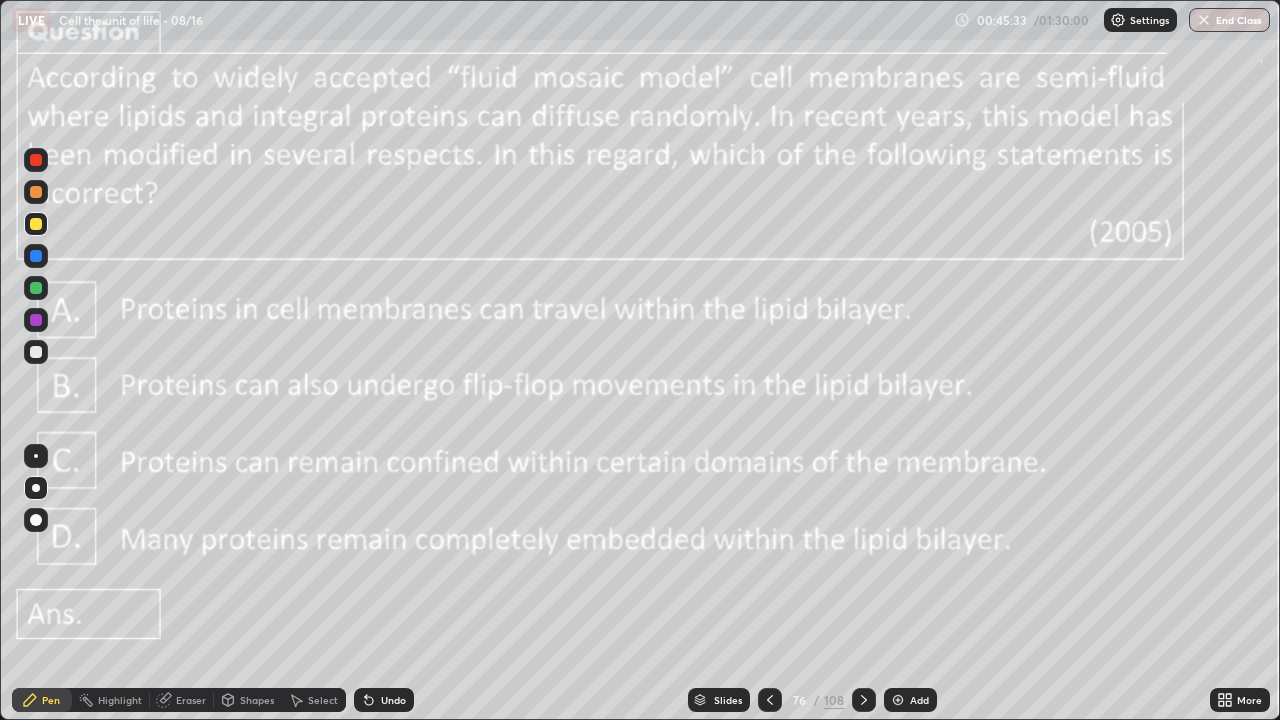 click 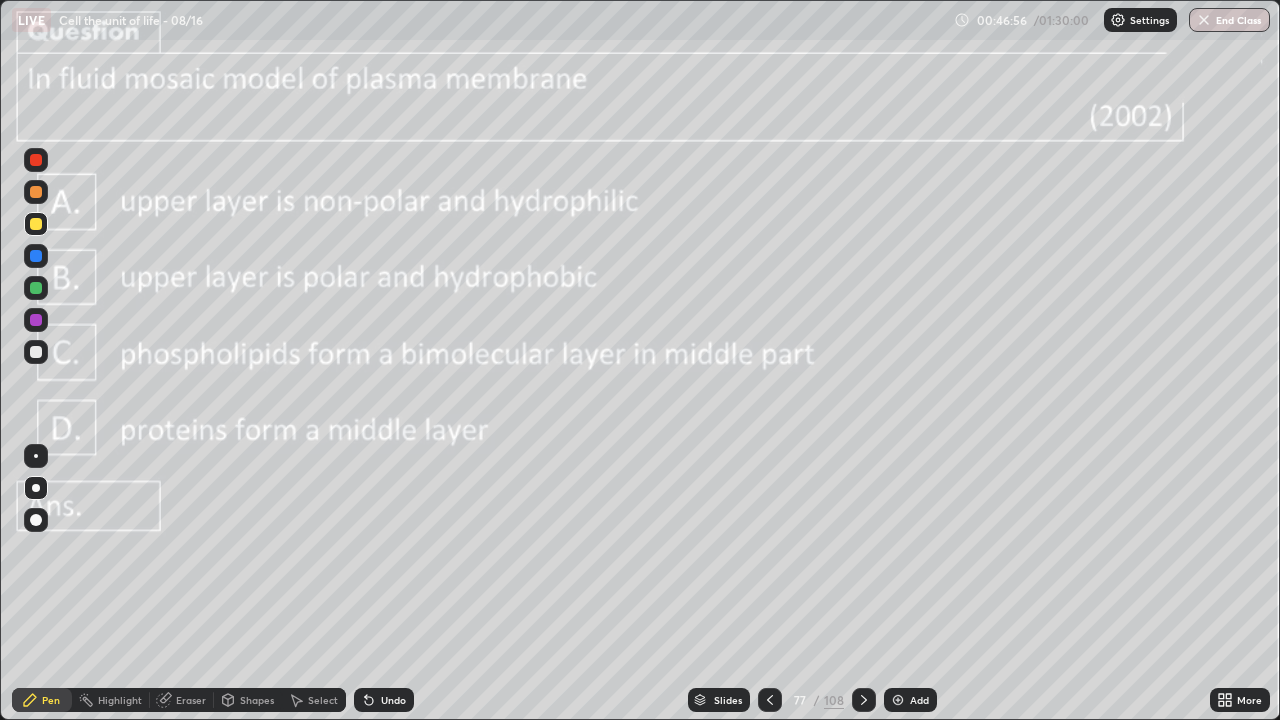 click 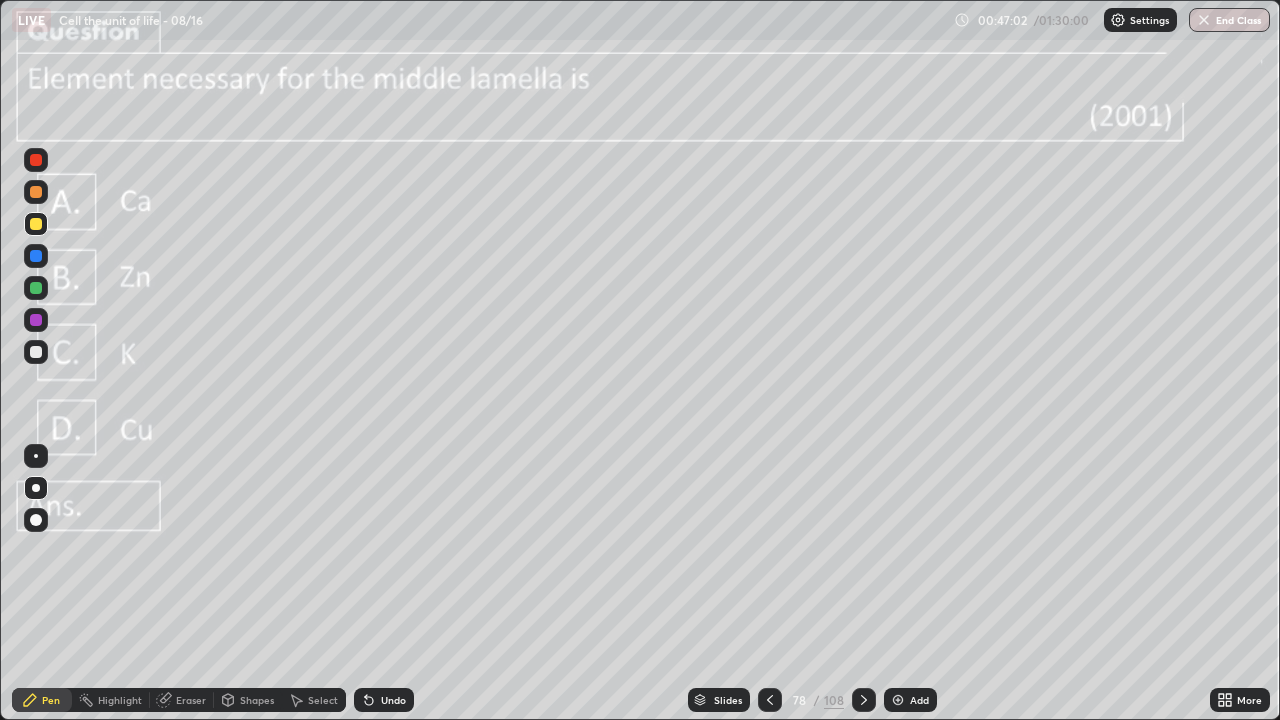 click 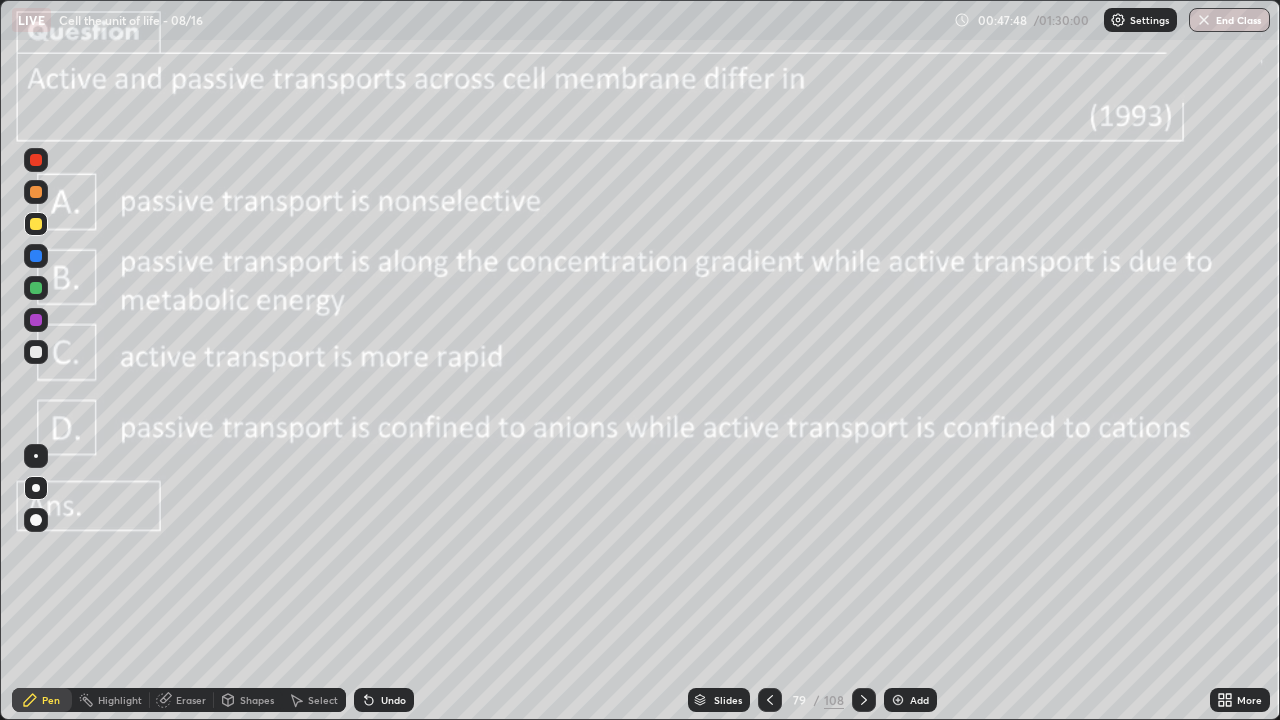 click 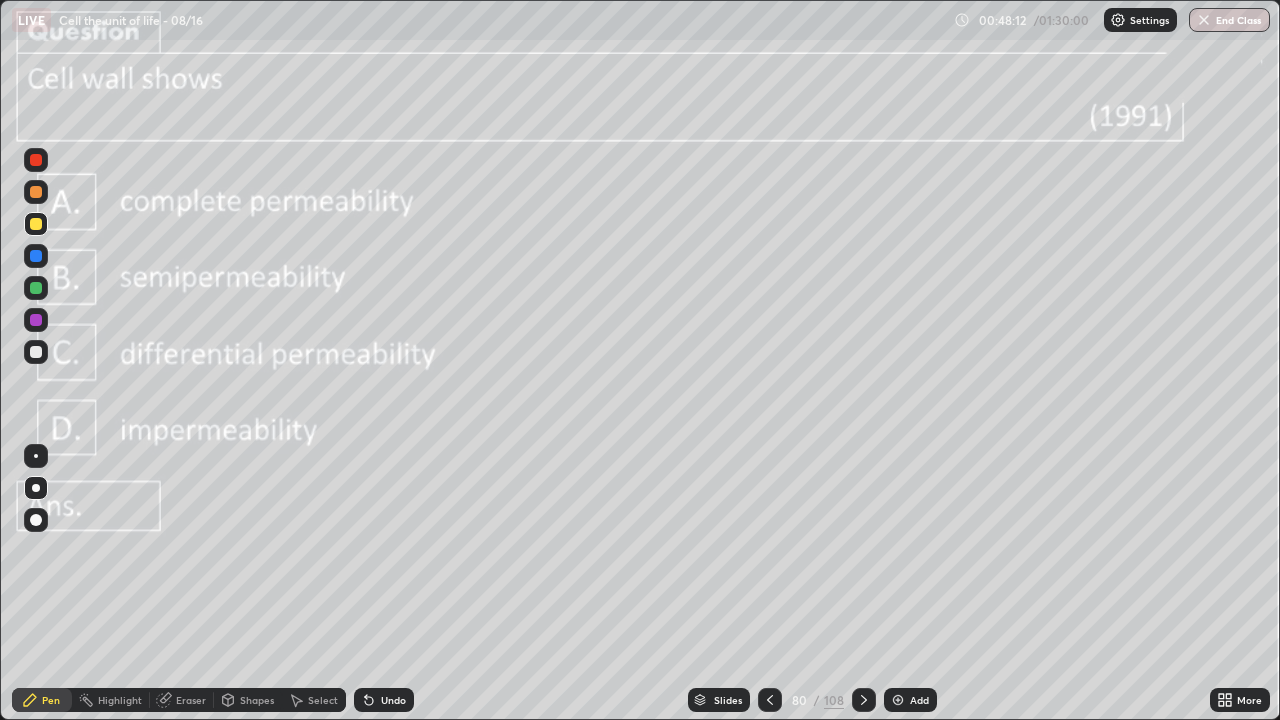 click 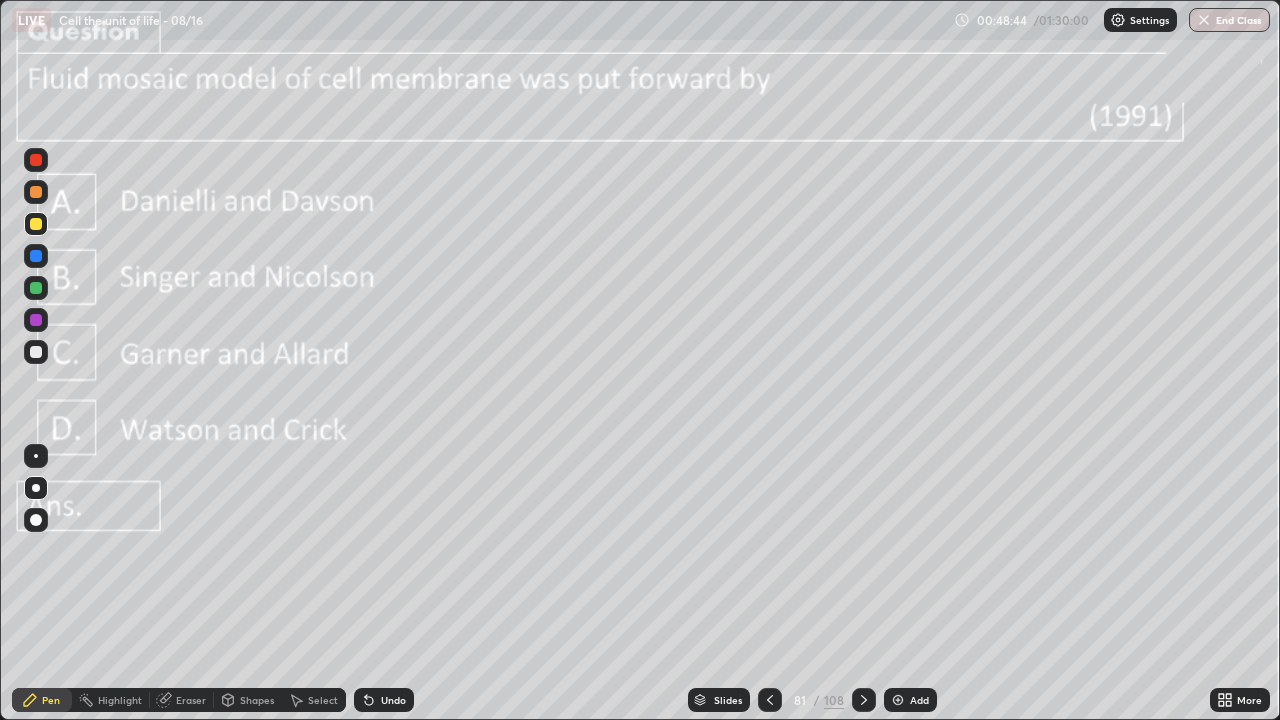 click 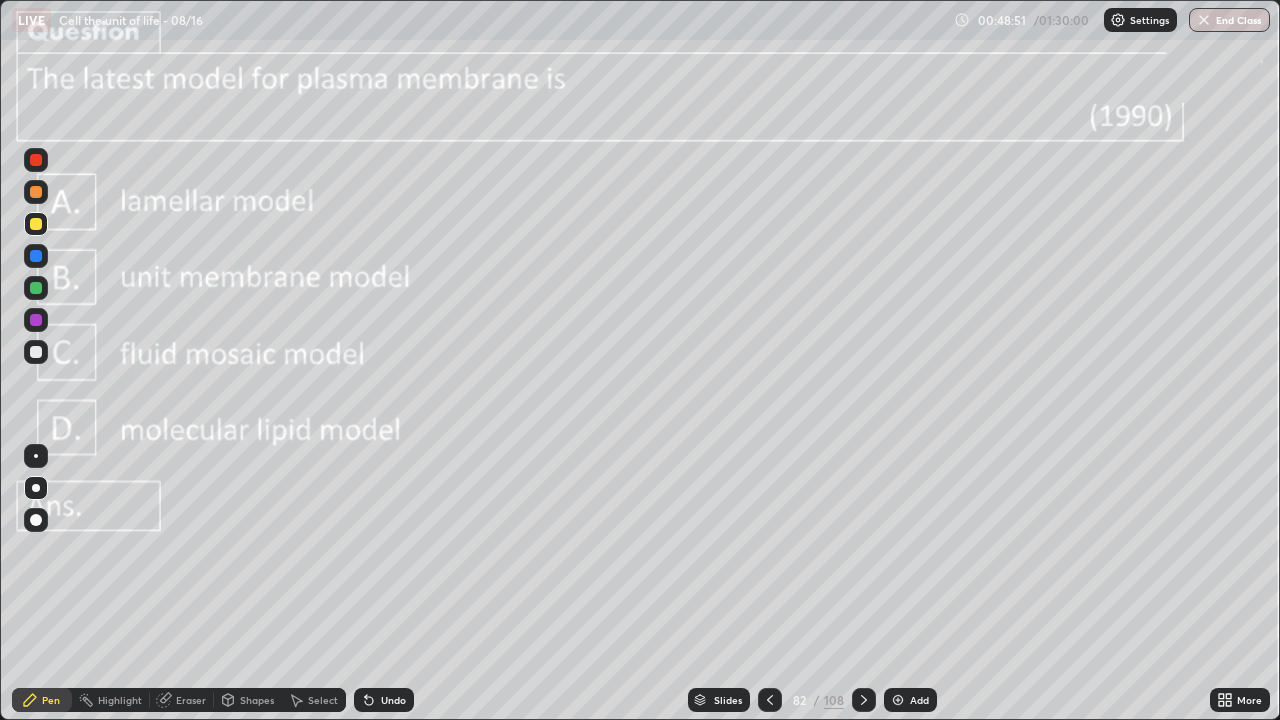 click 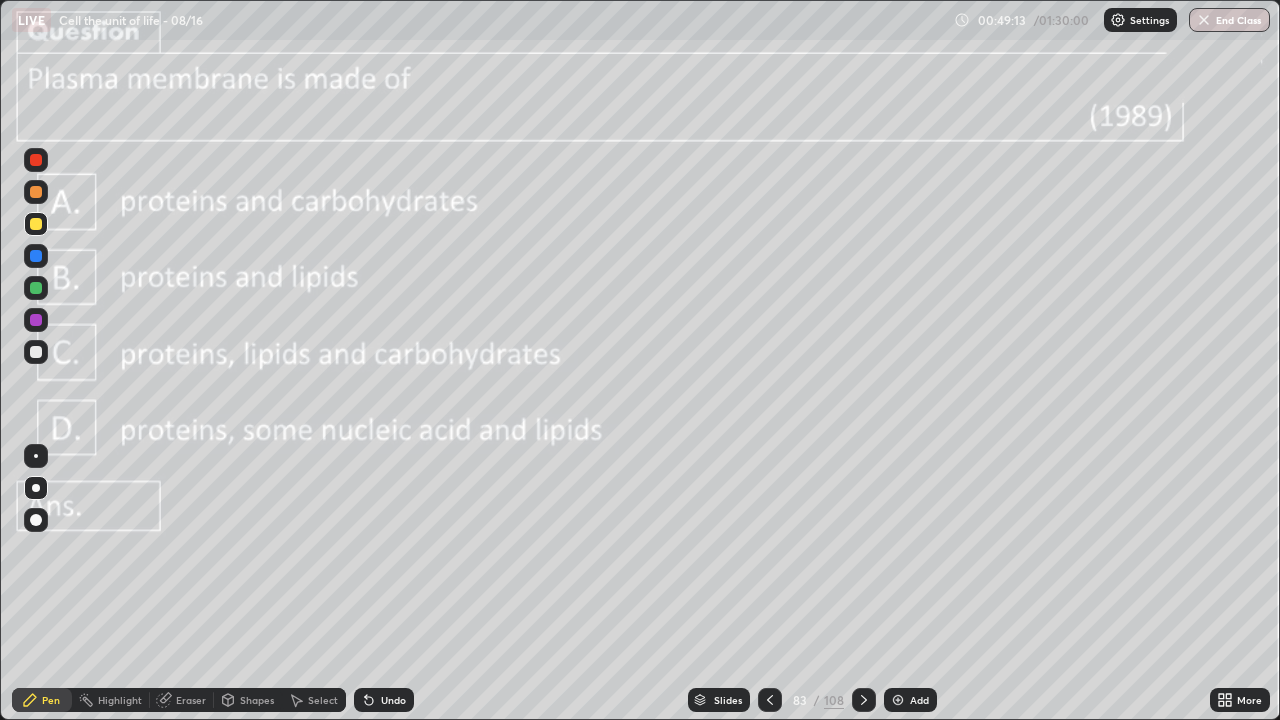 click 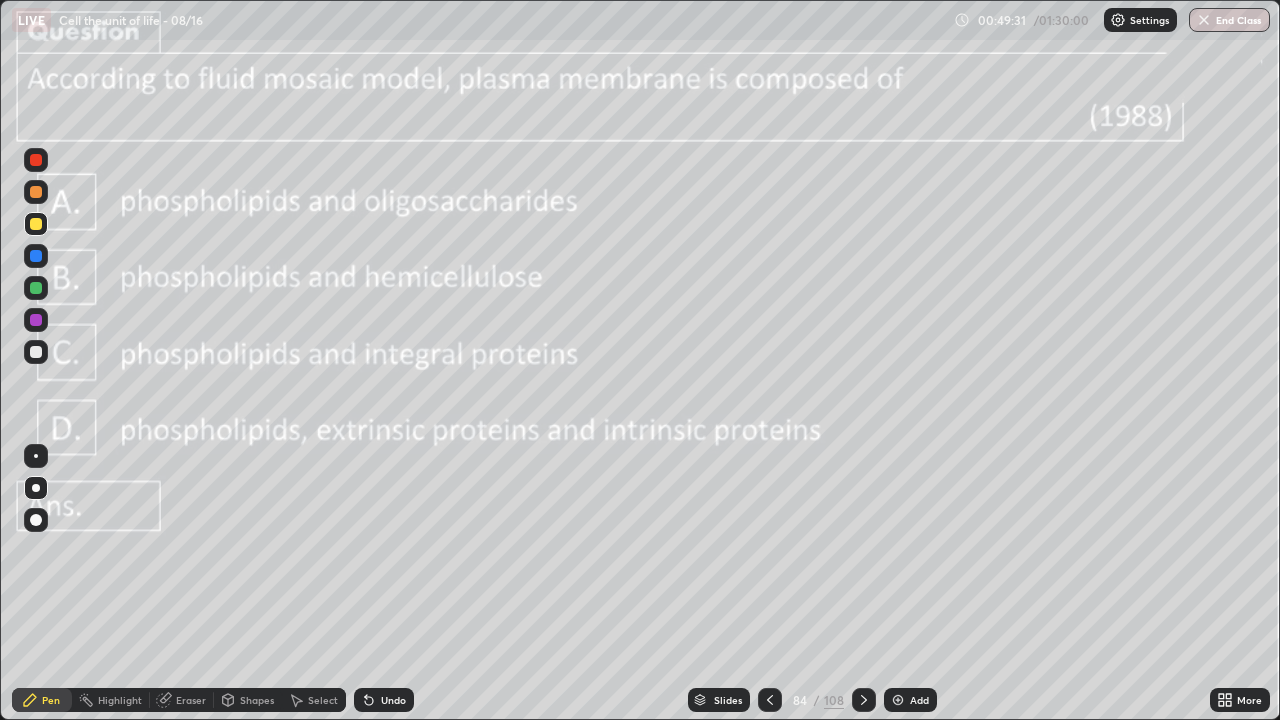 click 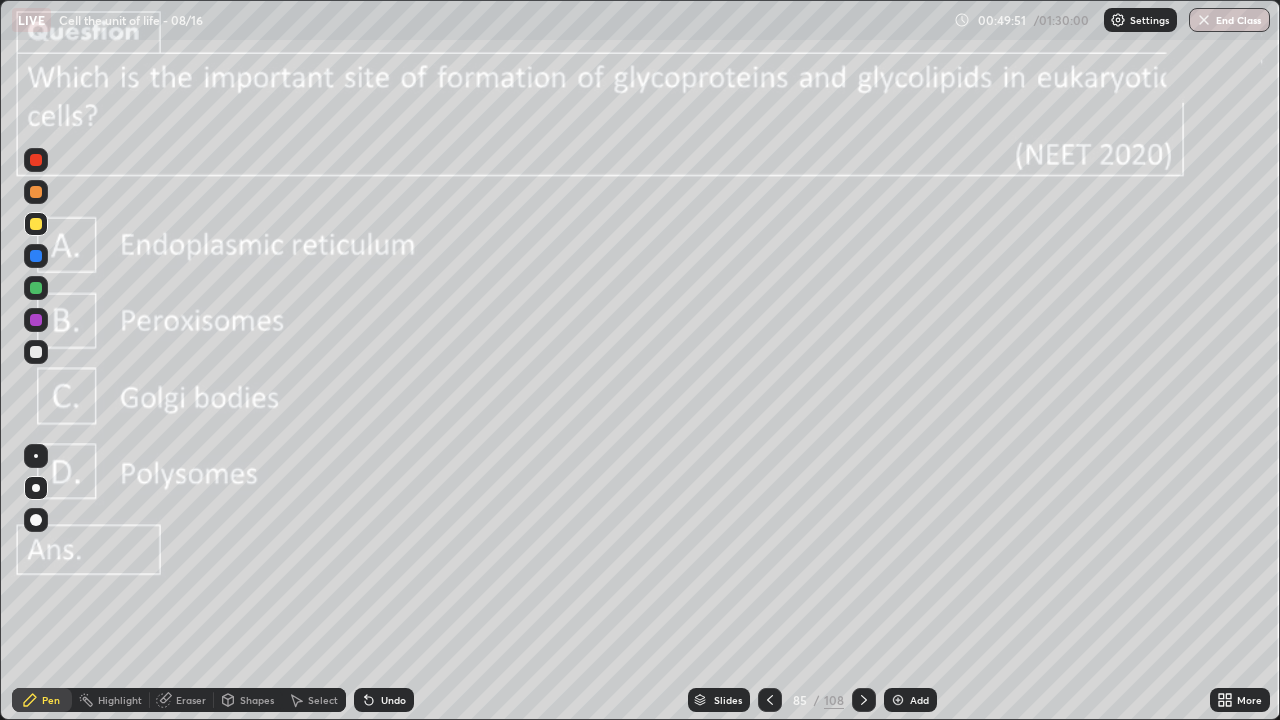 click 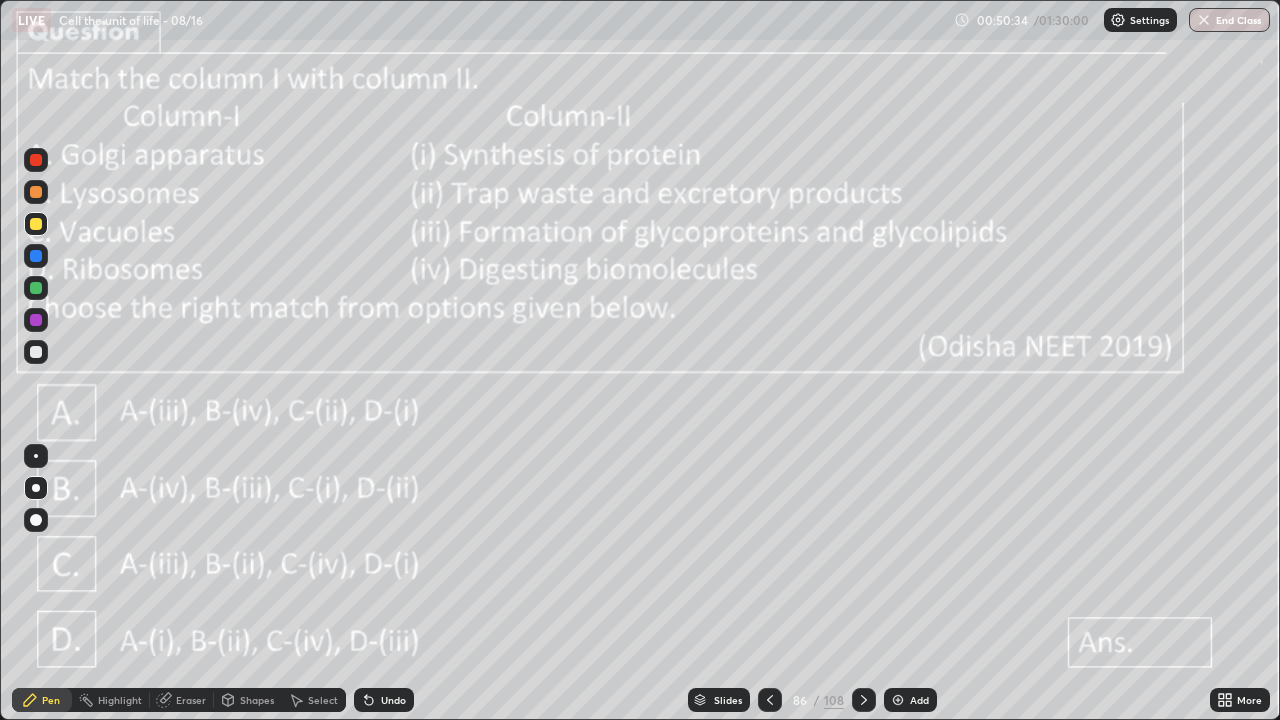 click at bounding box center [36, 352] 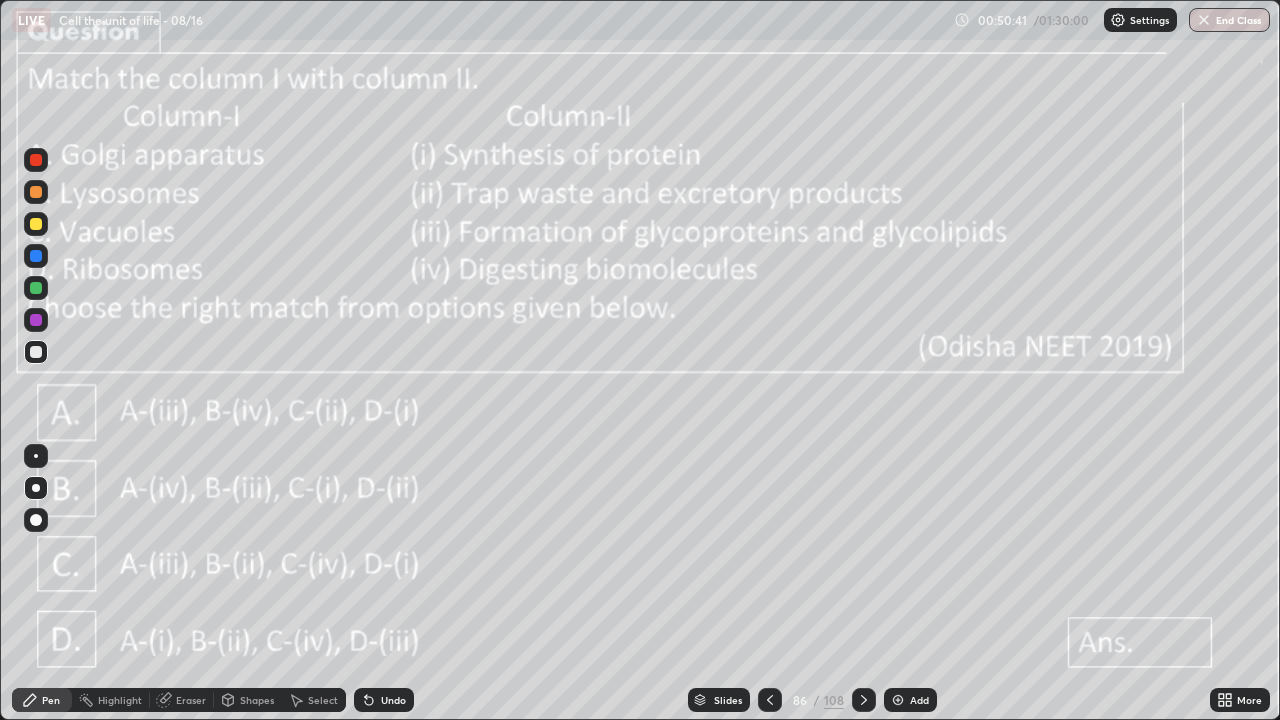 click at bounding box center [36, 256] 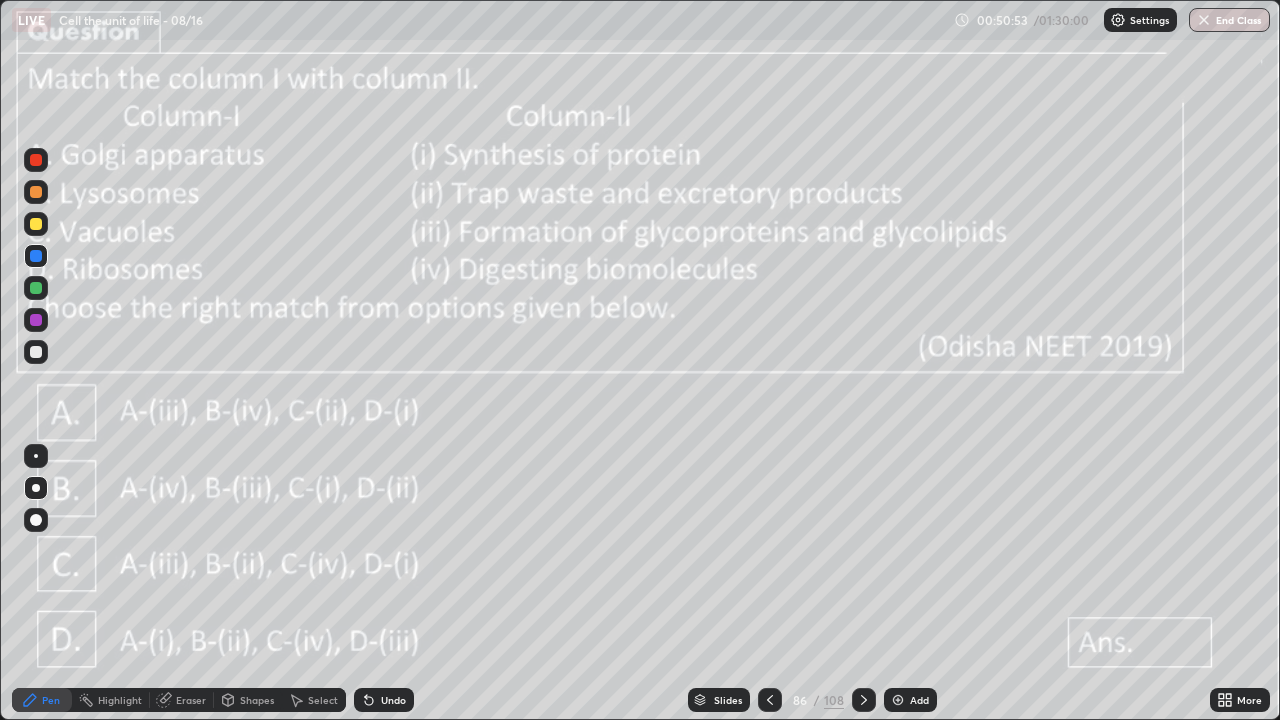 click at bounding box center (36, 160) 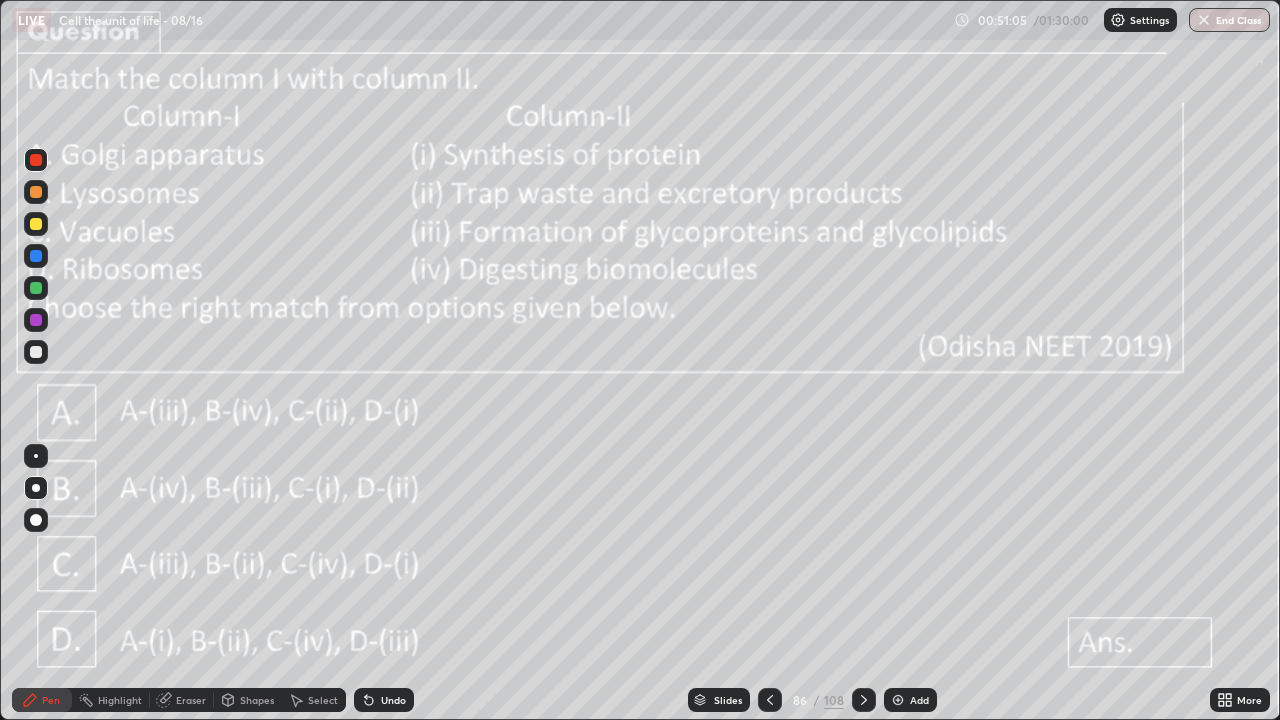 click at bounding box center (864, 700) 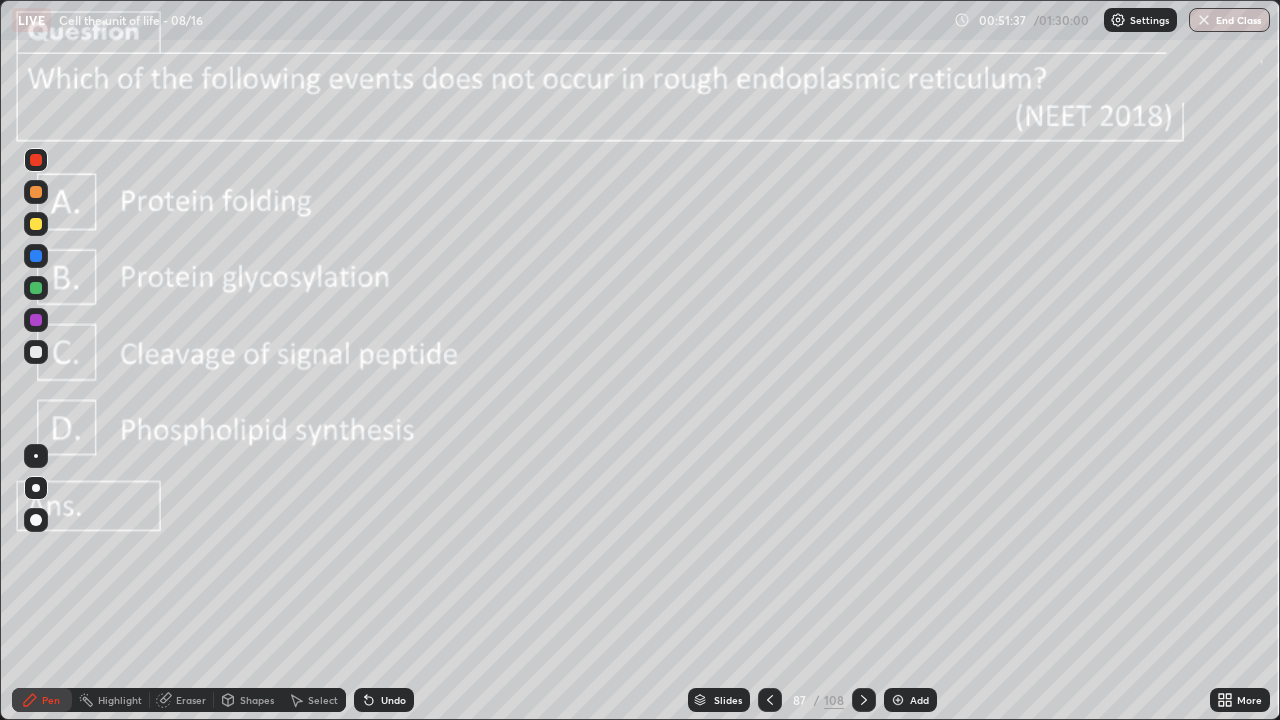 click at bounding box center [36, 224] 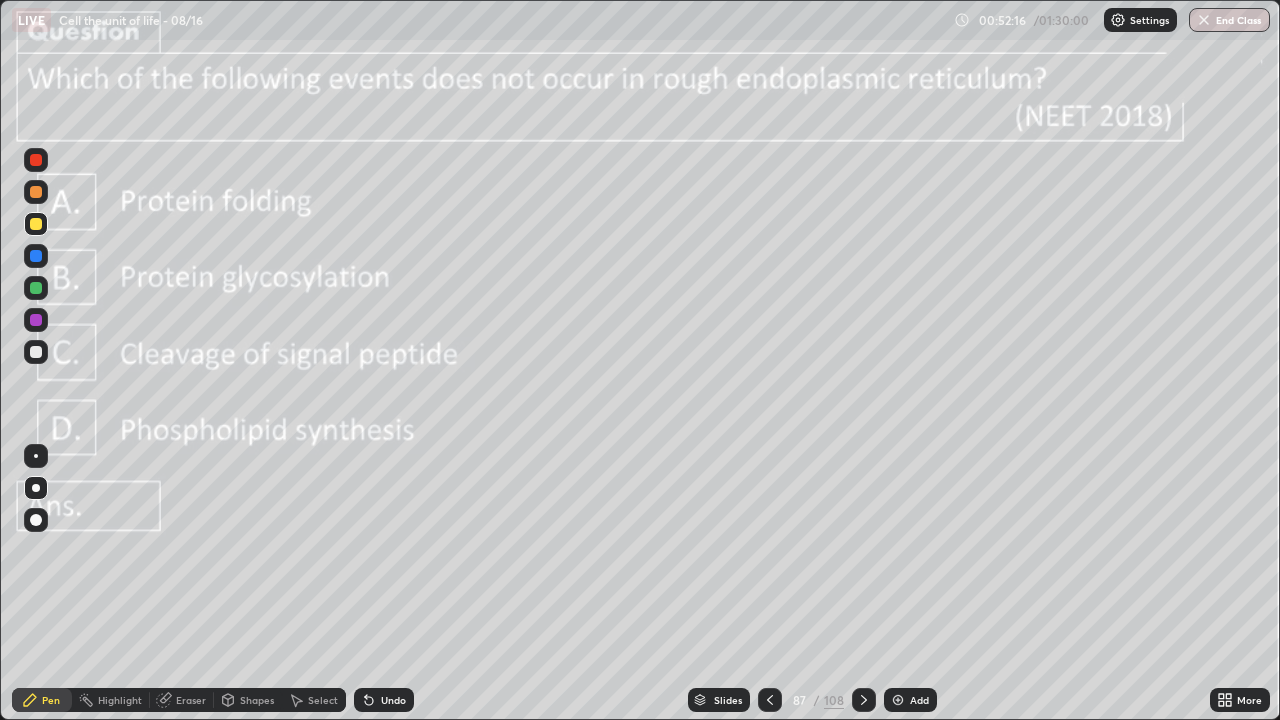 click at bounding box center [864, 700] 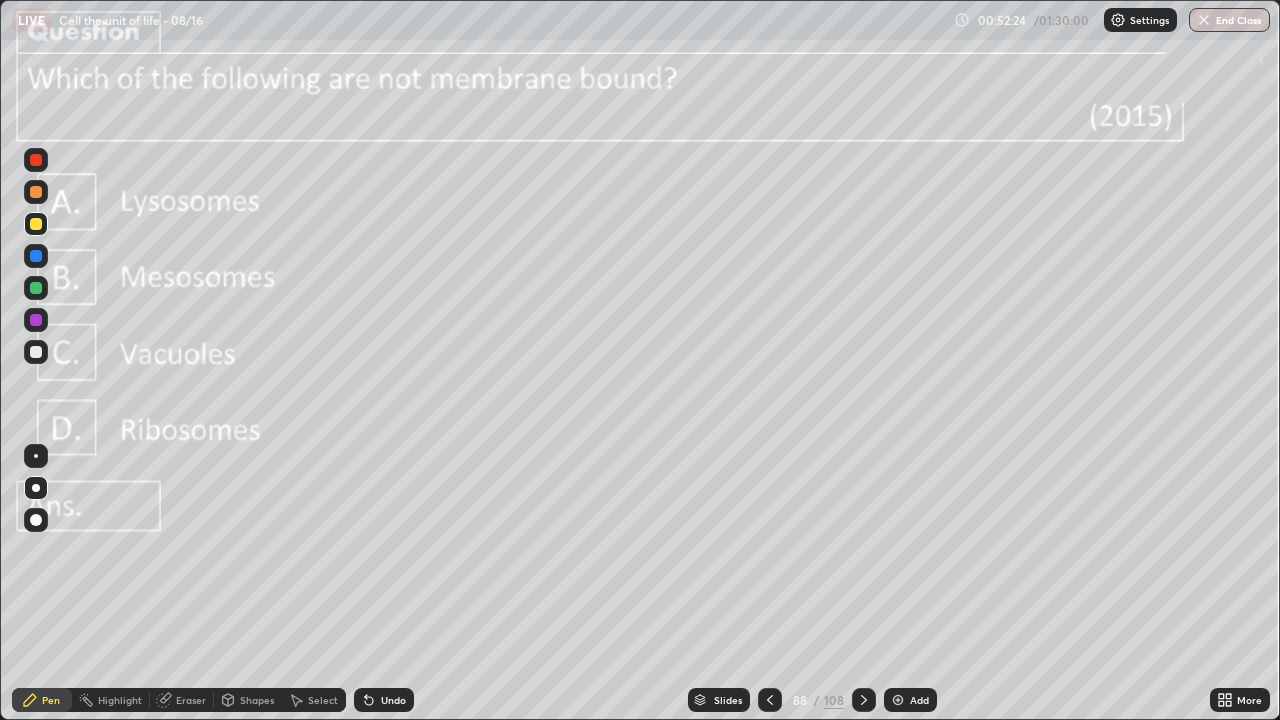 click 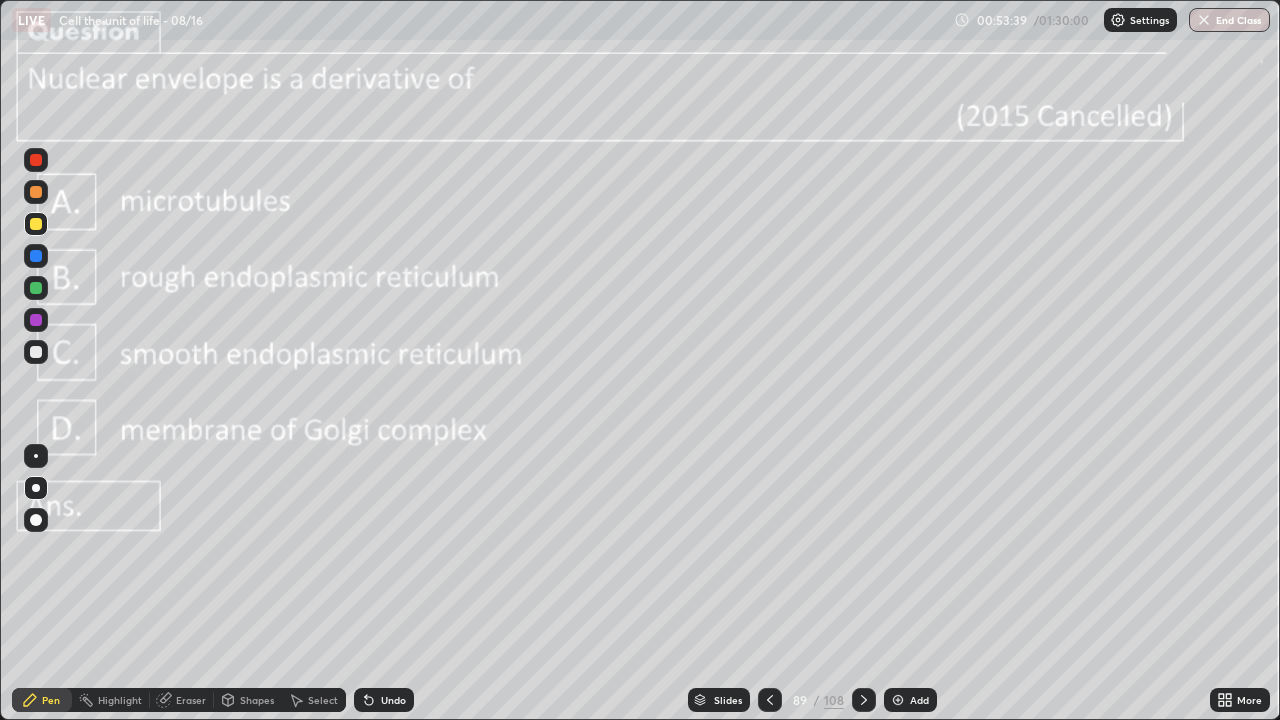 click 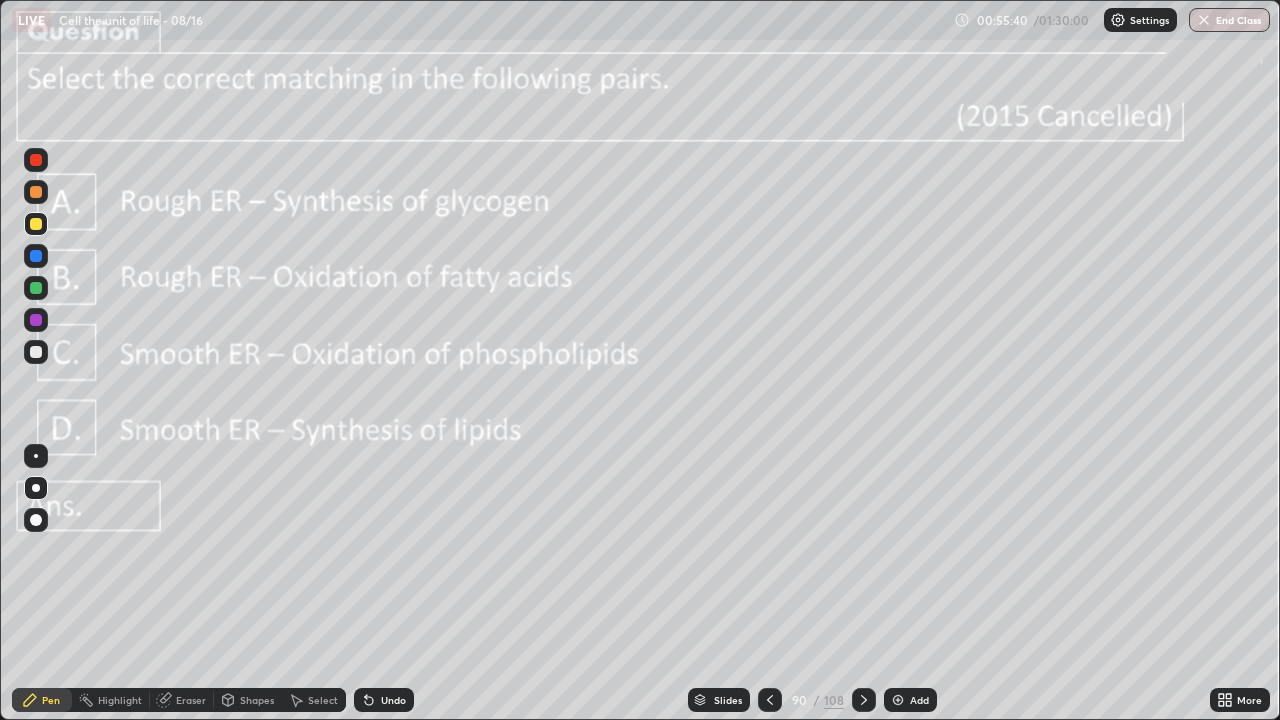 click at bounding box center (36, 352) 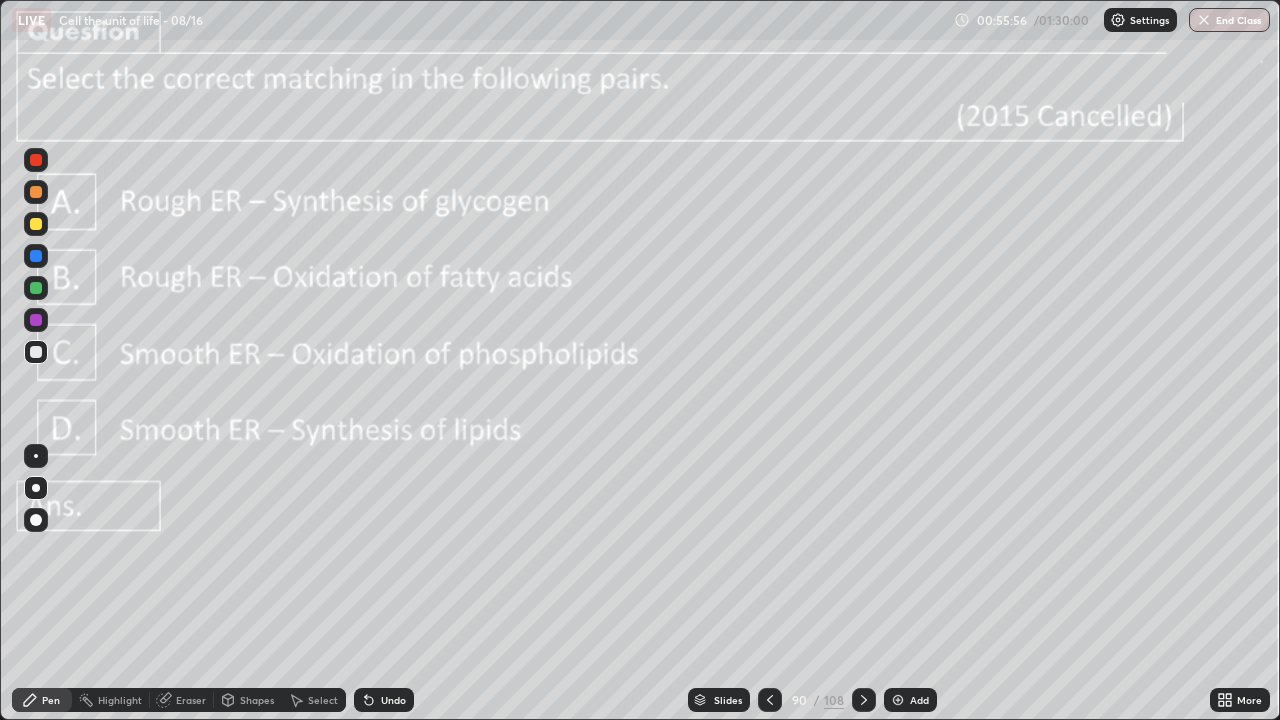 click on "Eraser" at bounding box center (191, 700) 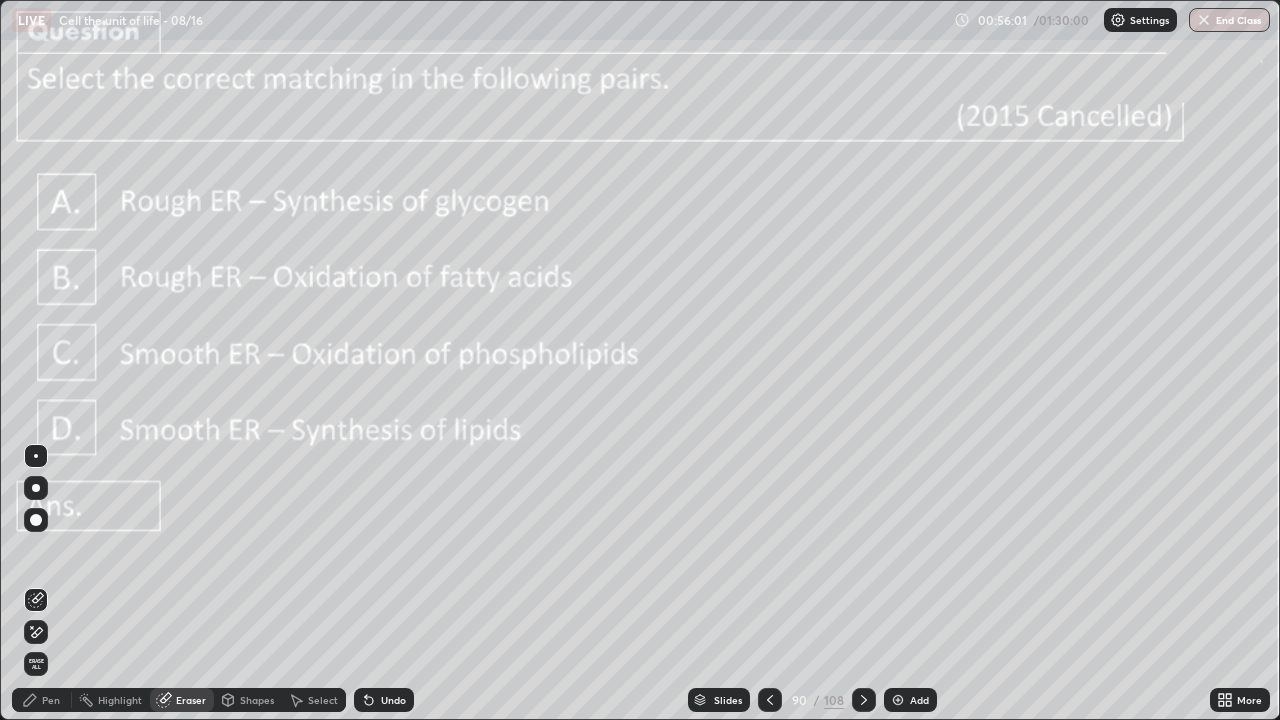 click on "Erase all" at bounding box center [36, 664] 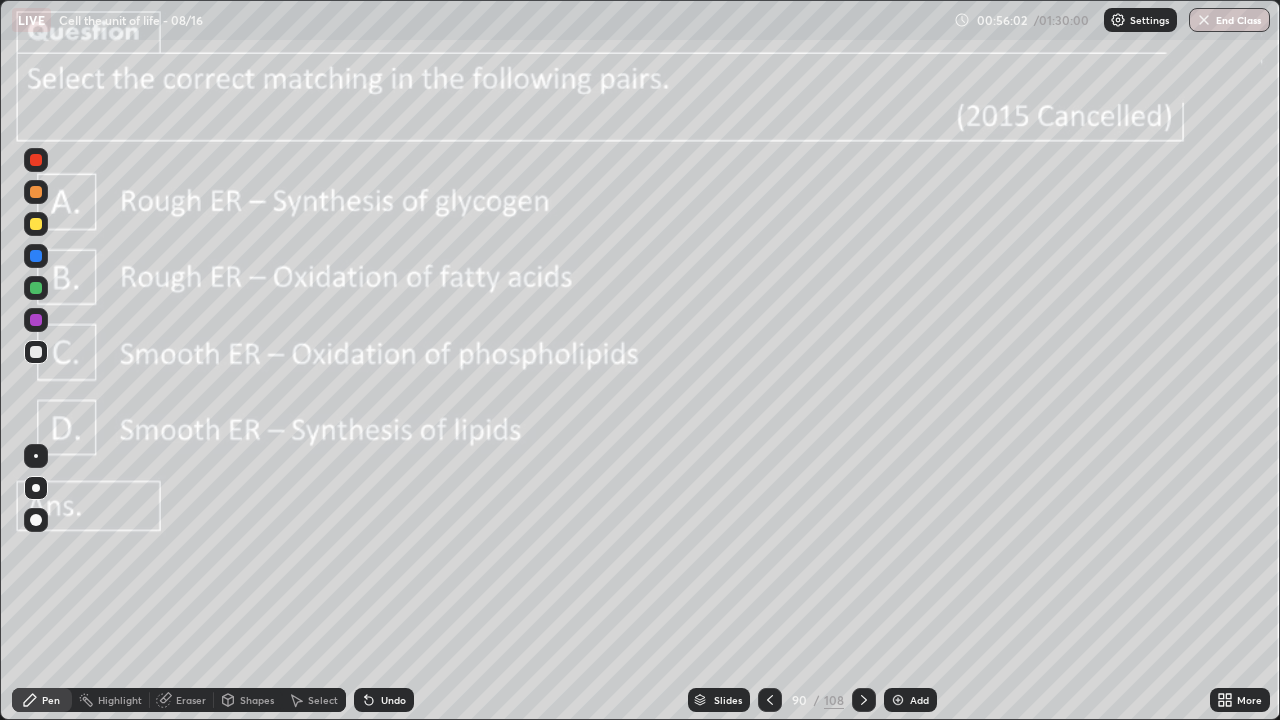 click at bounding box center [36, 520] 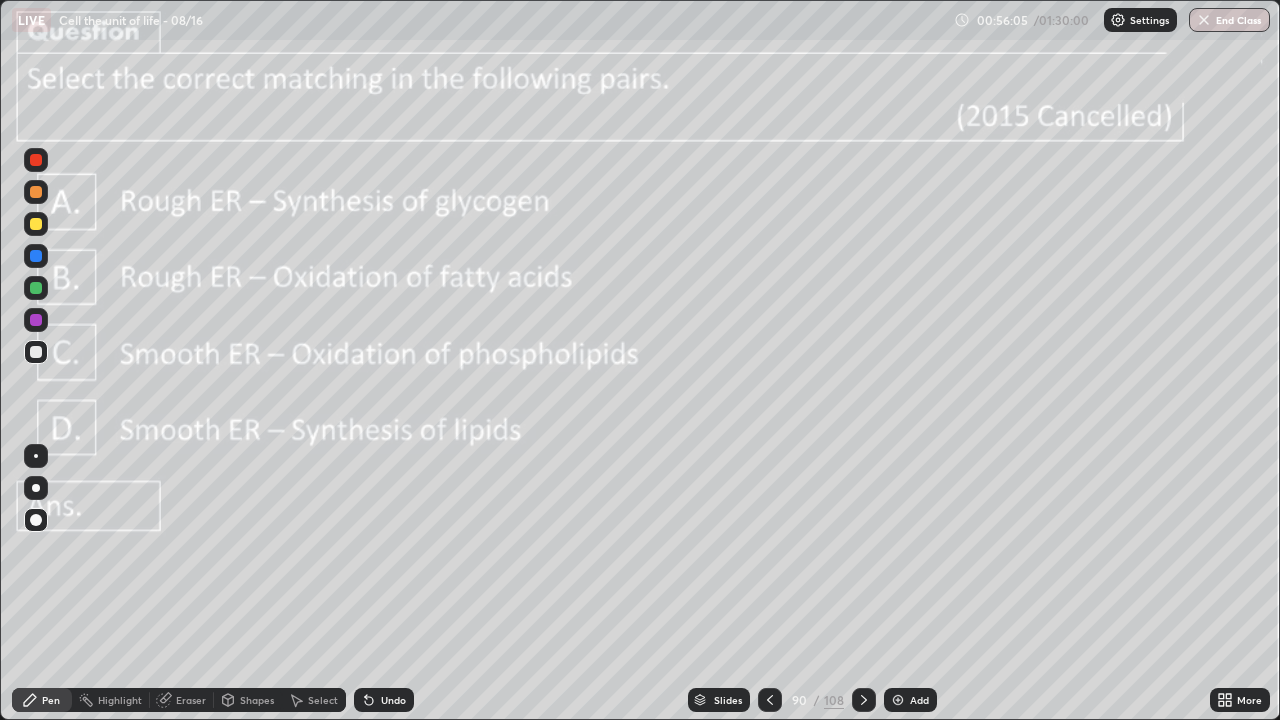 click 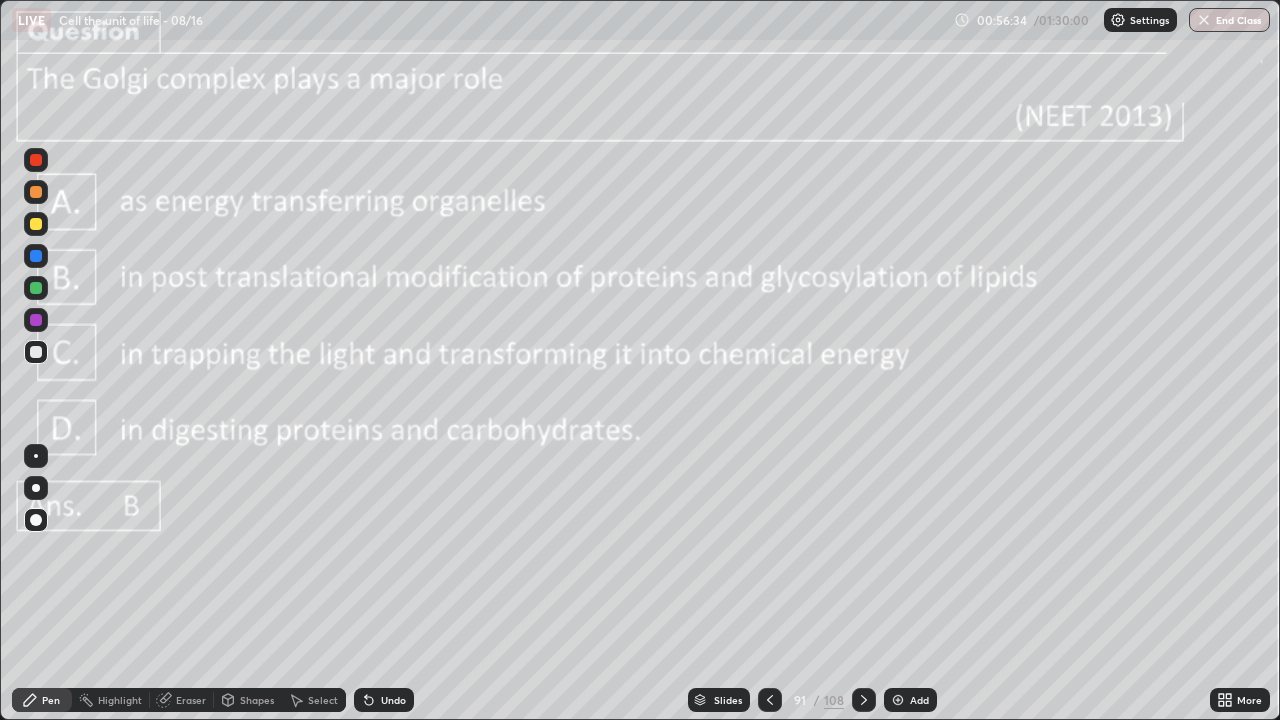 click 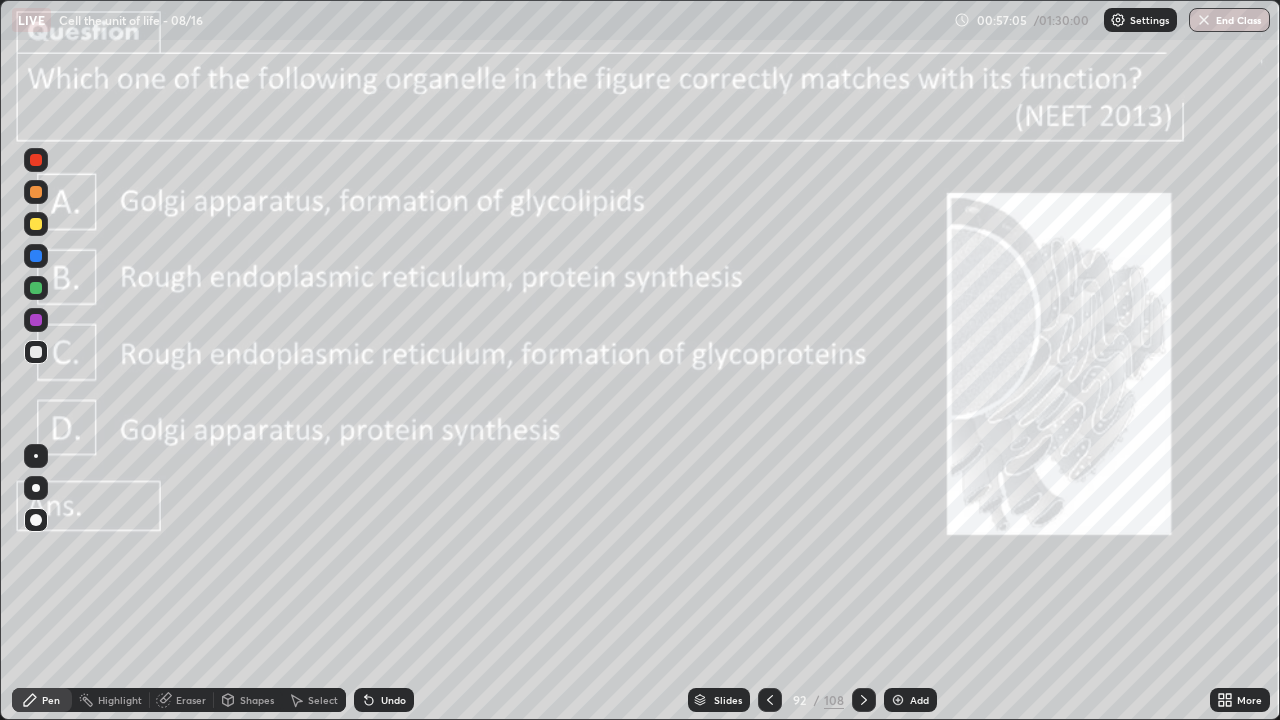 click 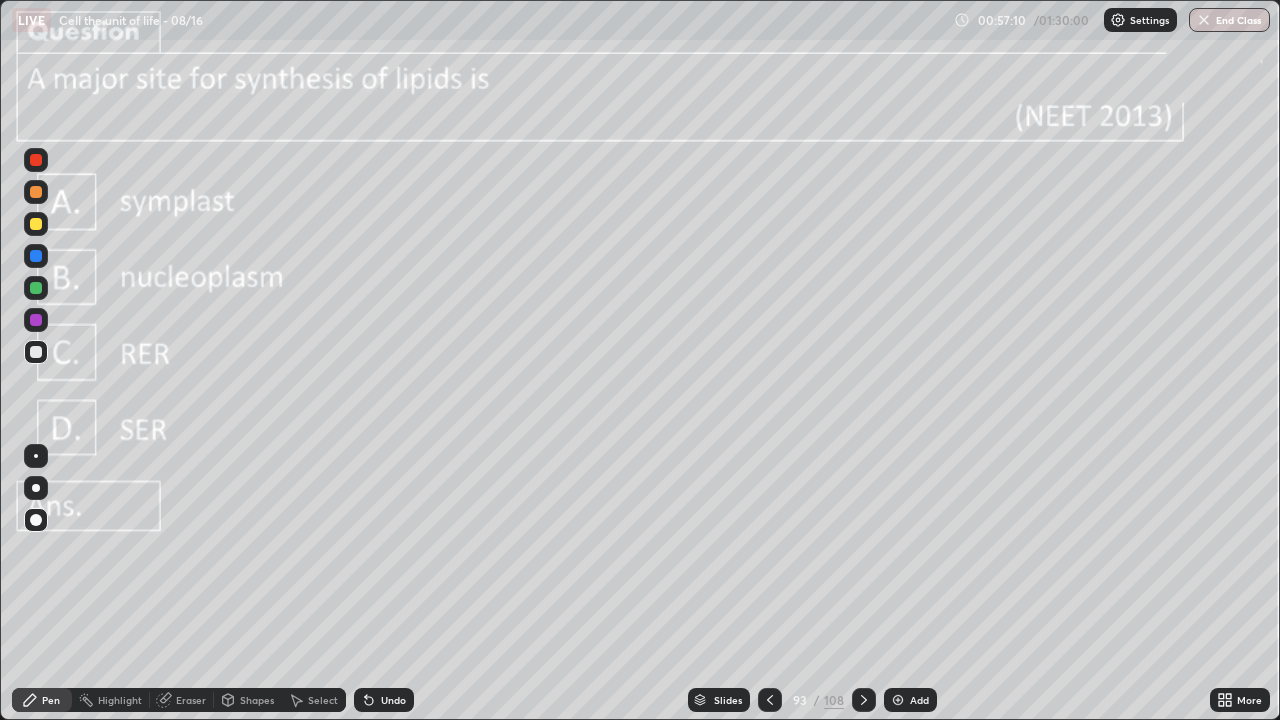 click 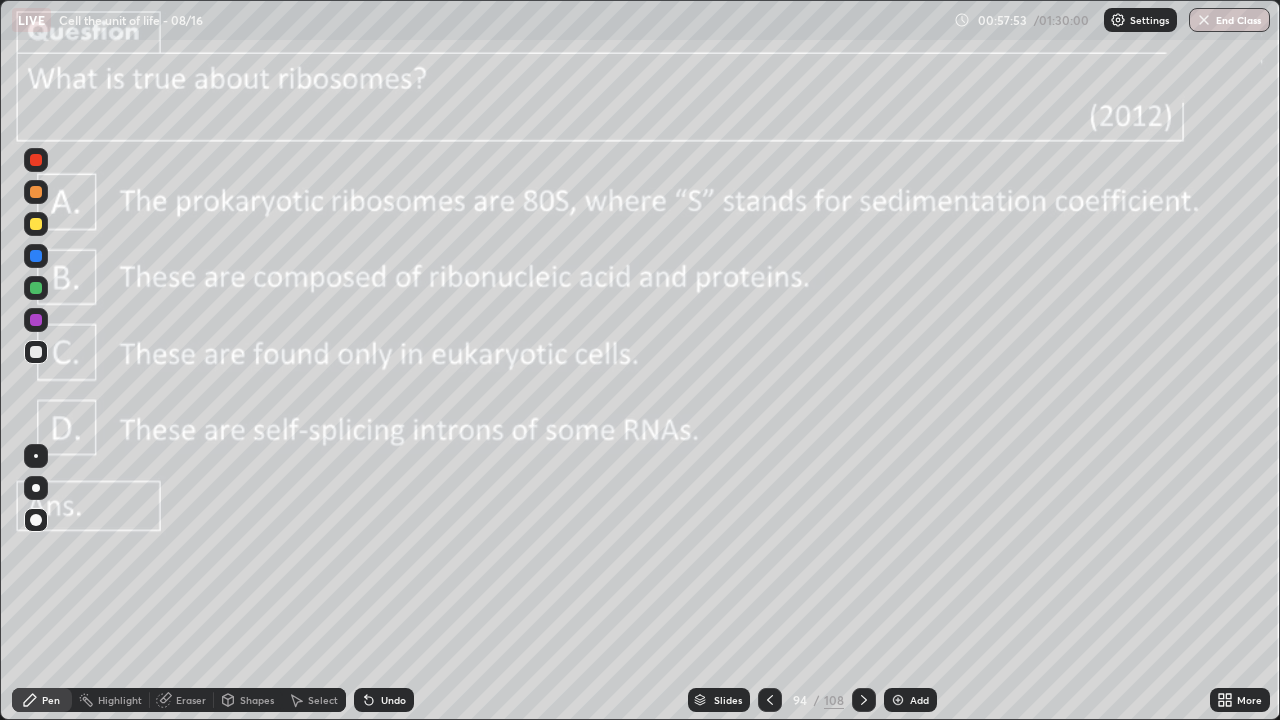 click 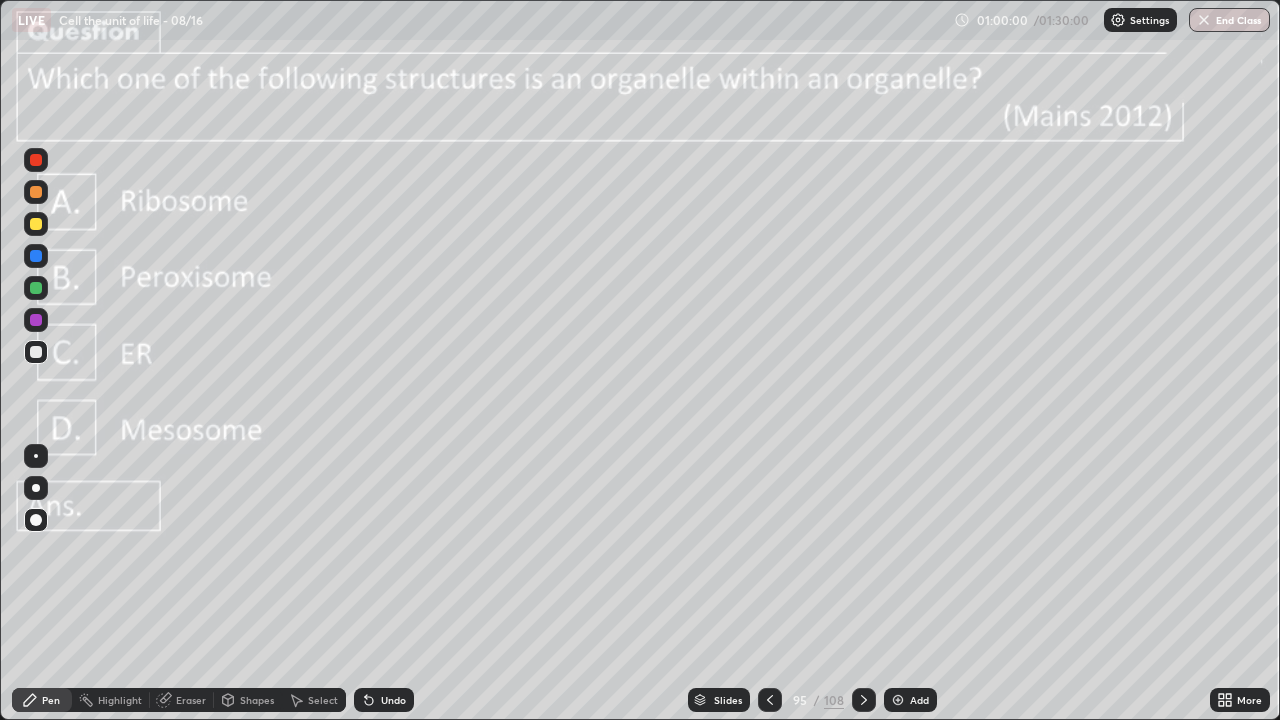 click 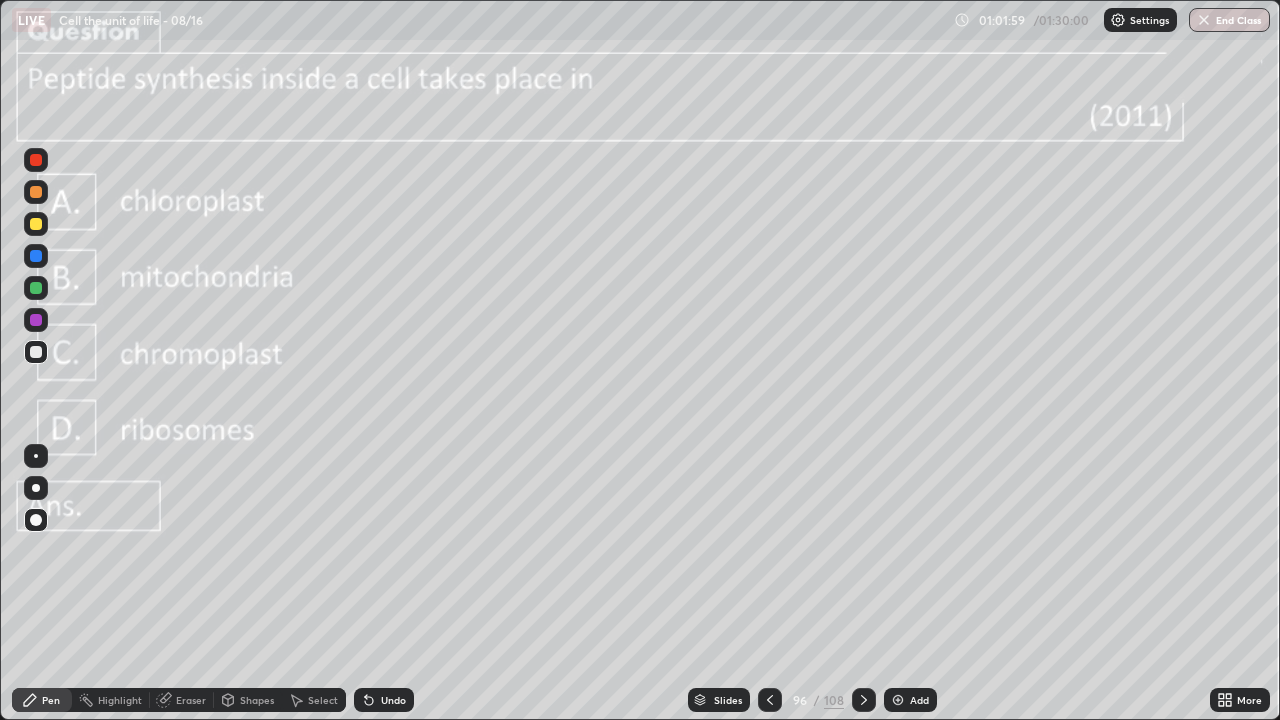 click 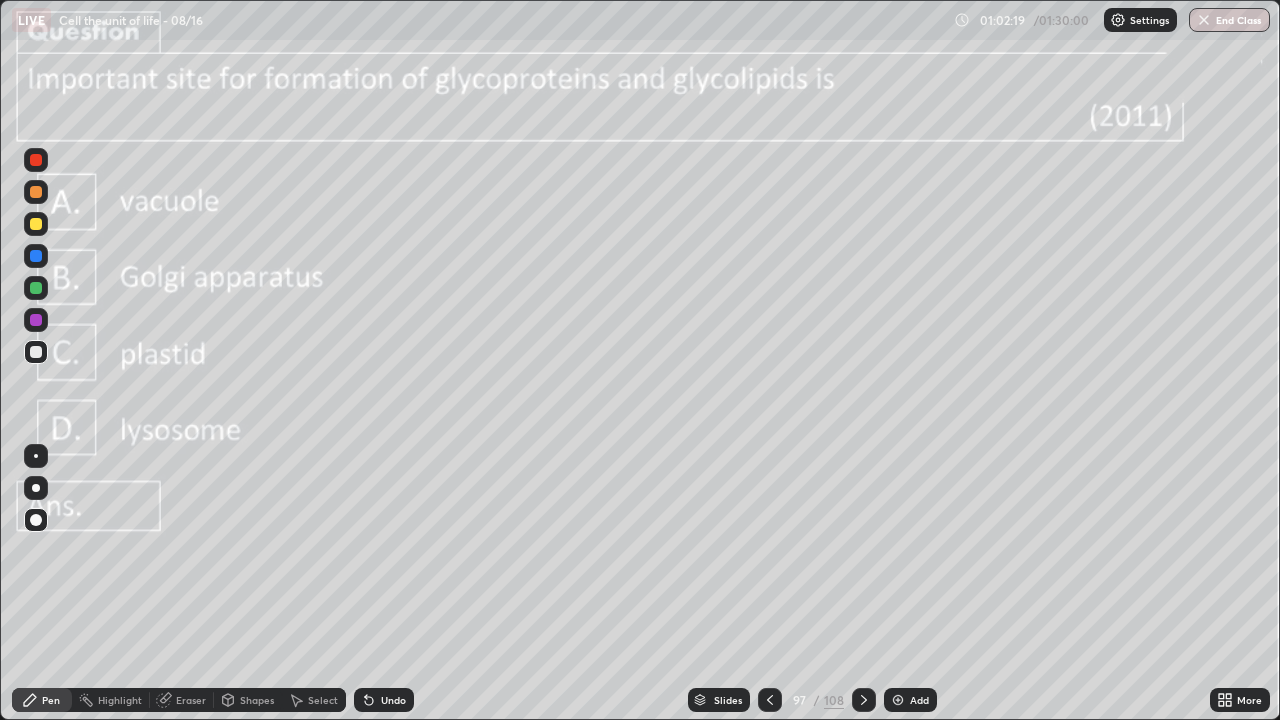 click 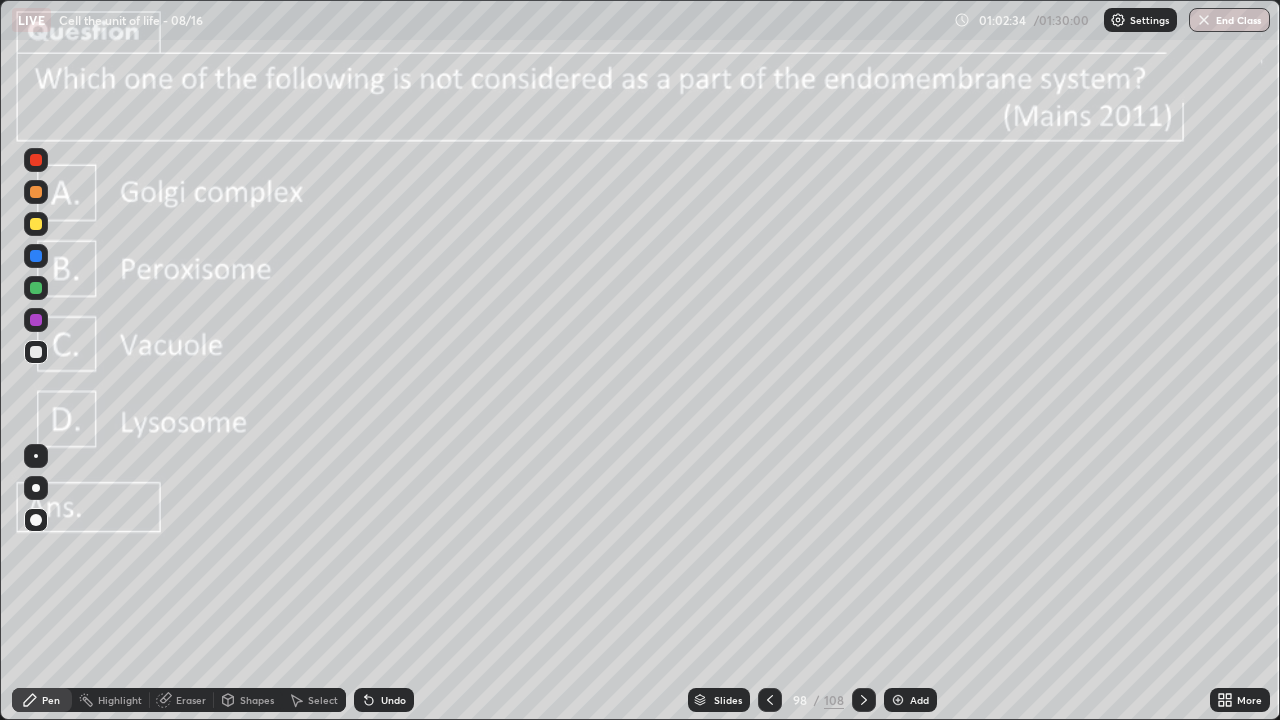click 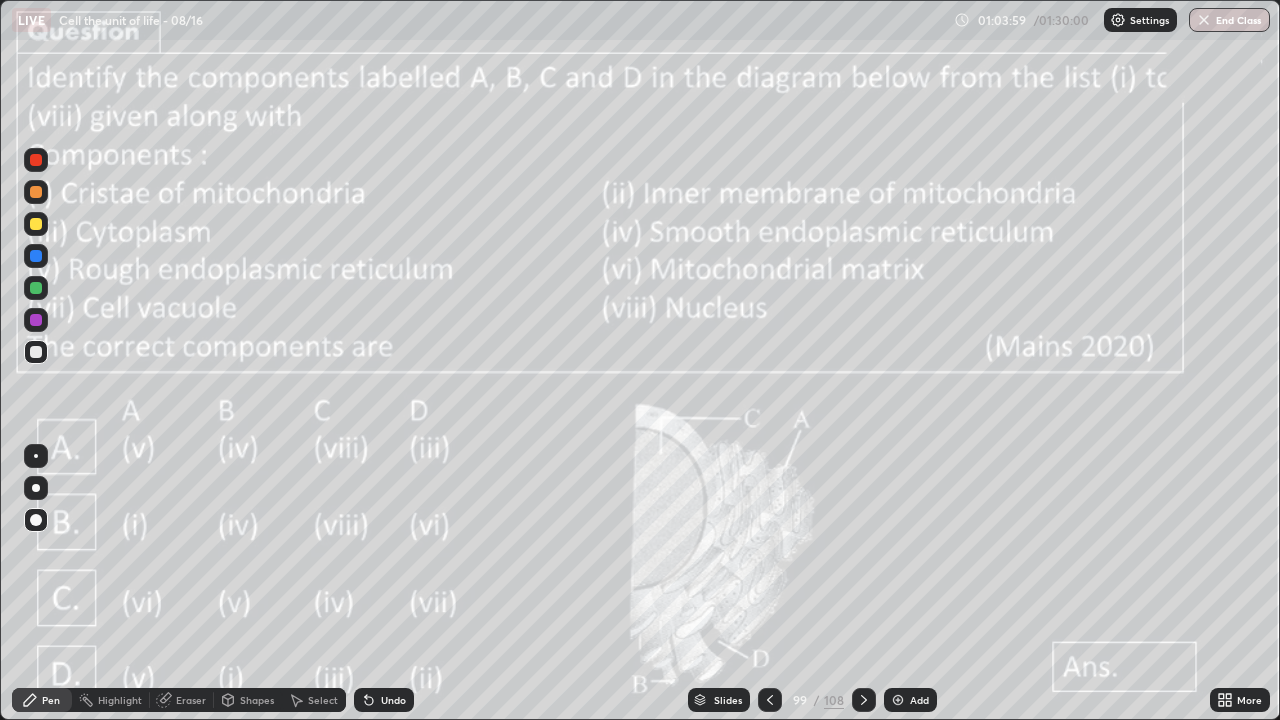 click 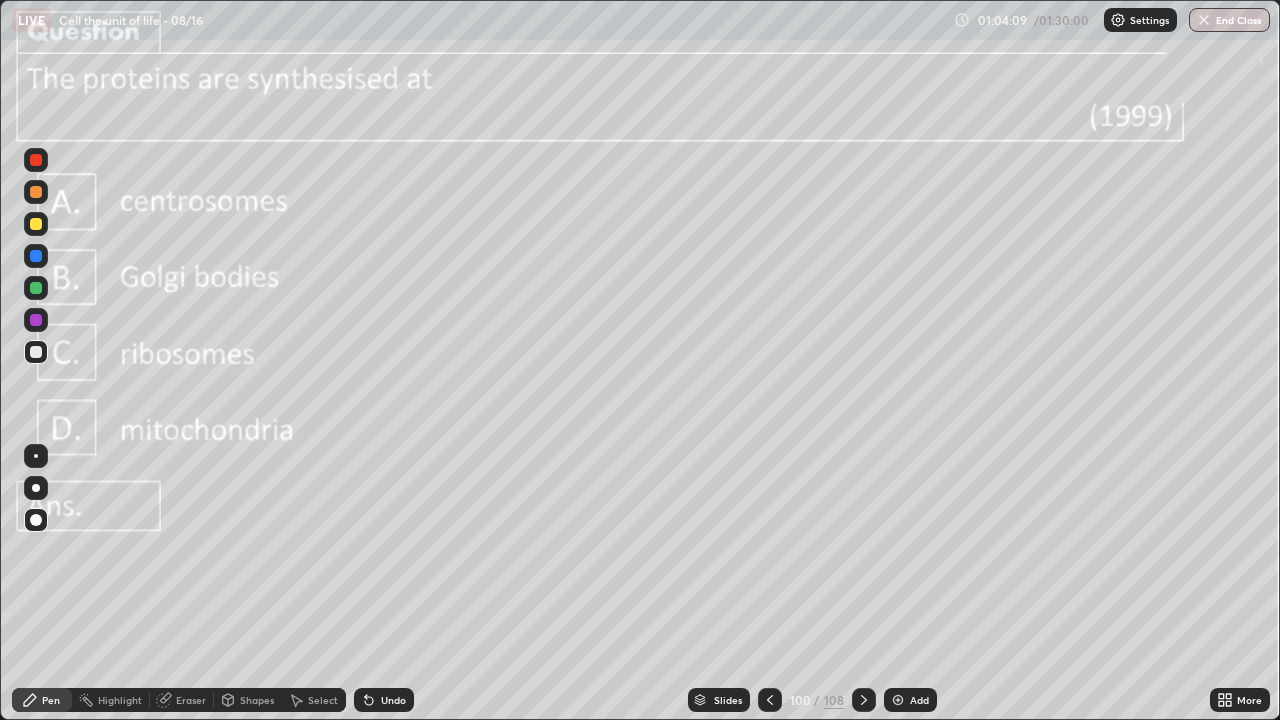 click 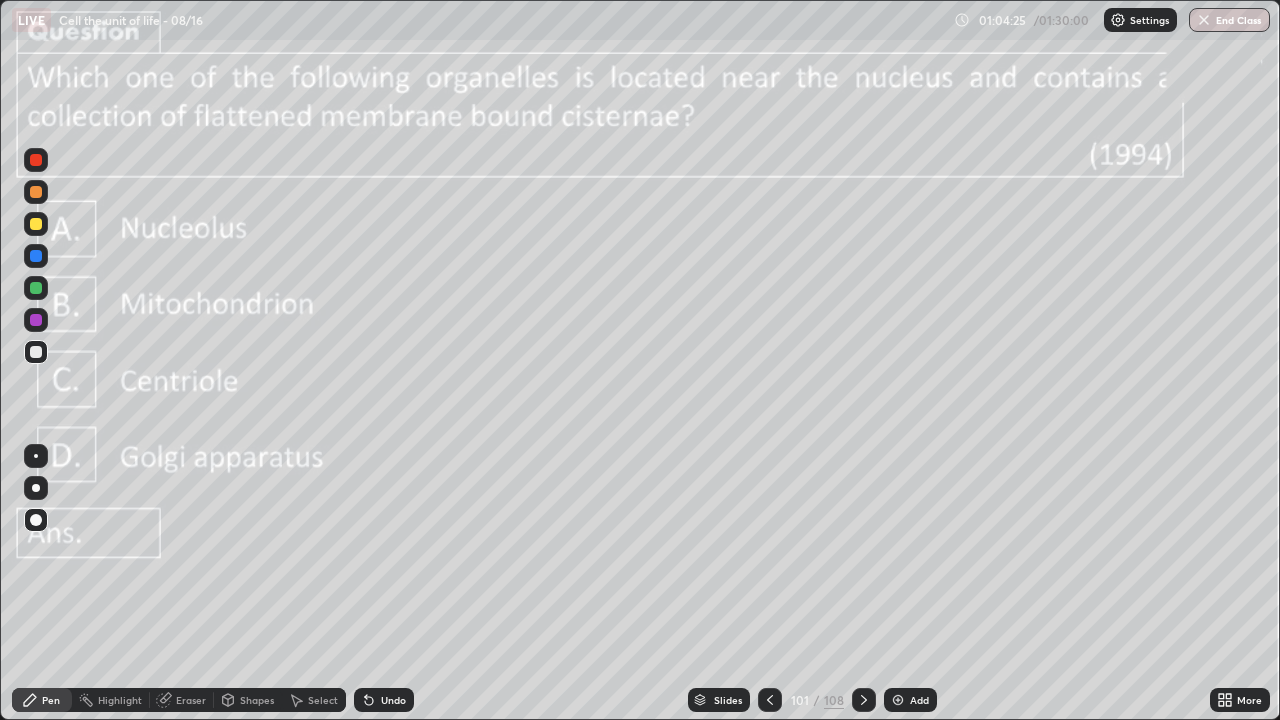 click 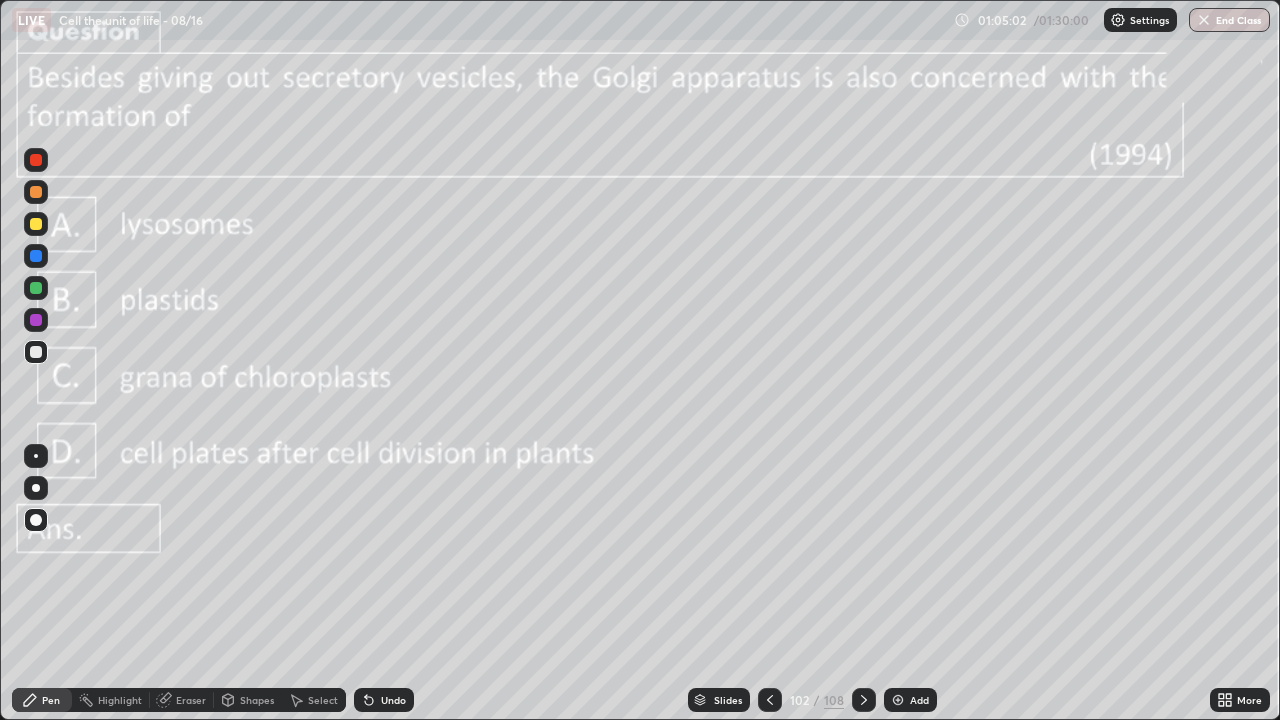 click 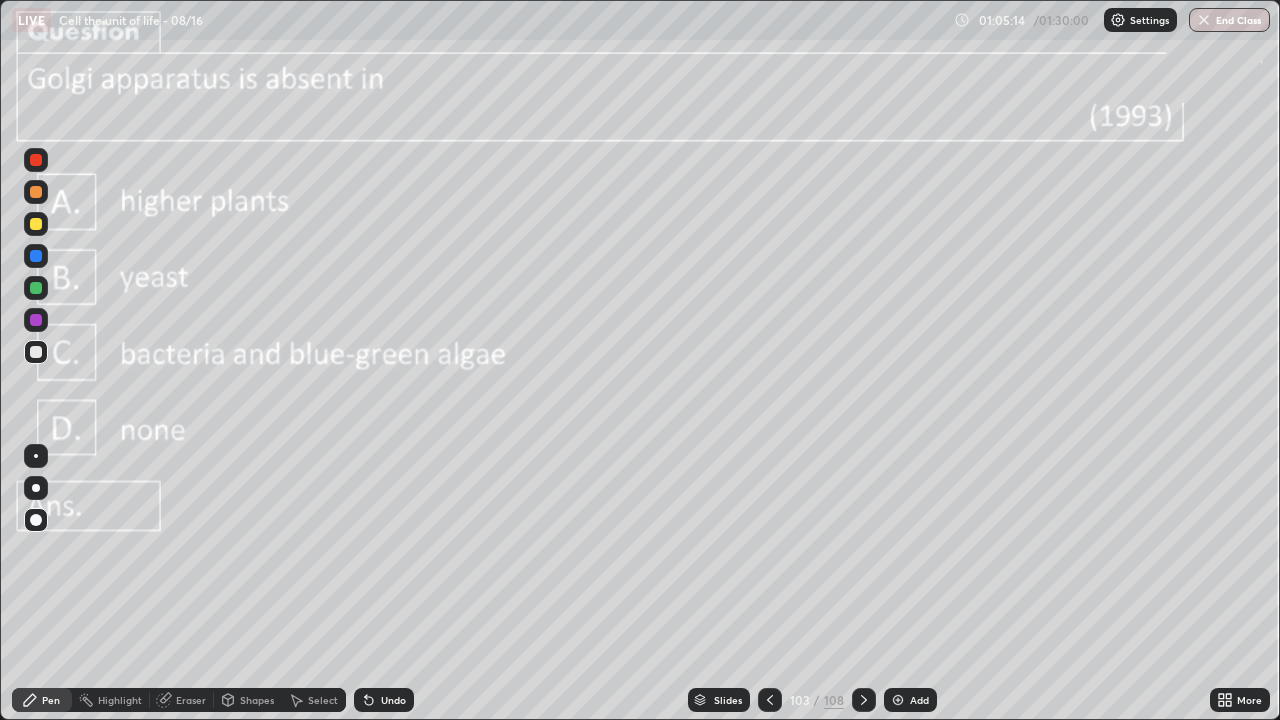 click 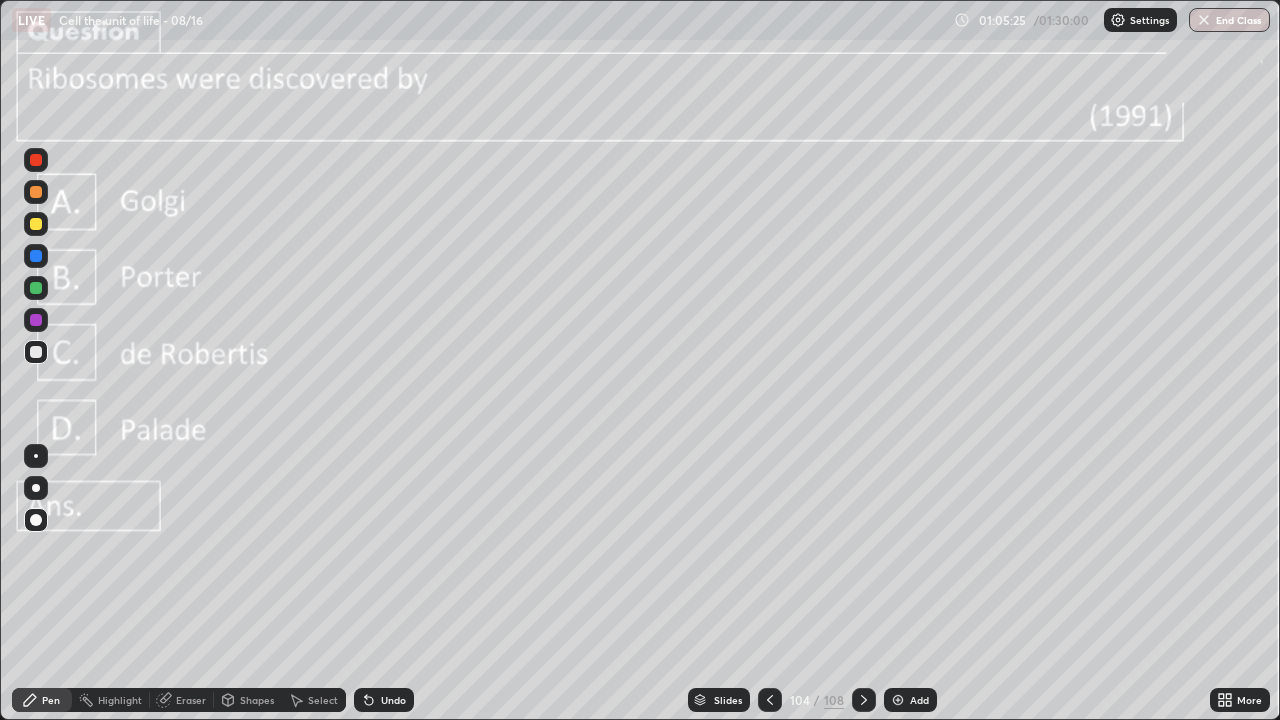 click 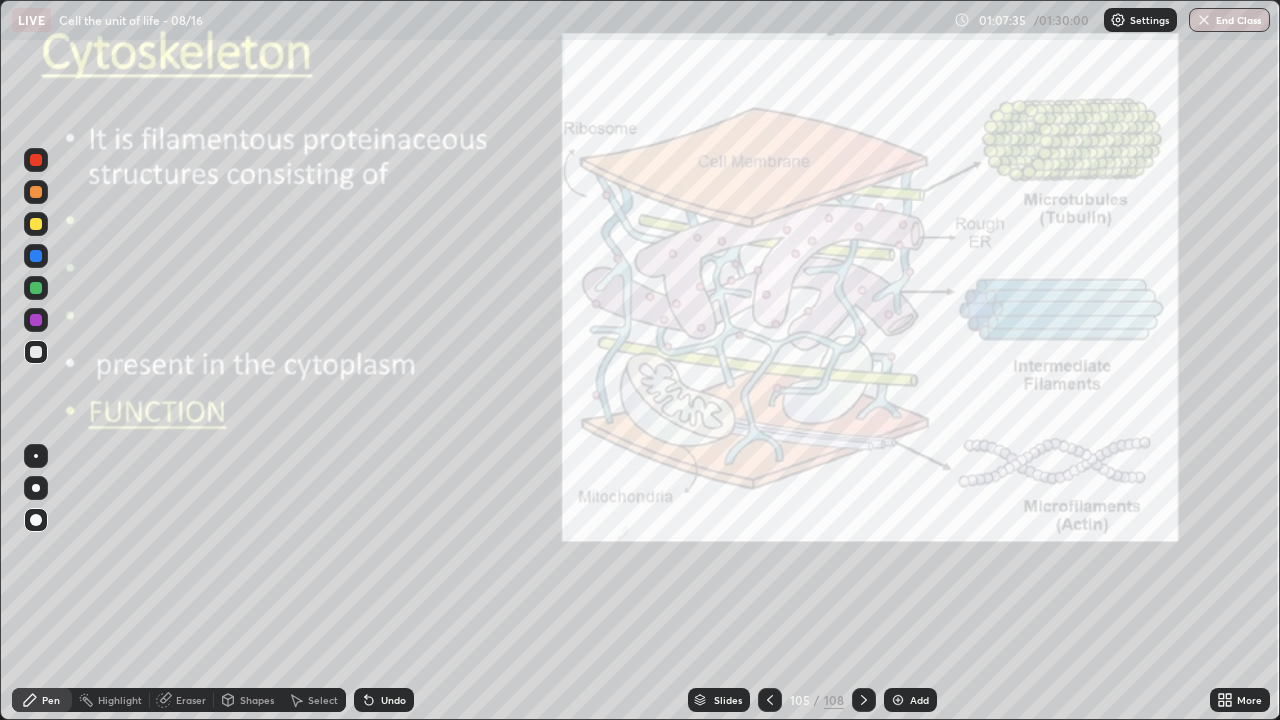 click at bounding box center (36, 352) 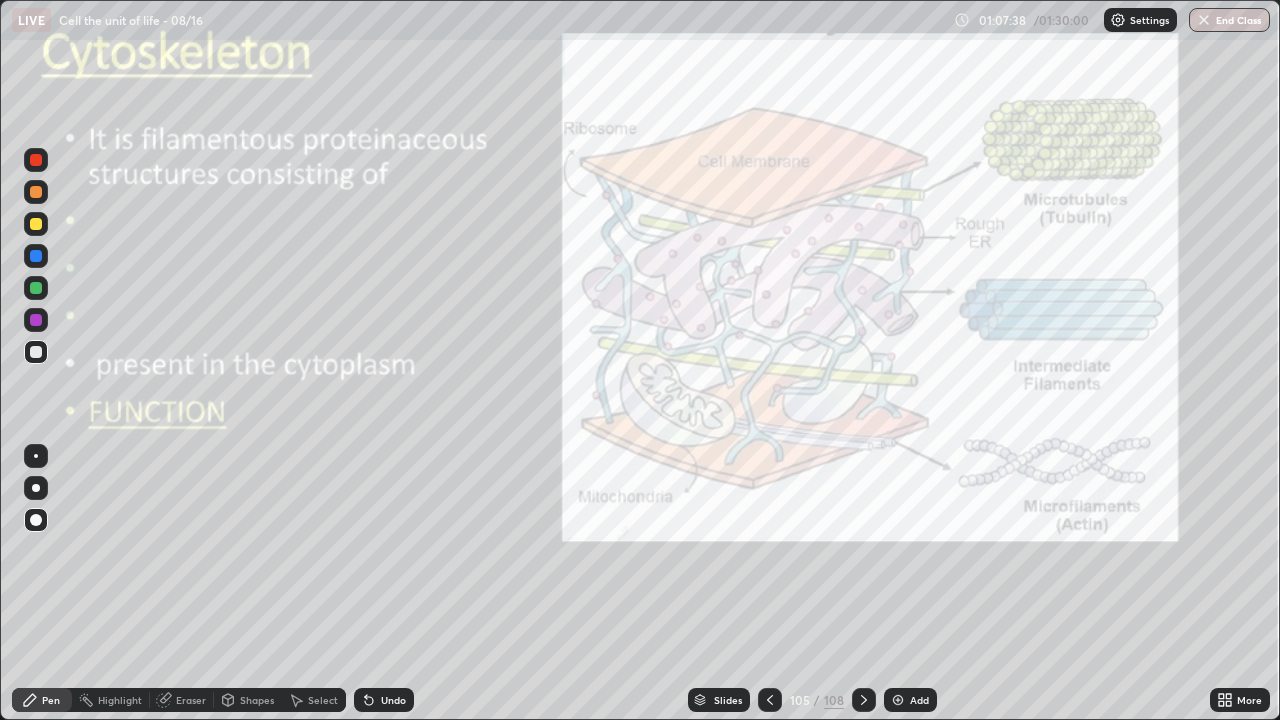 click at bounding box center [36, 352] 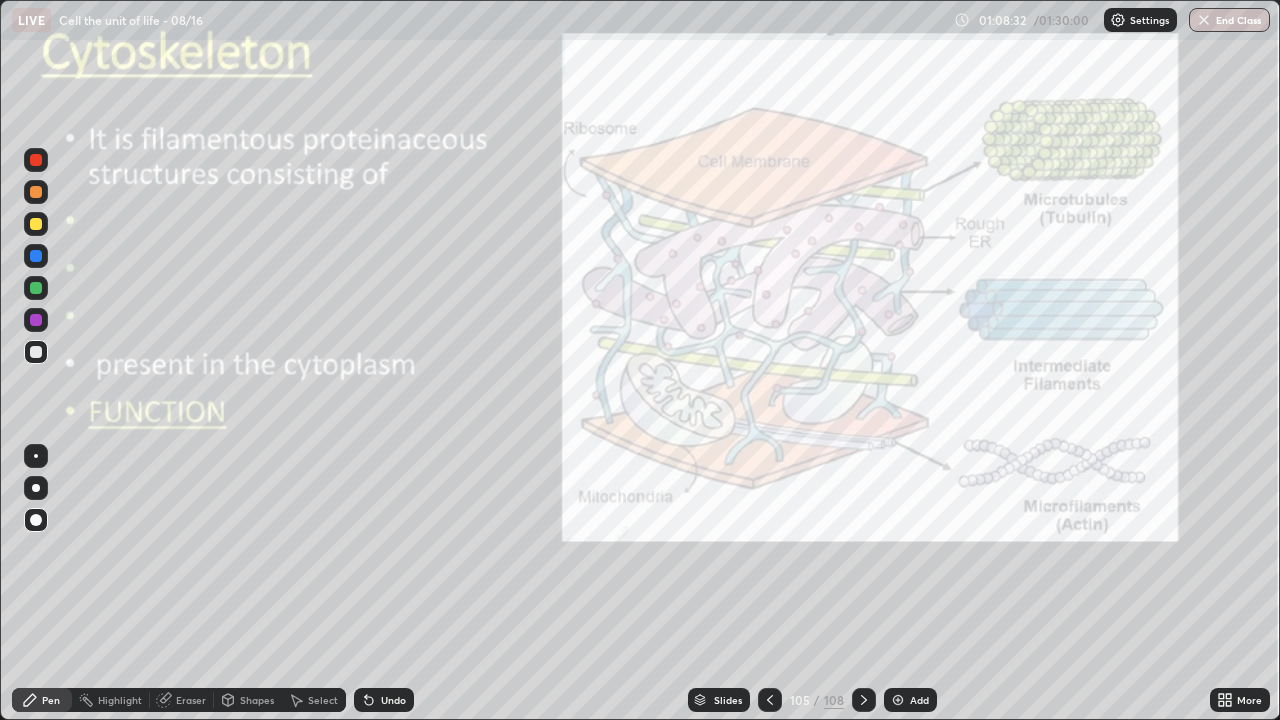 click at bounding box center [36, 488] 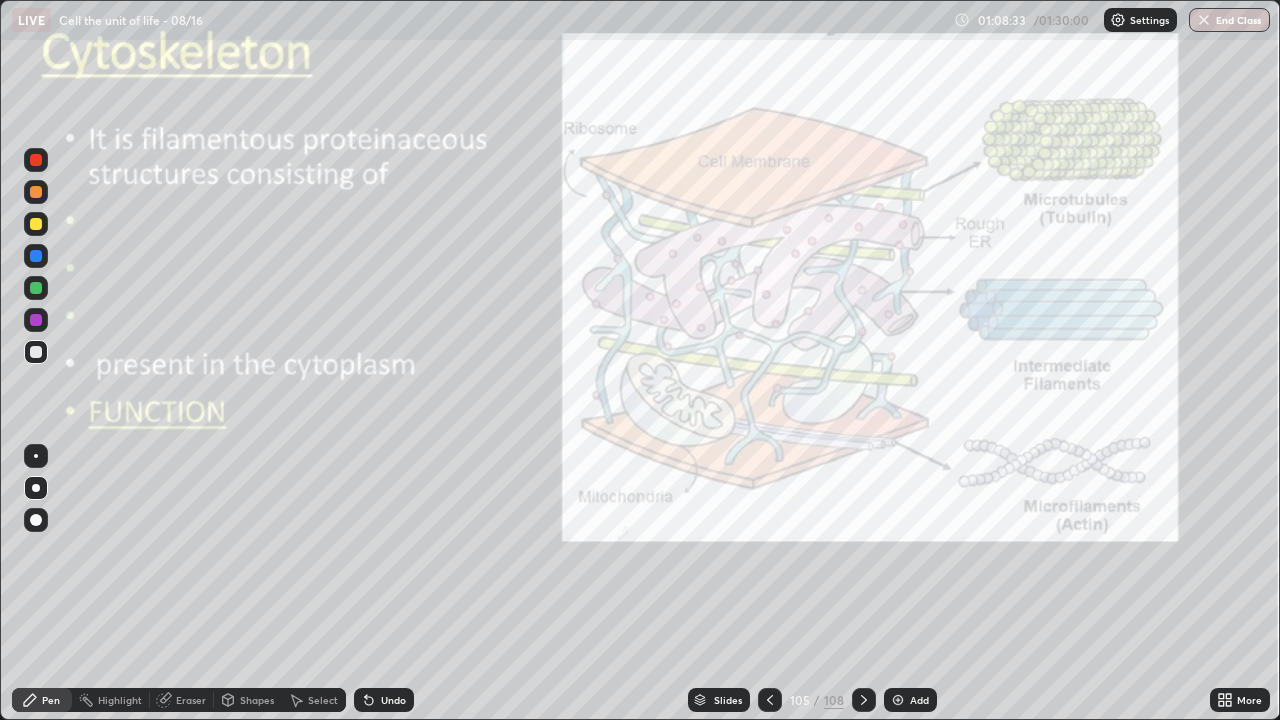 click at bounding box center [36, 352] 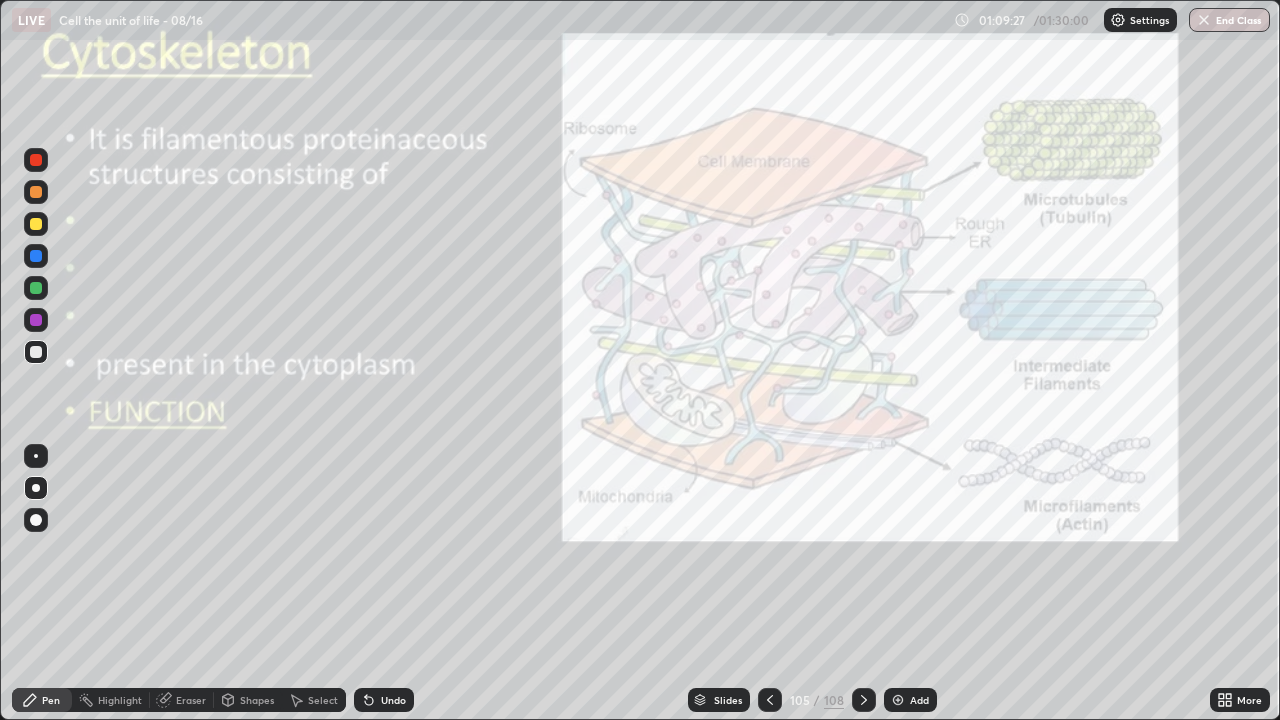 click on "Eraser" at bounding box center (191, 700) 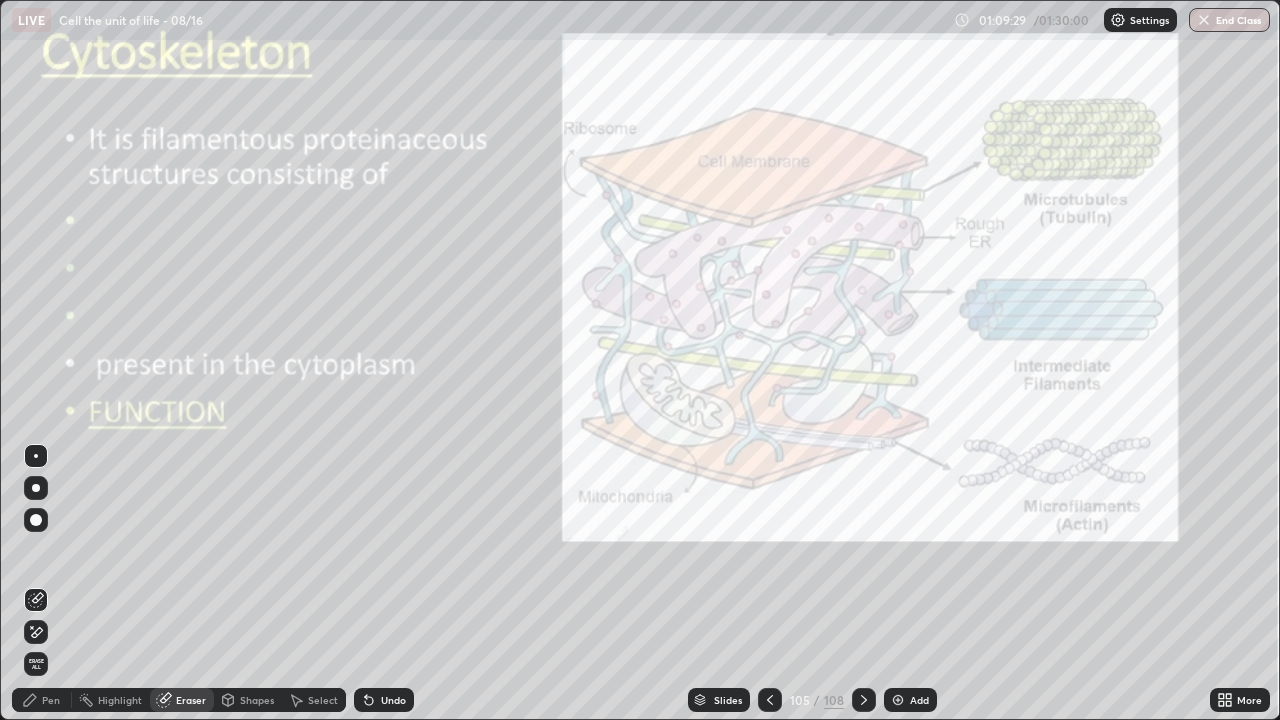 click 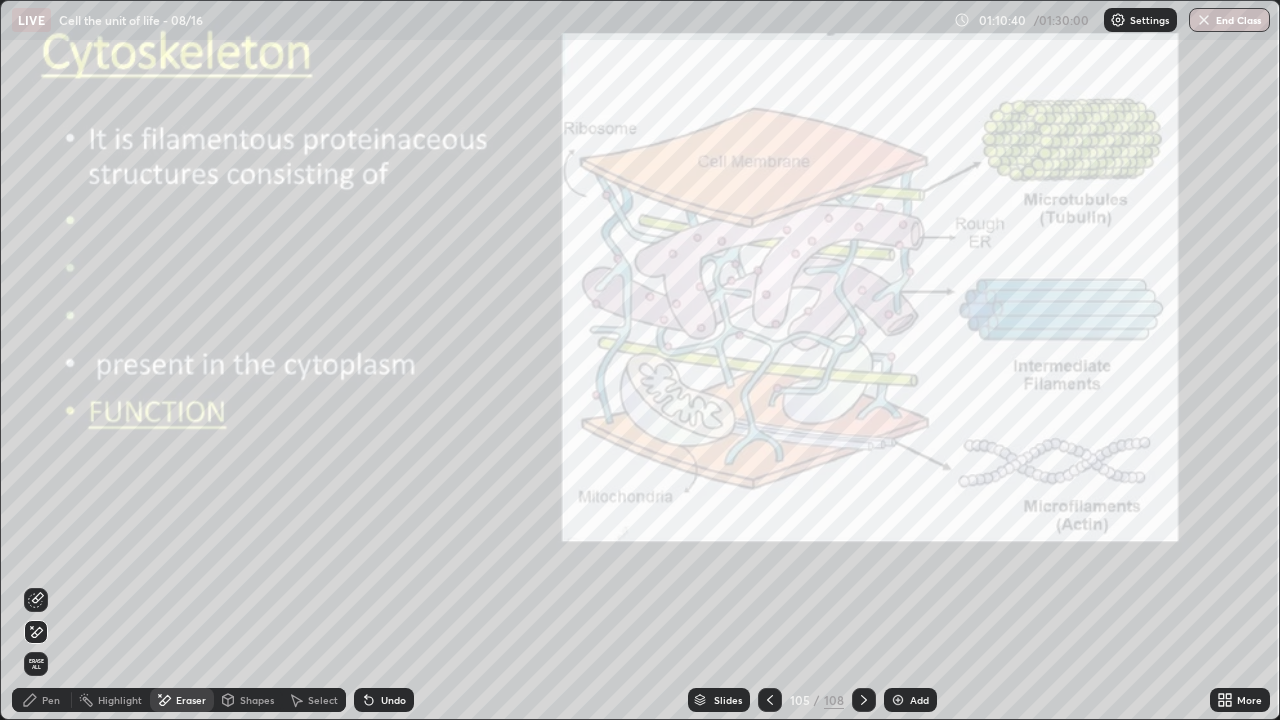 click on "Pen" at bounding box center [51, 700] 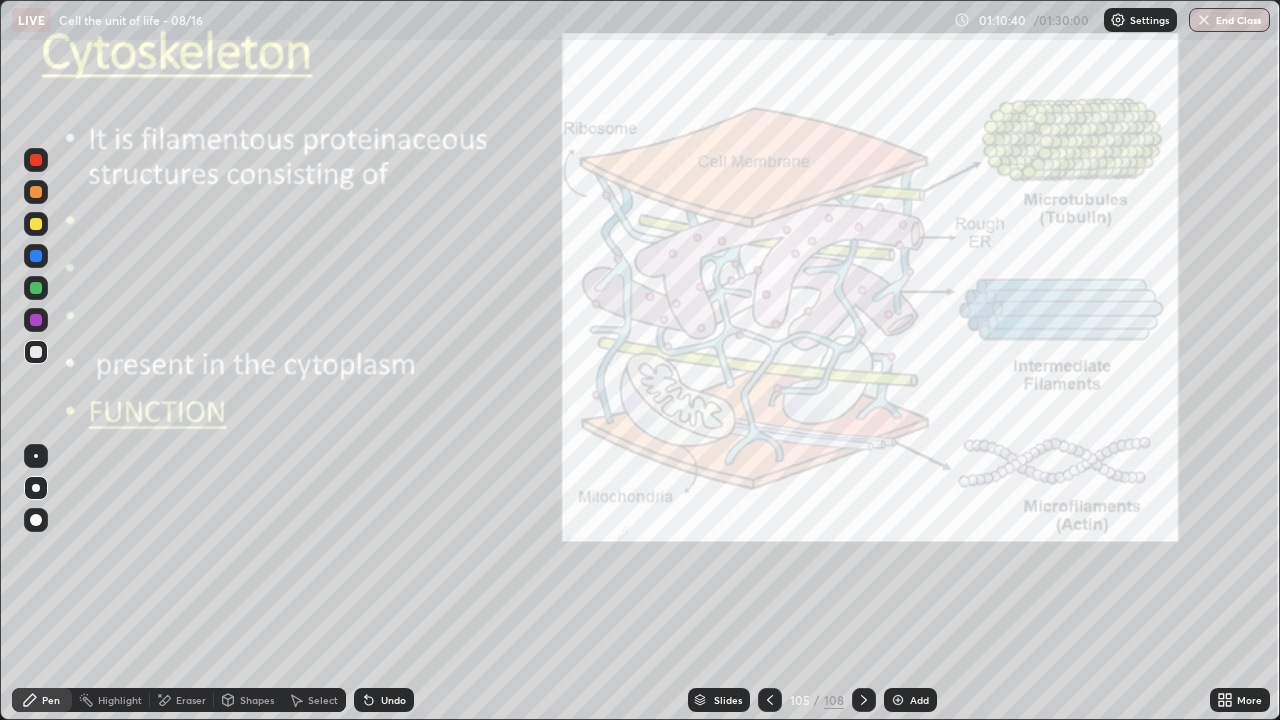 click at bounding box center (36, 456) 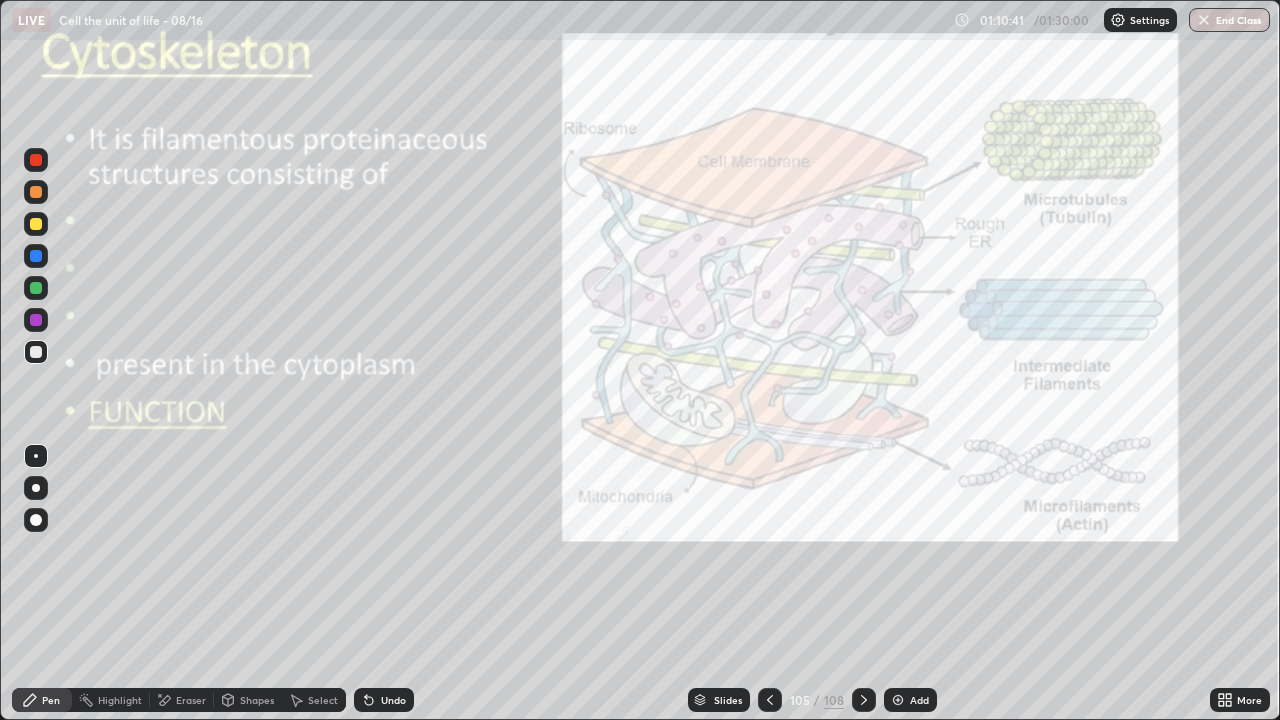 click at bounding box center (36, 224) 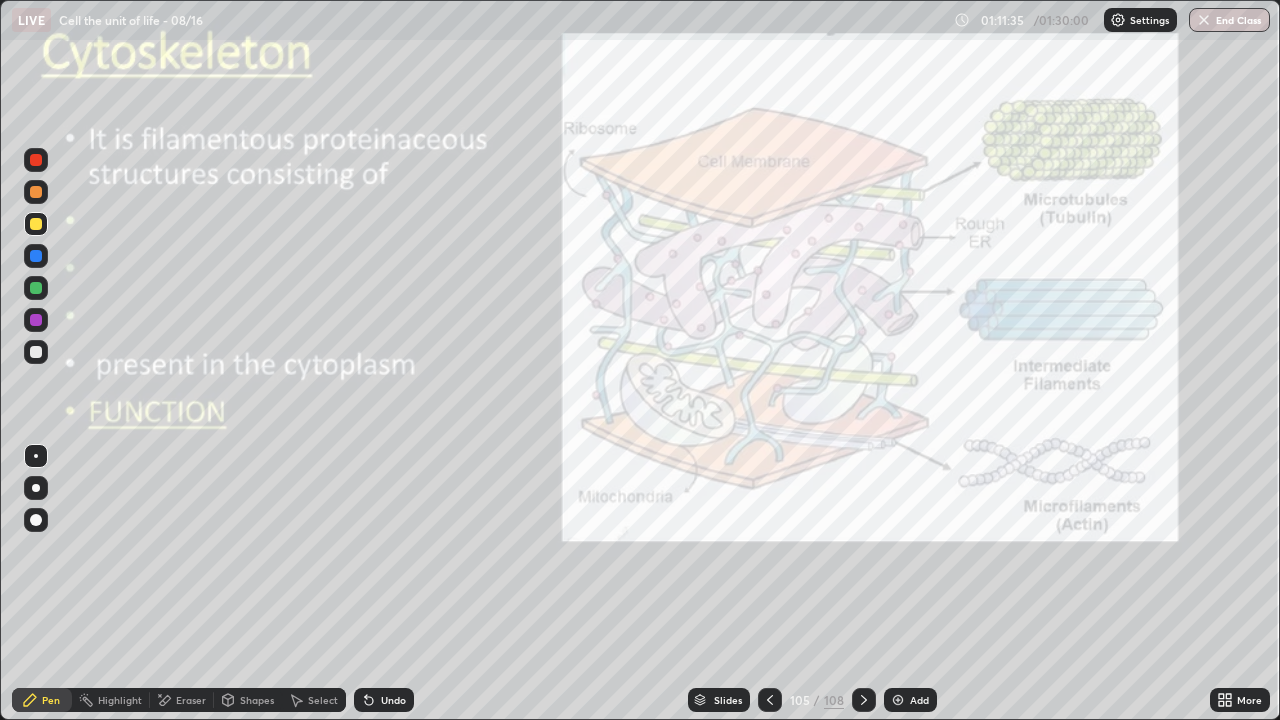 click at bounding box center (36, 488) 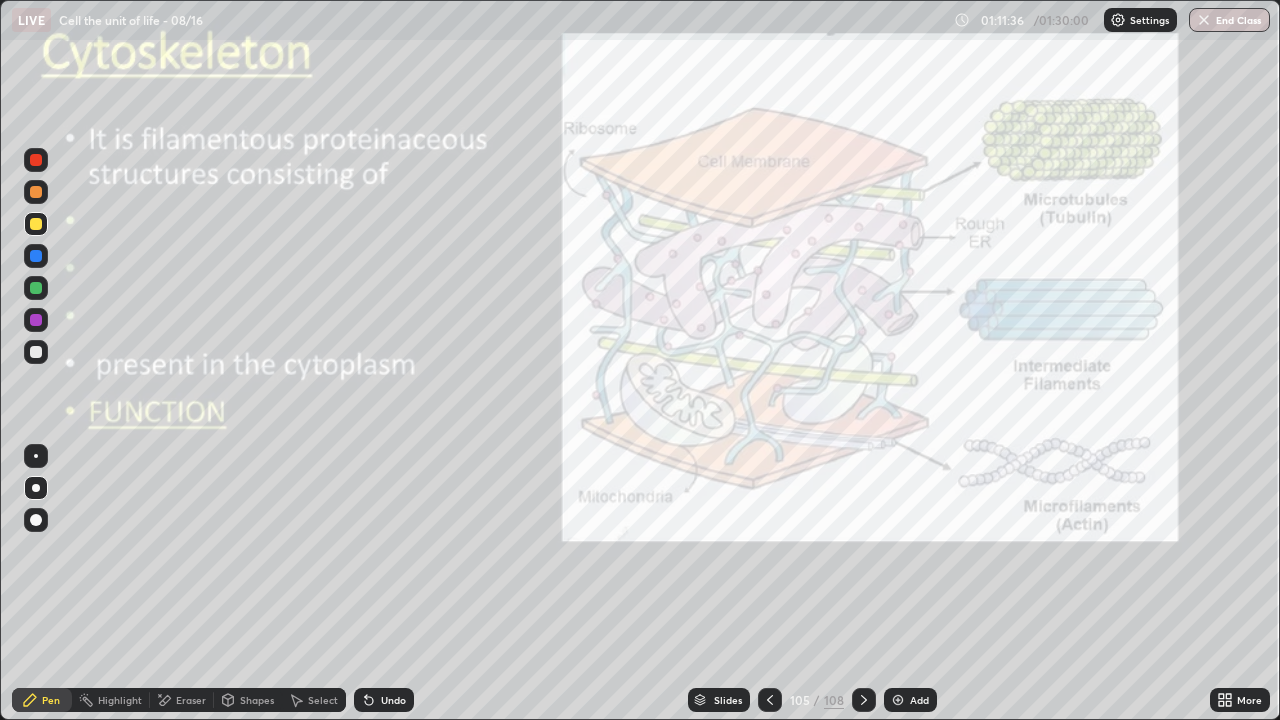 click at bounding box center [36, 288] 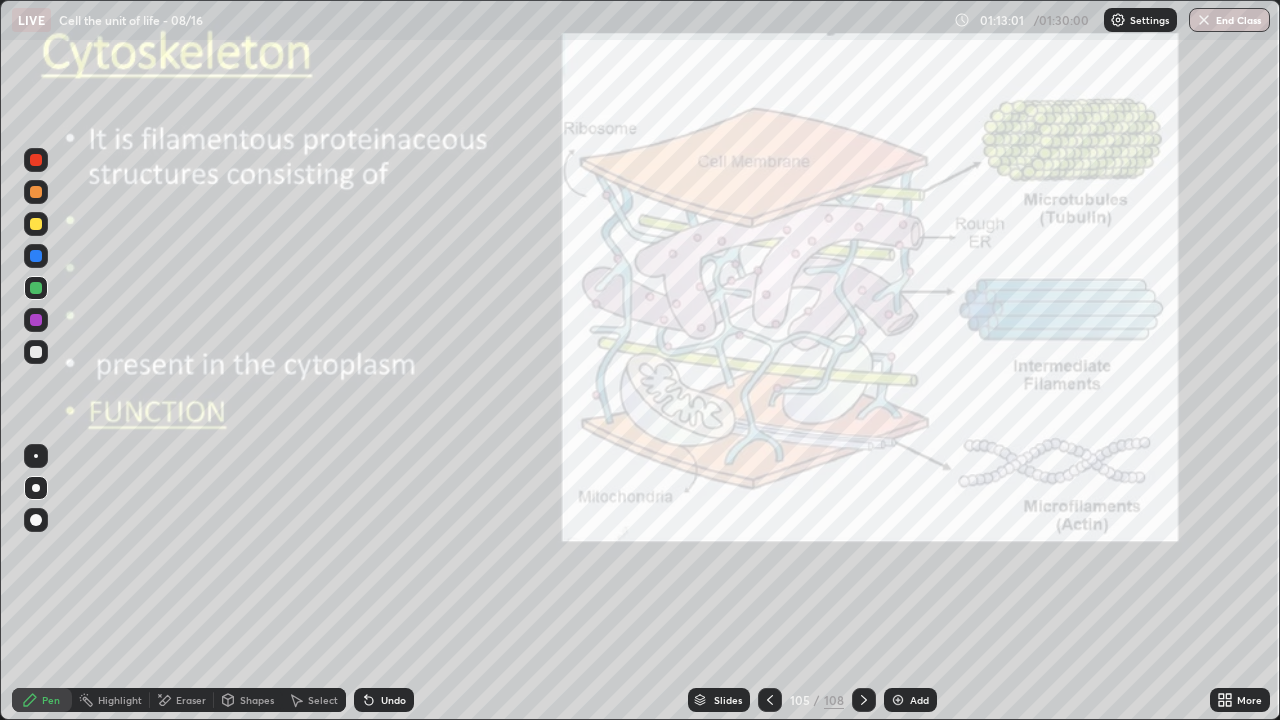click at bounding box center (864, 700) 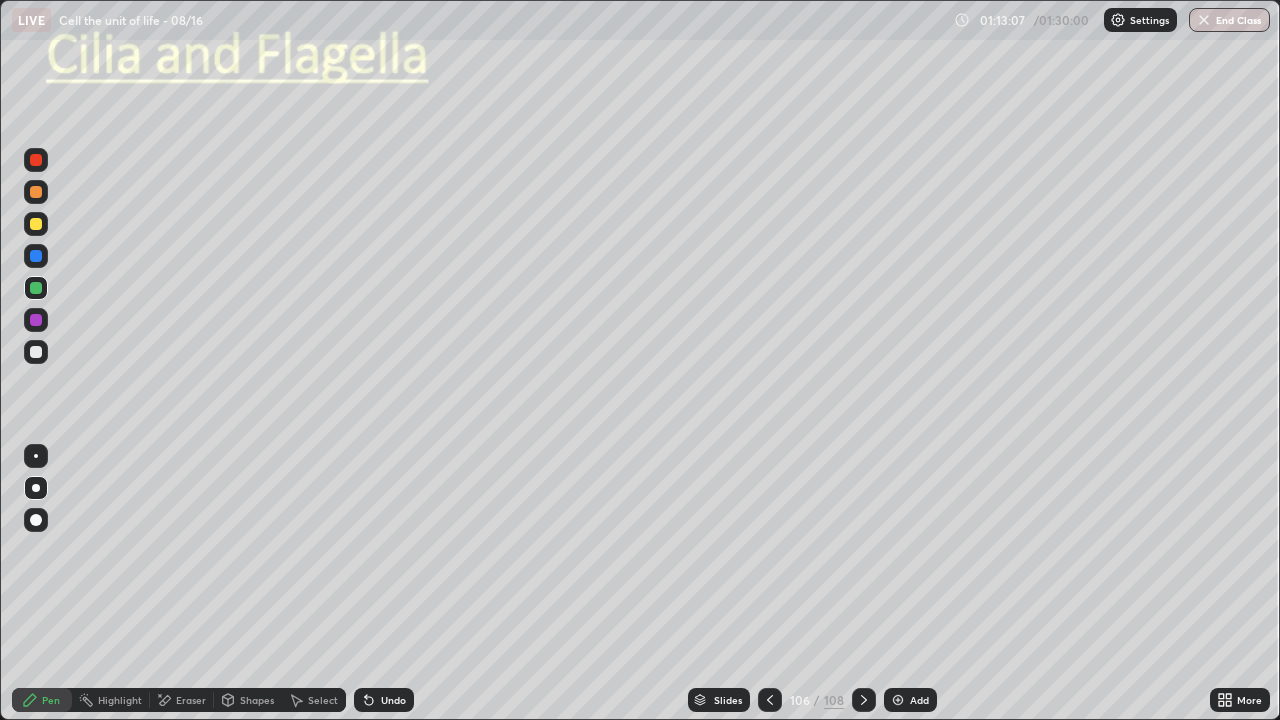 click at bounding box center (36, 352) 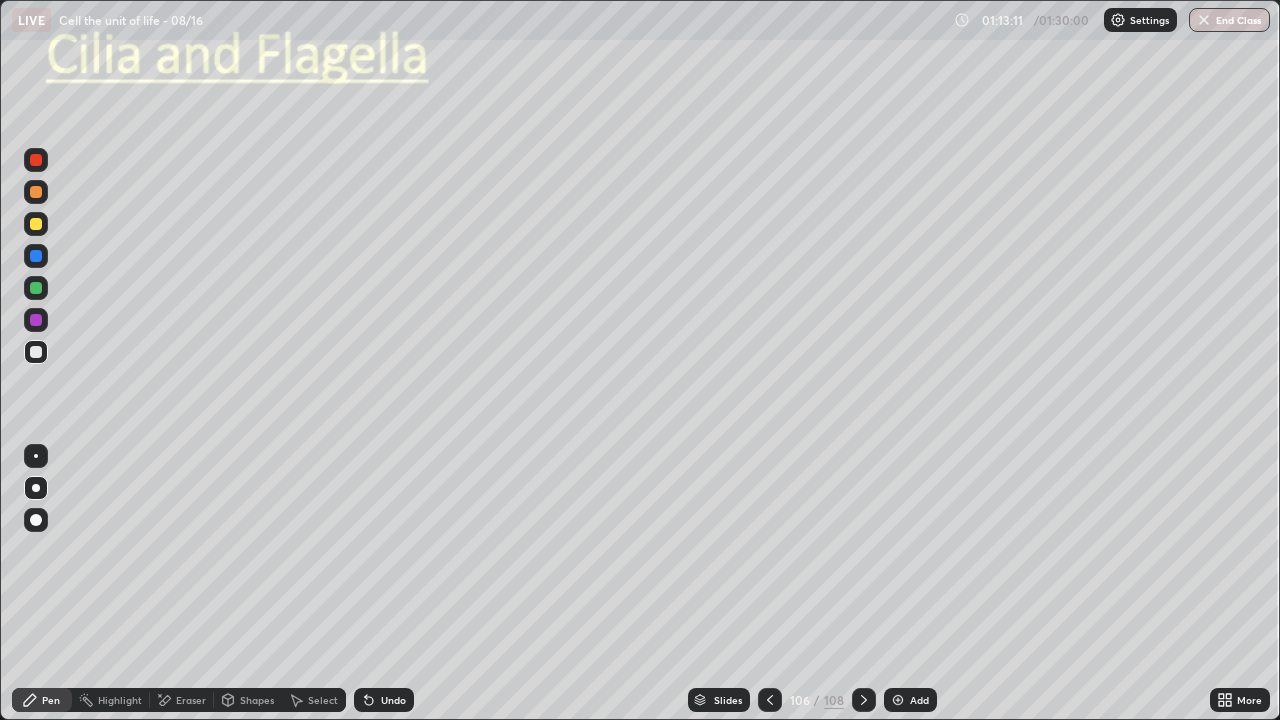 click at bounding box center [36, 224] 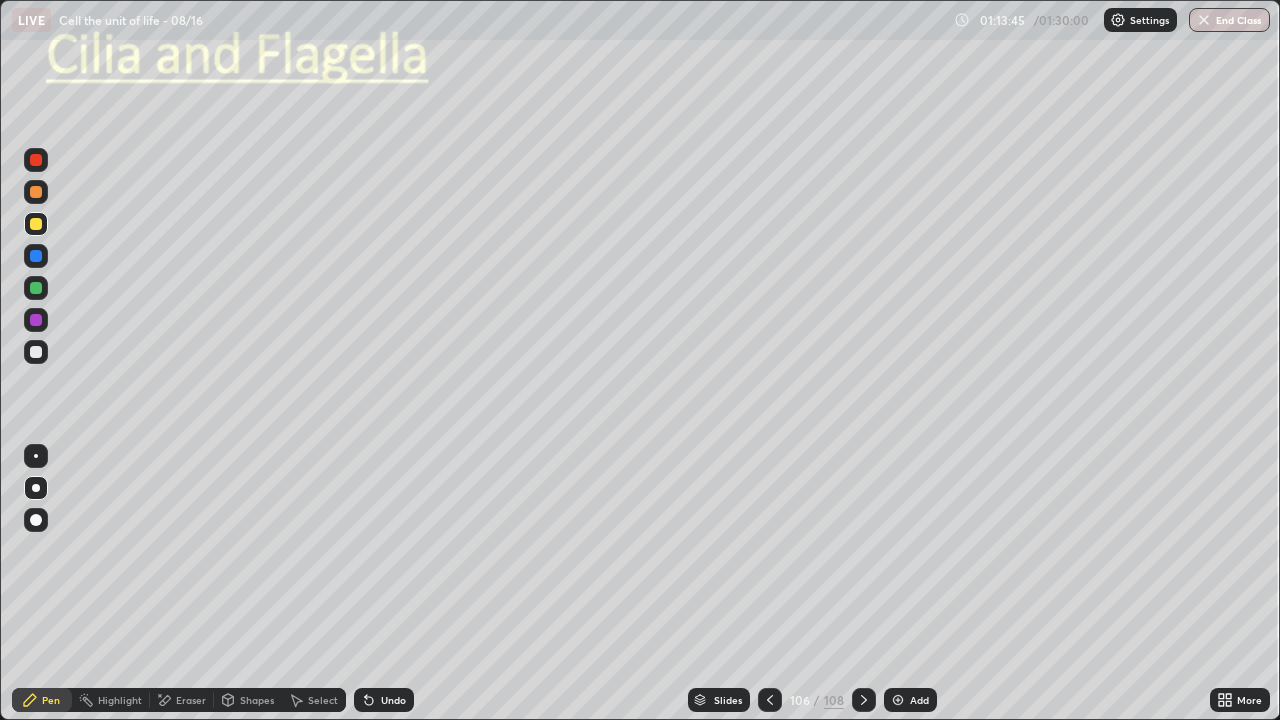 click on "Undo" at bounding box center (393, 700) 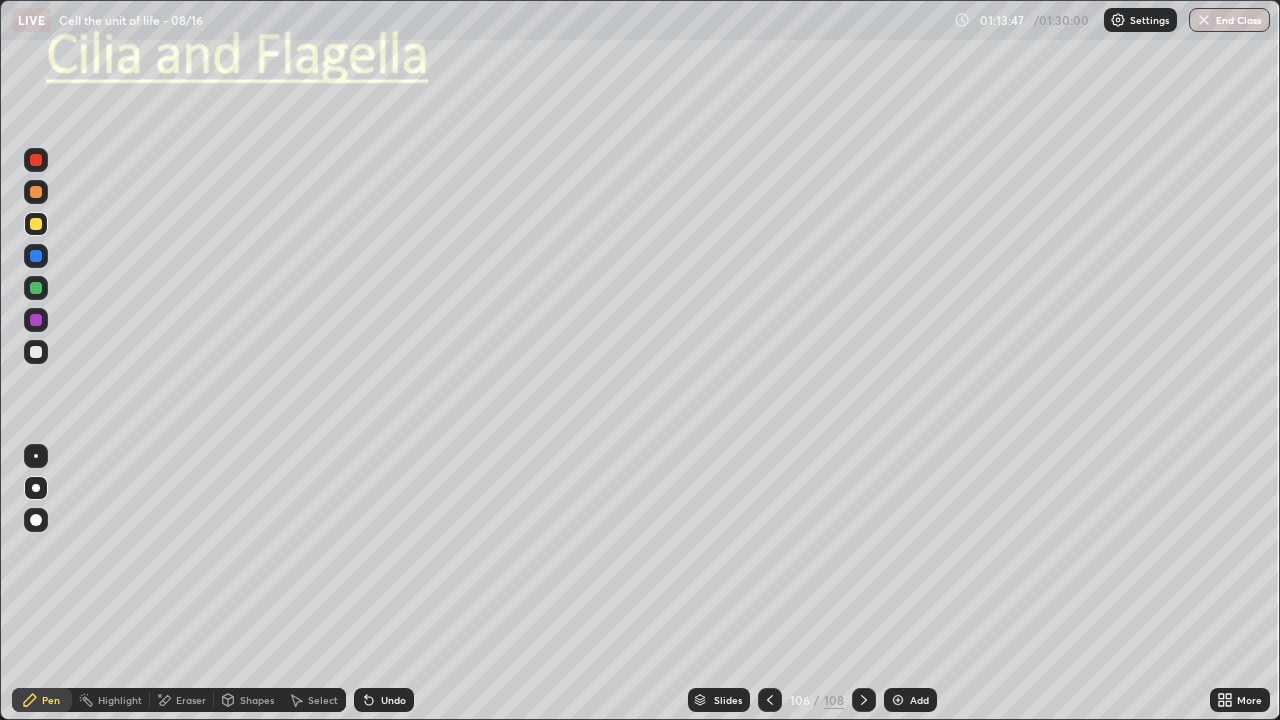 click on "Undo" at bounding box center [384, 700] 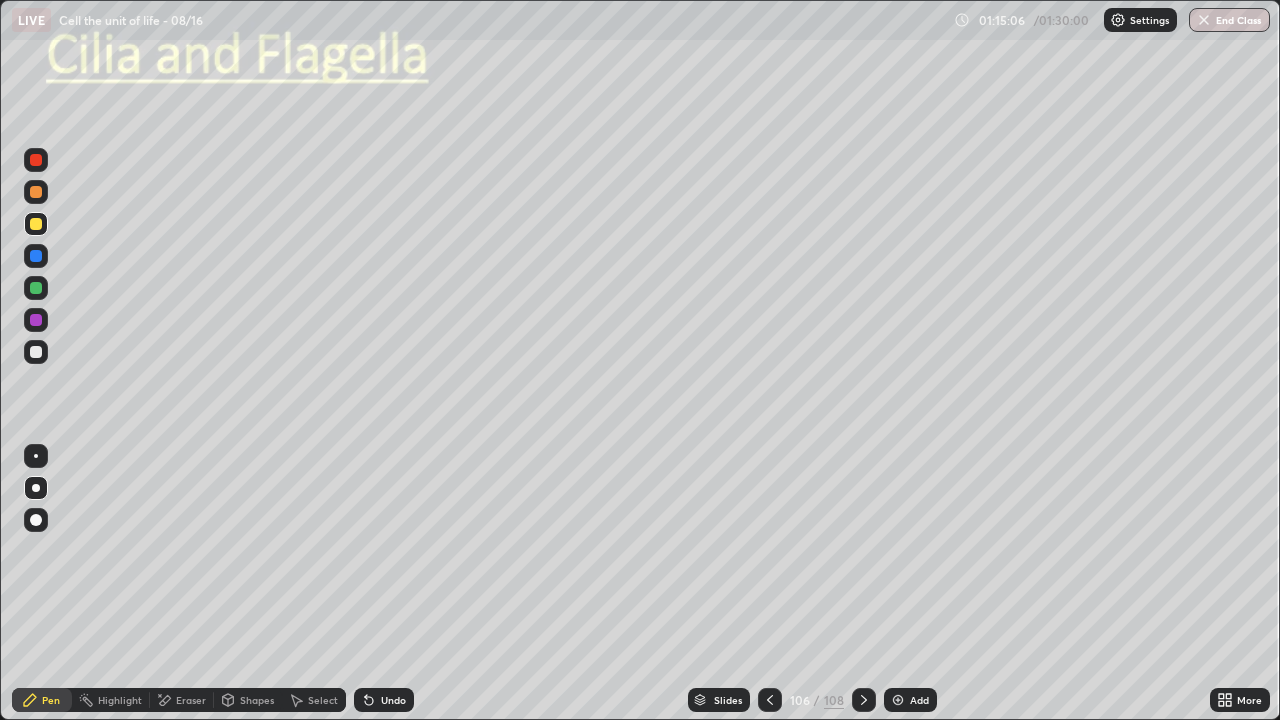 click on "More" at bounding box center (1249, 700) 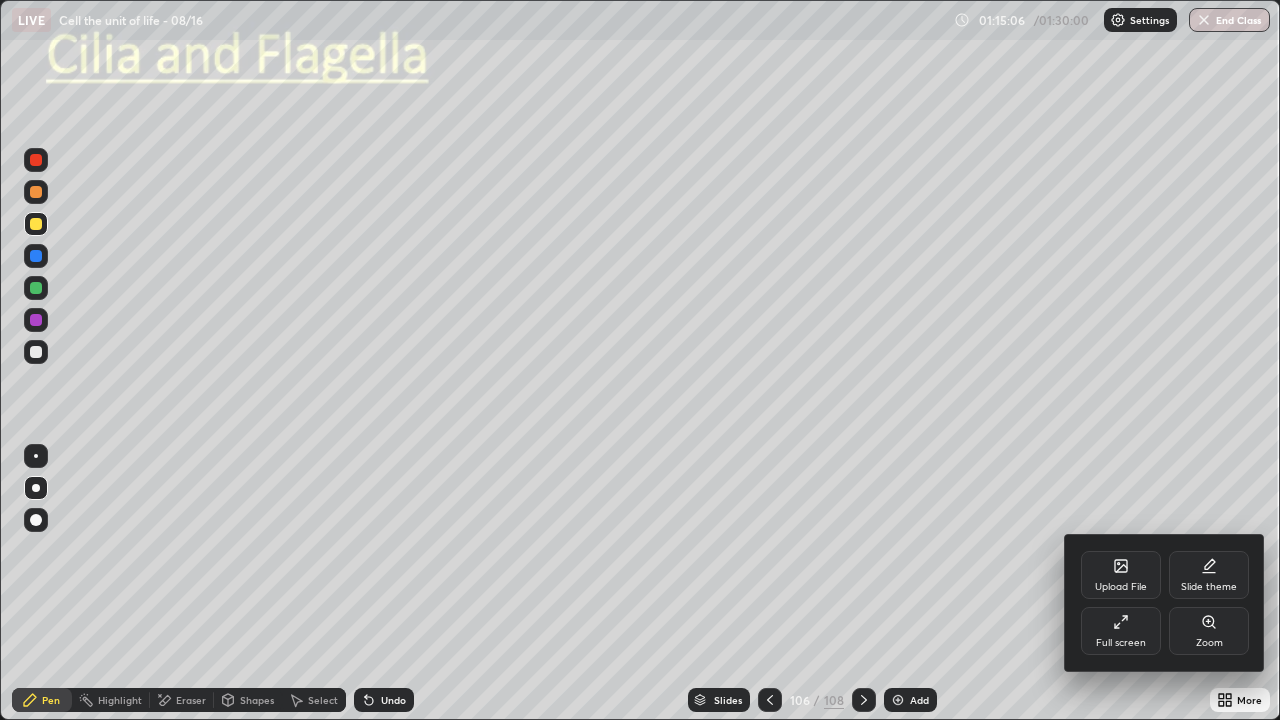 click on "Full screen" at bounding box center (1121, 643) 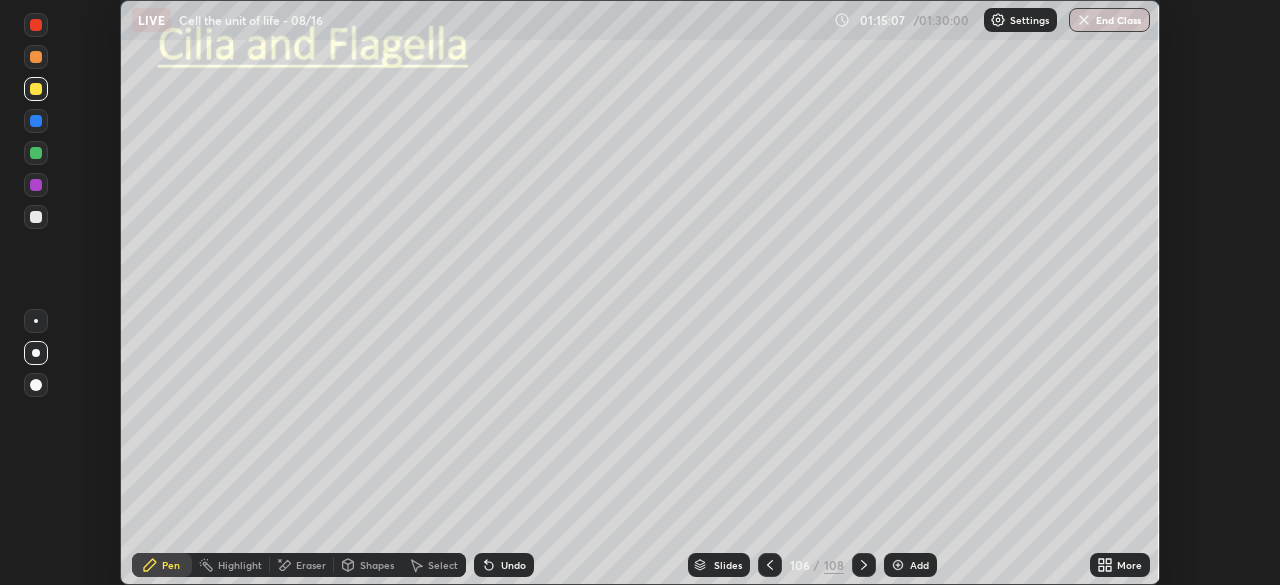 scroll, scrollTop: 585, scrollLeft: 1280, axis: both 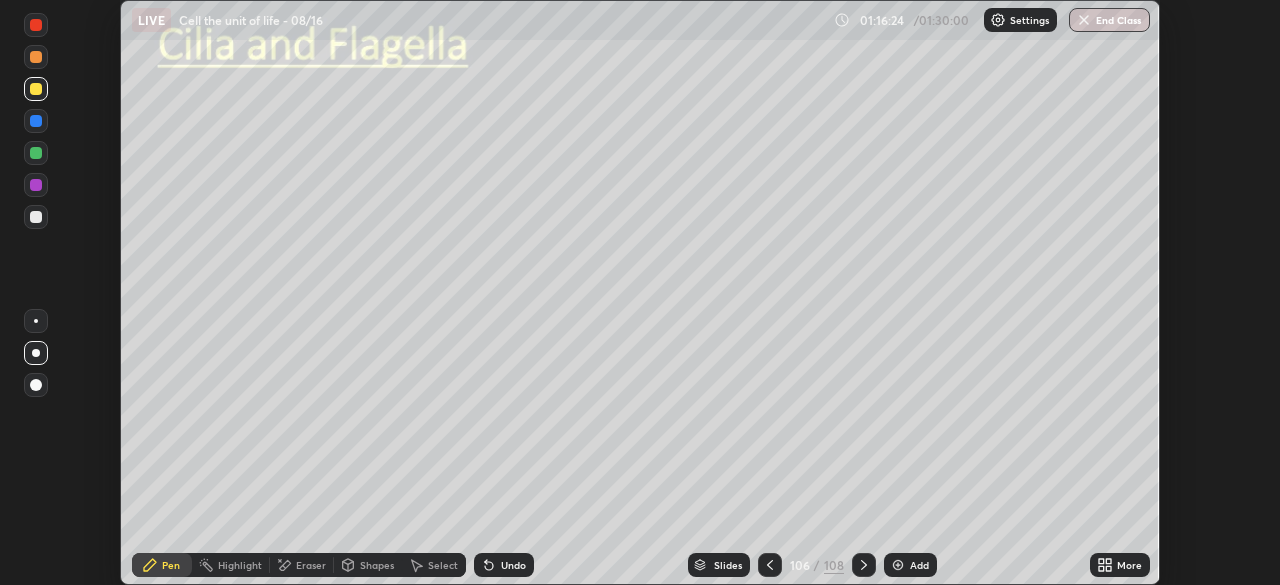 click on "More" at bounding box center (1120, 565) 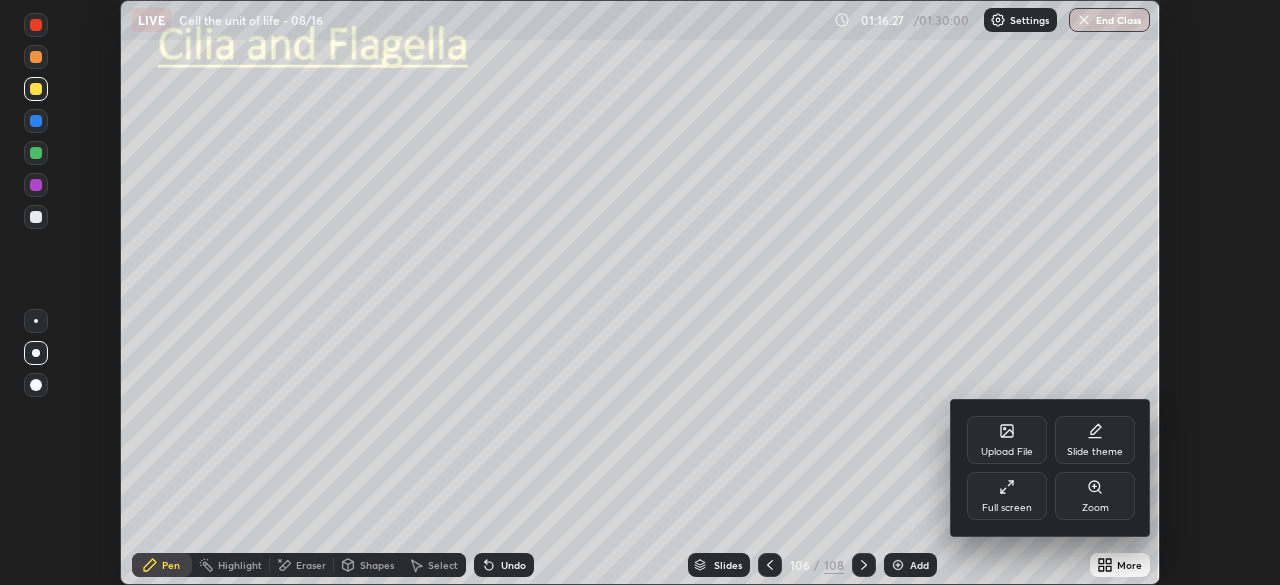 click on "Full screen" at bounding box center (1007, 496) 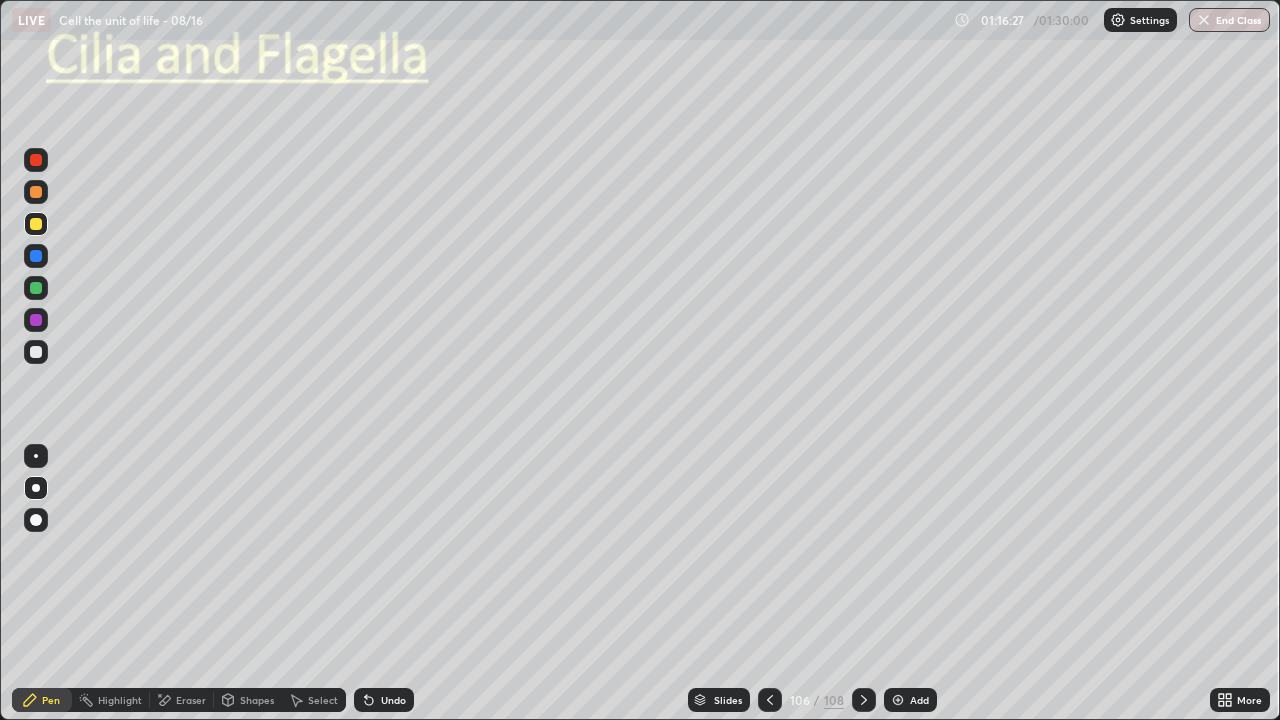scroll, scrollTop: 99280, scrollLeft: 98720, axis: both 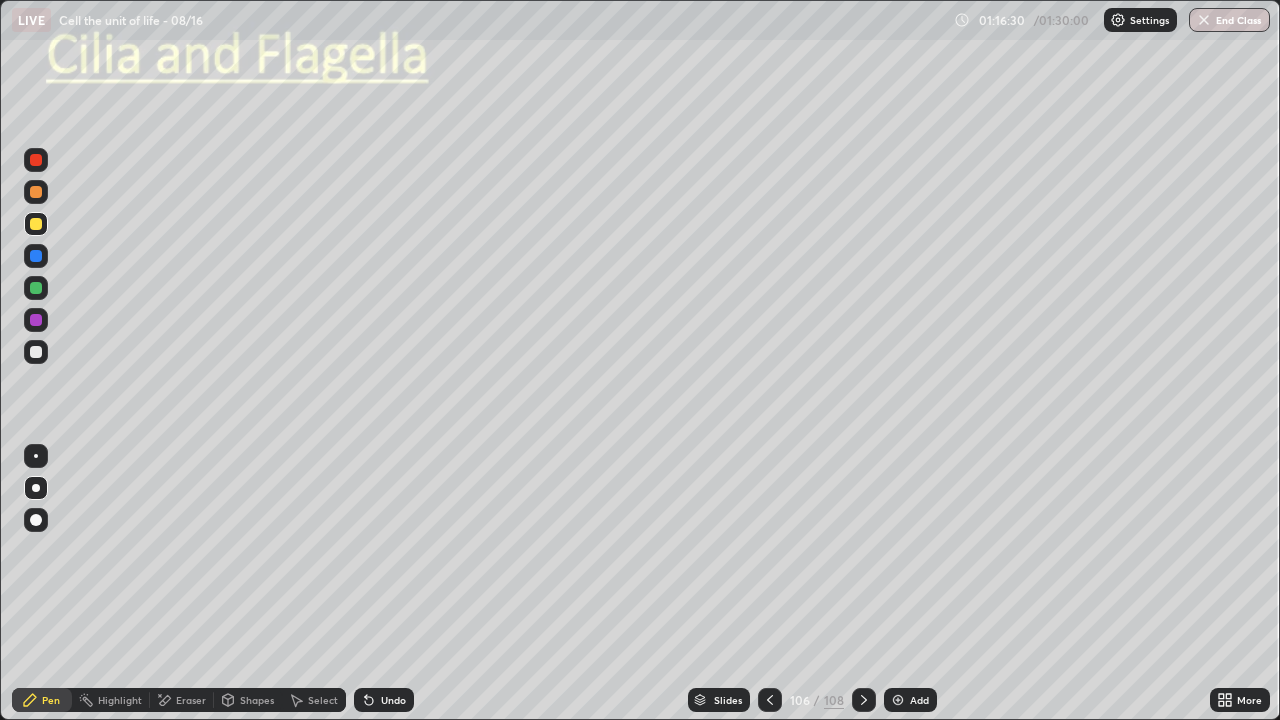 click at bounding box center [36, 352] 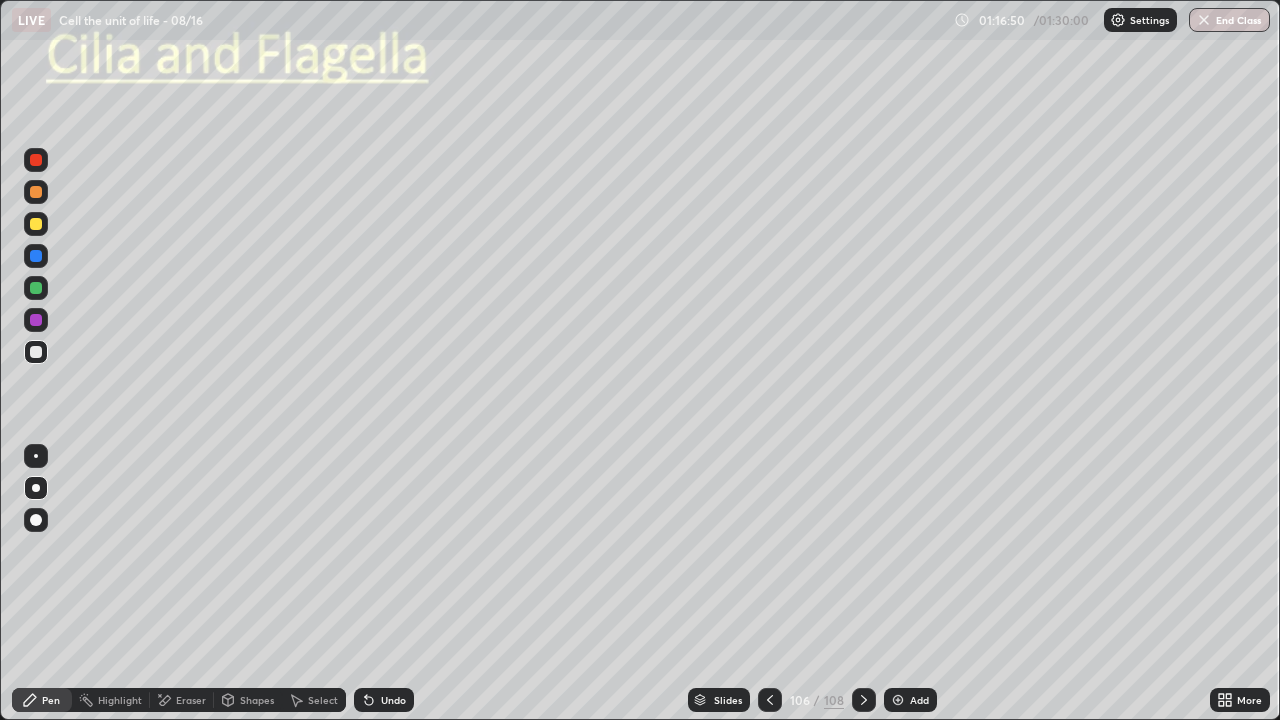 click on "Undo" at bounding box center (393, 700) 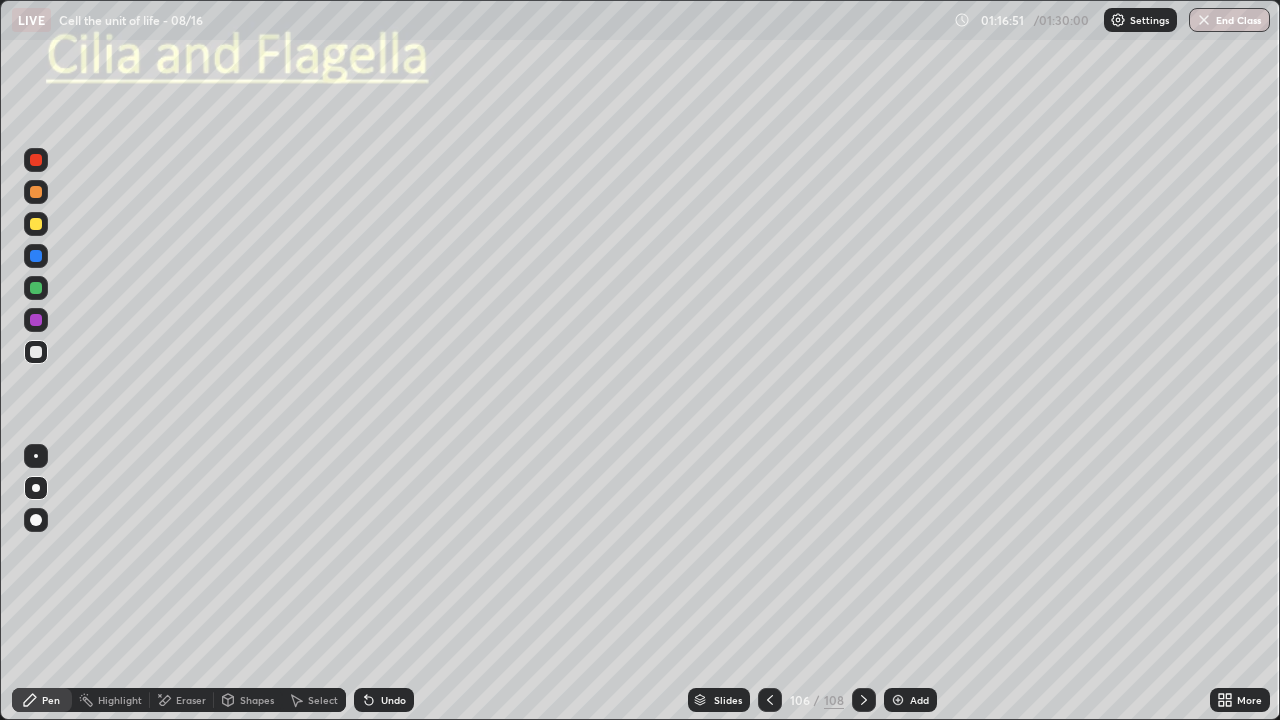 click on "Undo" at bounding box center [393, 700] 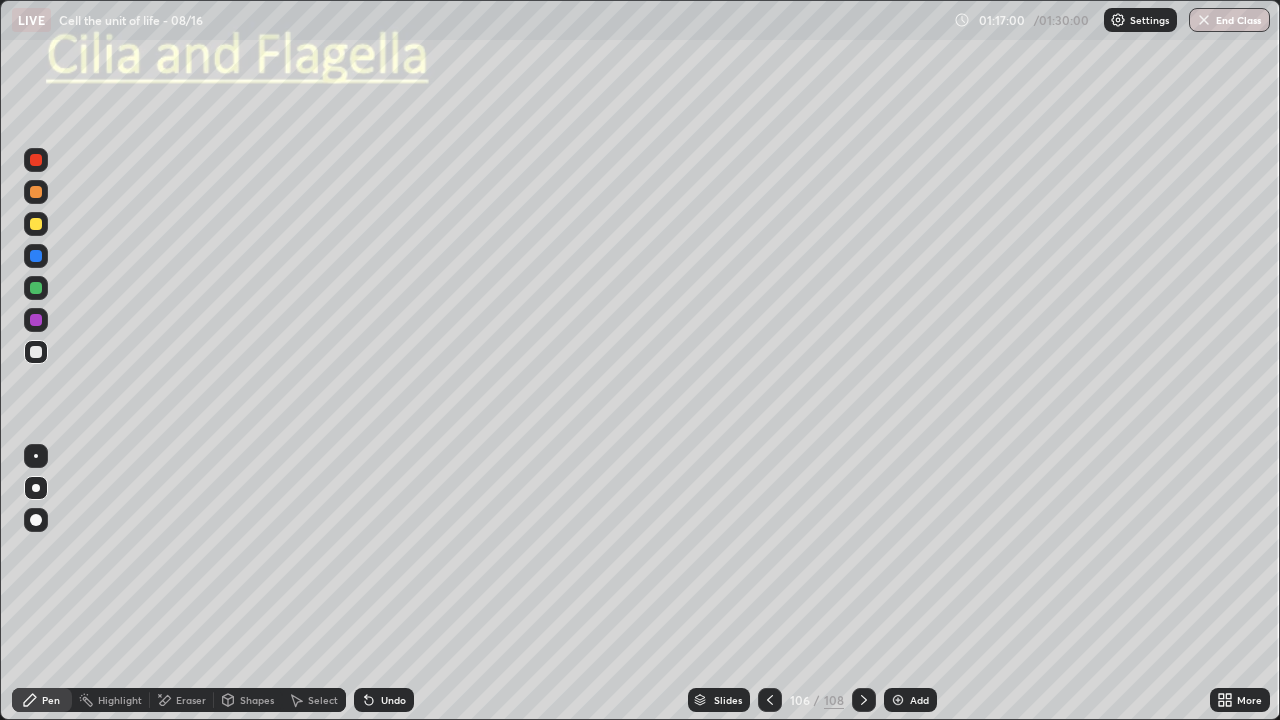 click on "Undo" at bounding box center (384, 700) 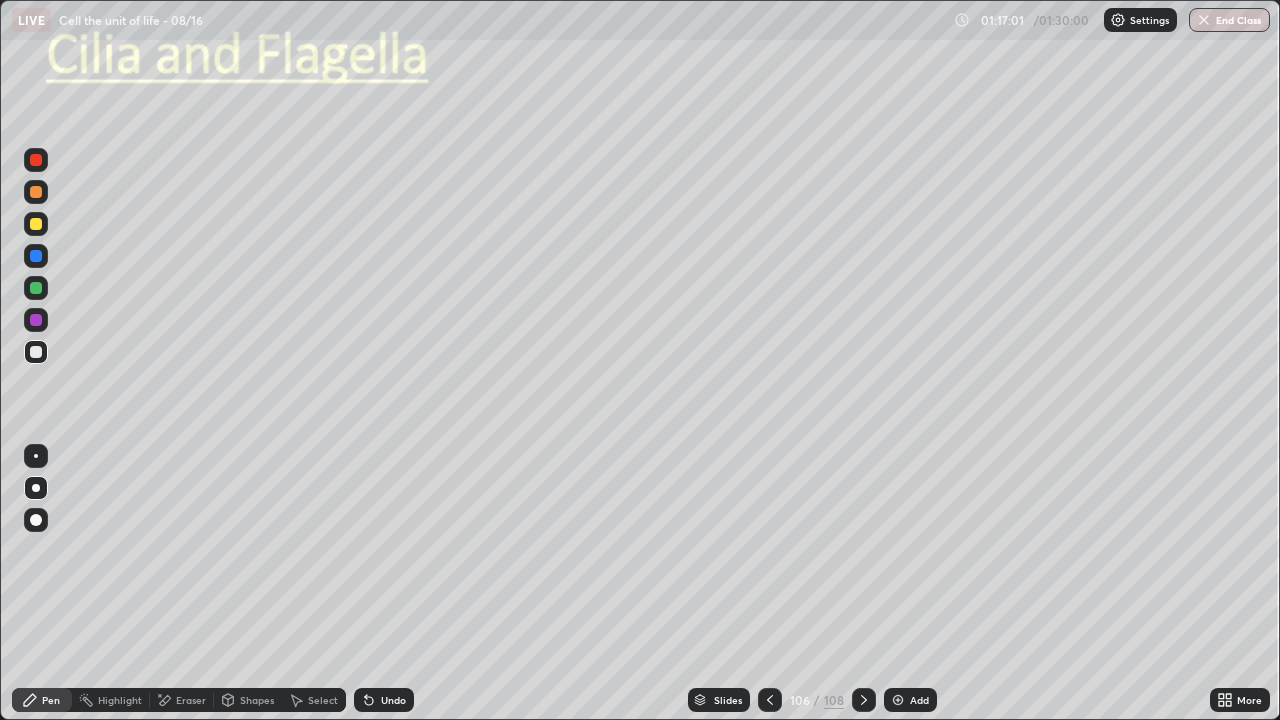 click on "Undo" at bounding box center (384, 700) 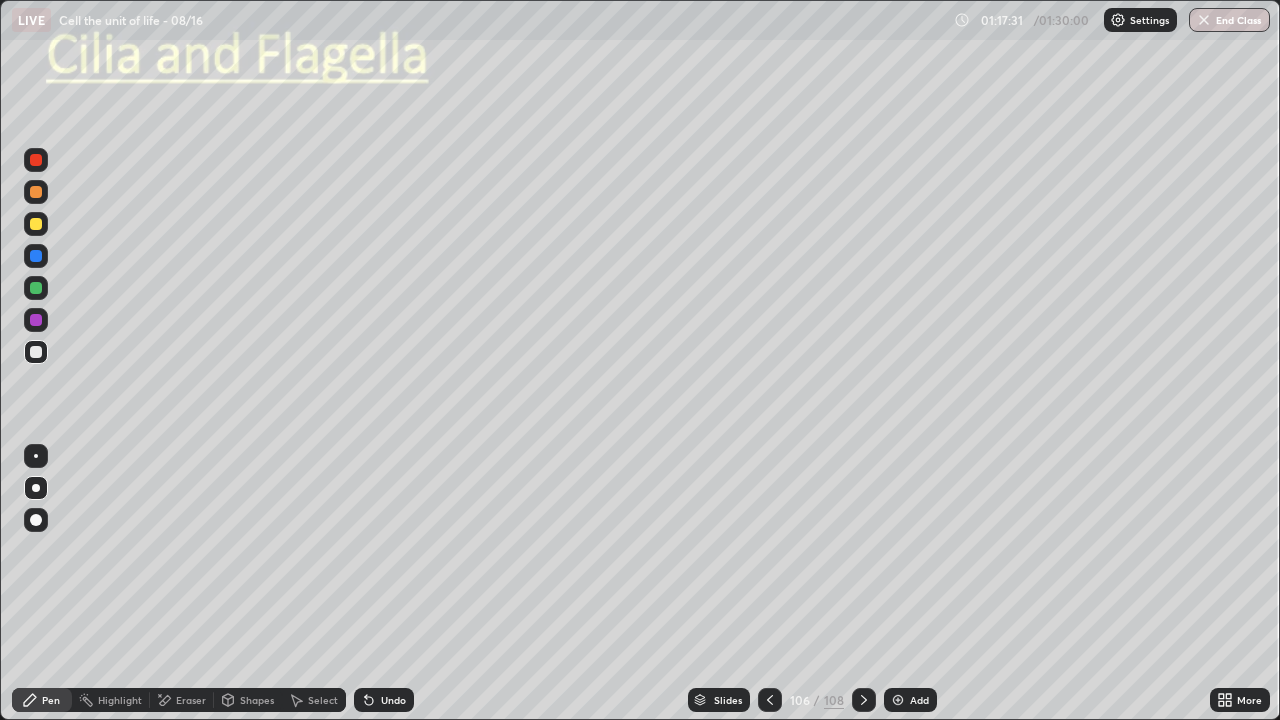 click on "Undo" at bounding box center [393, 700] 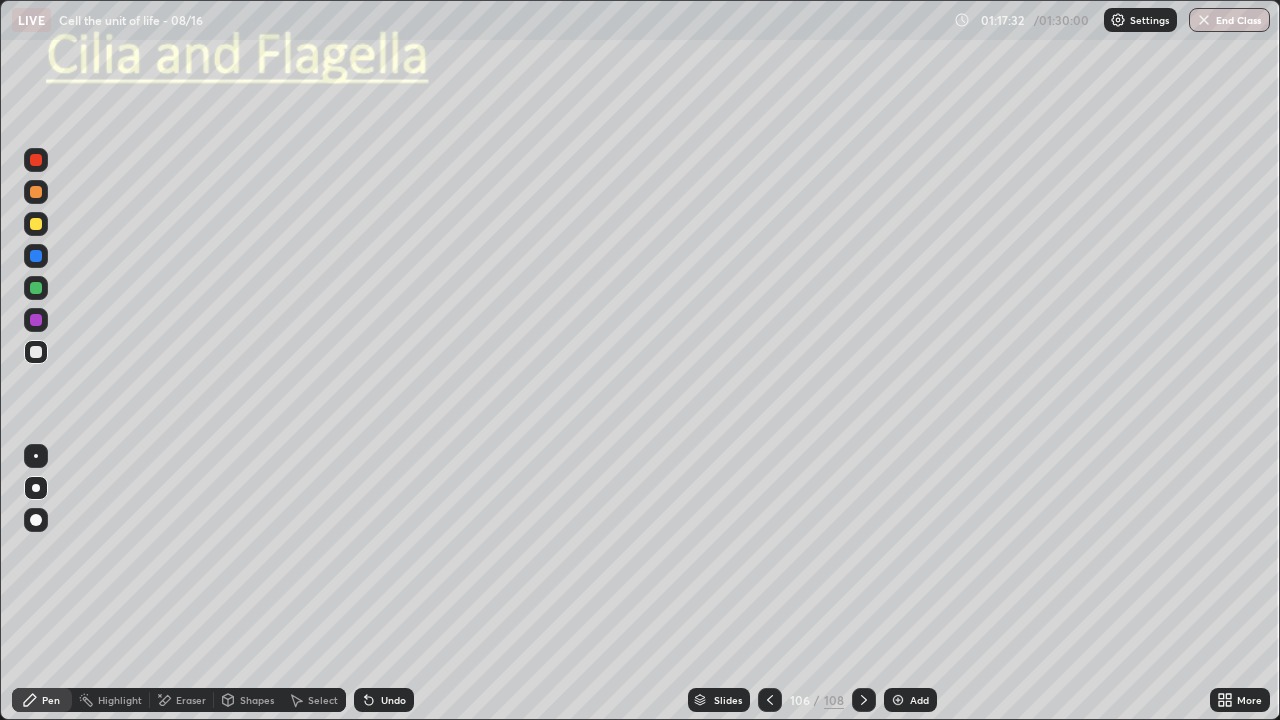 click on "Undo" at bounding box center [384, 700] 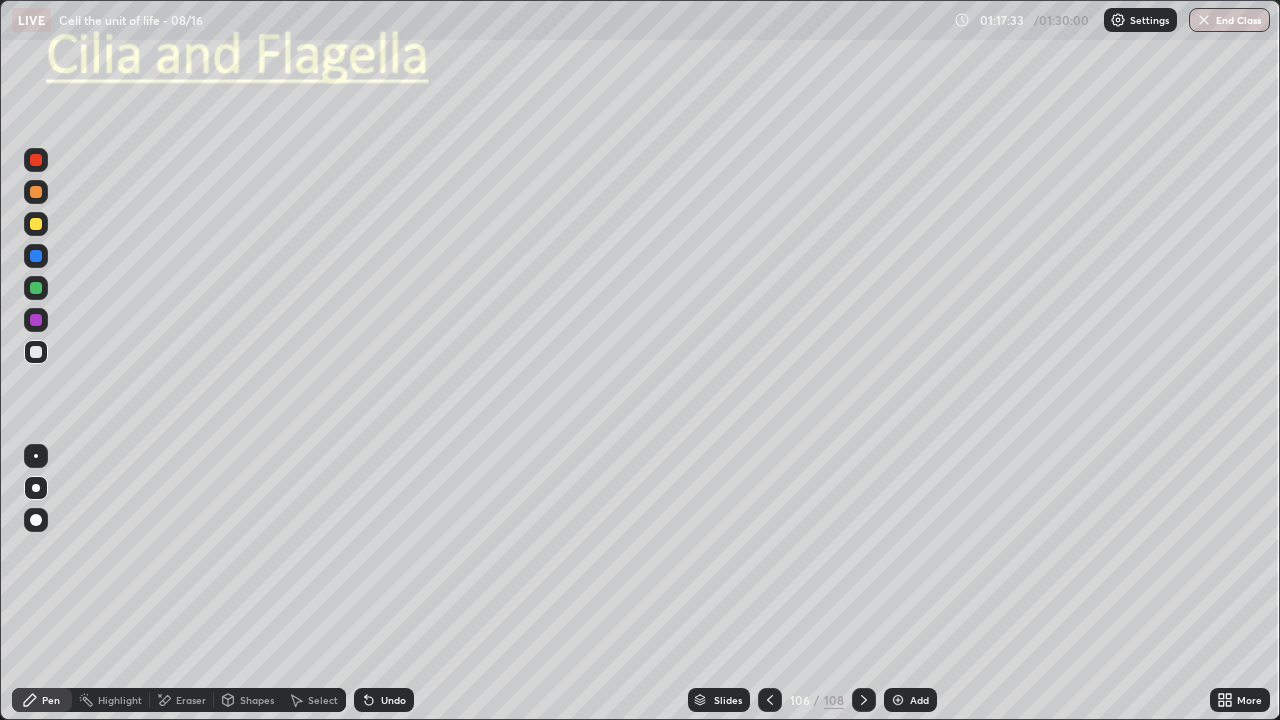 click on "Undo" at bounding box center (384, 700) 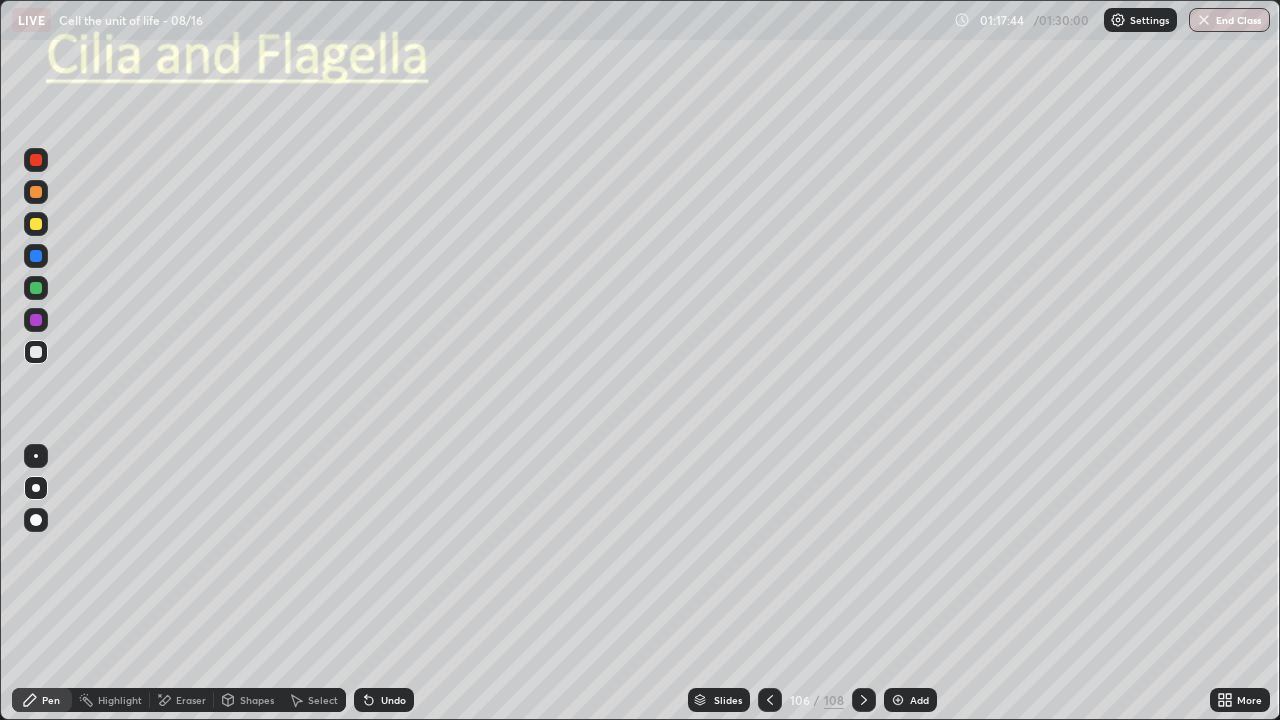 click at bounding box center [36, 320] 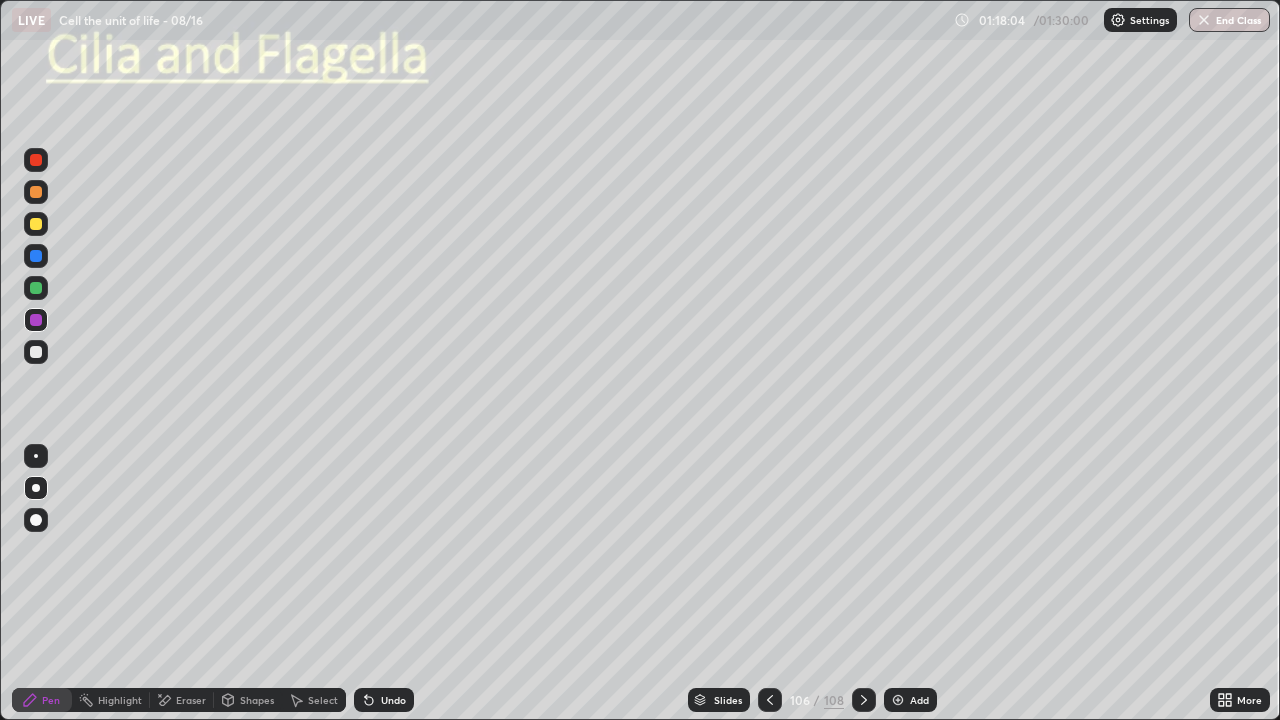 click 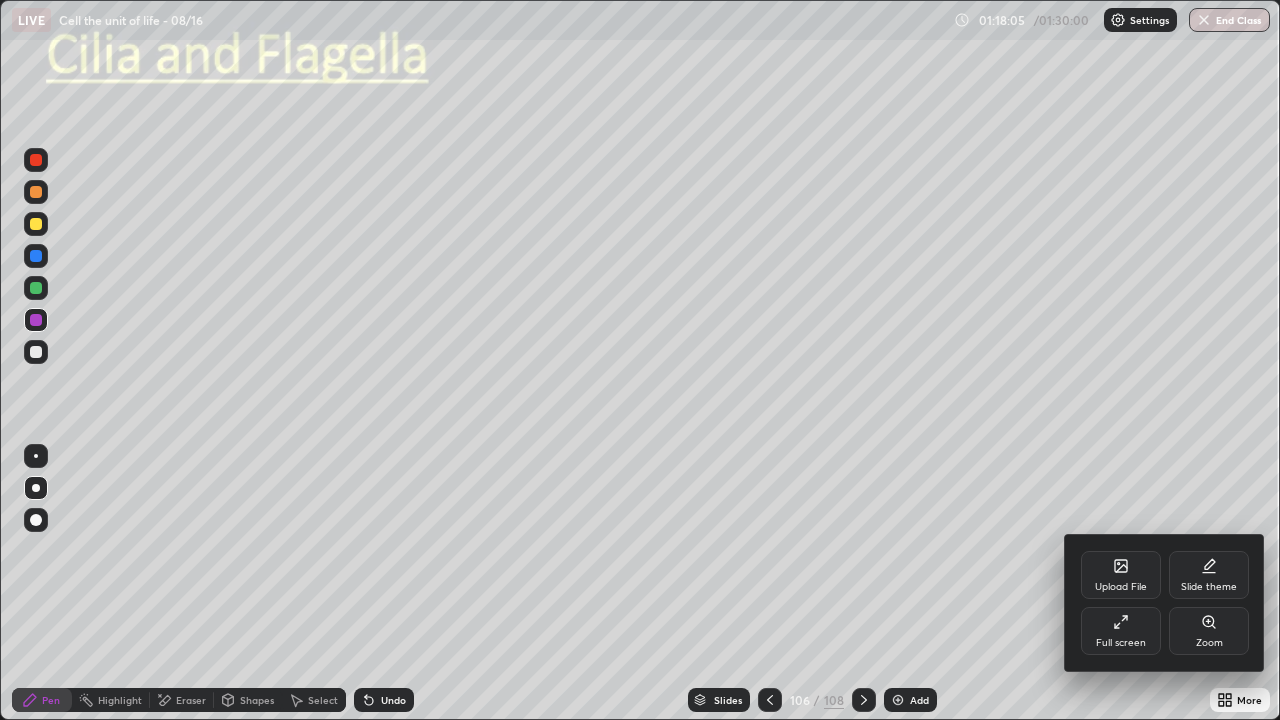 click 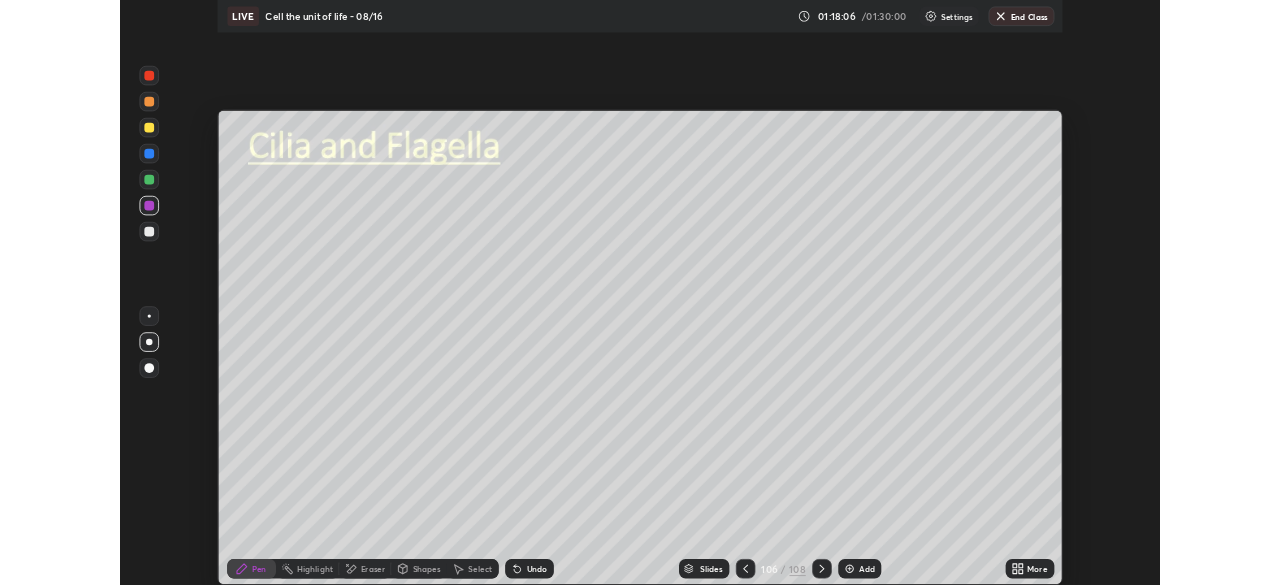 scroll, scrollTop: 585, scrollLeft: 1280, axis: both 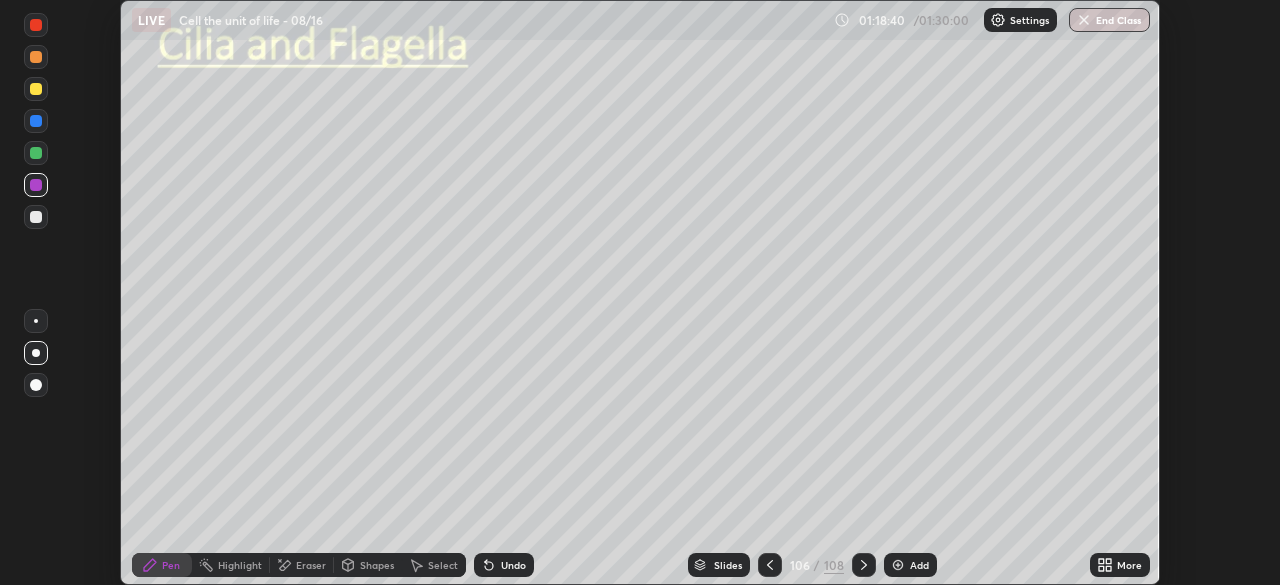 click on "More" at bounding box center [1129, 565] 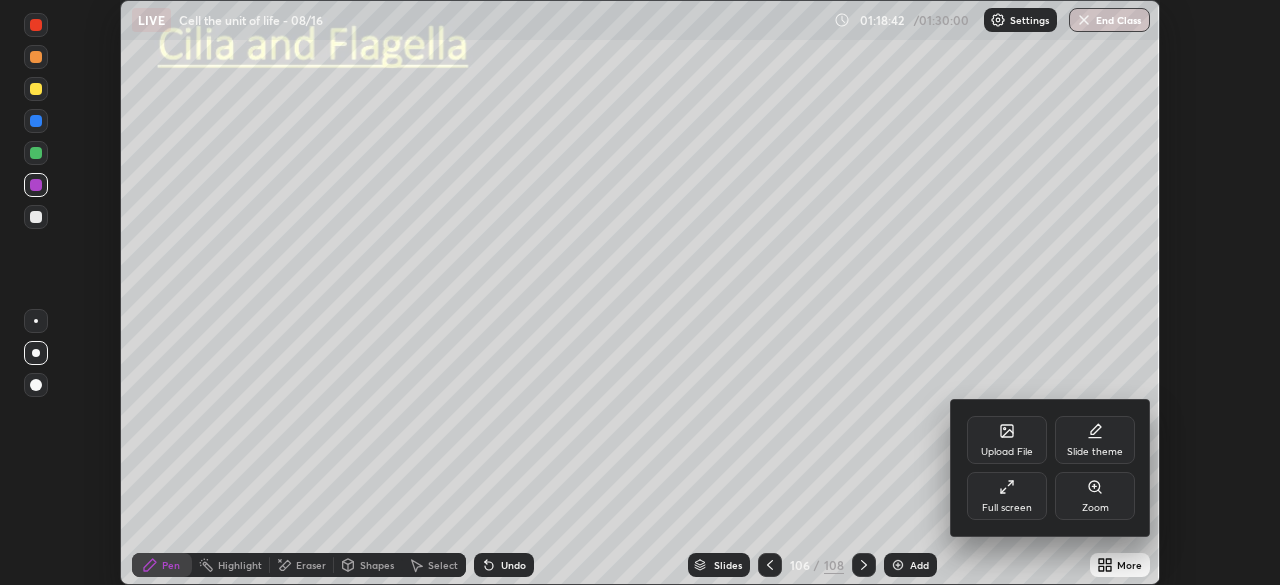 click on "Full screen" at bounding box center (1007, 508) 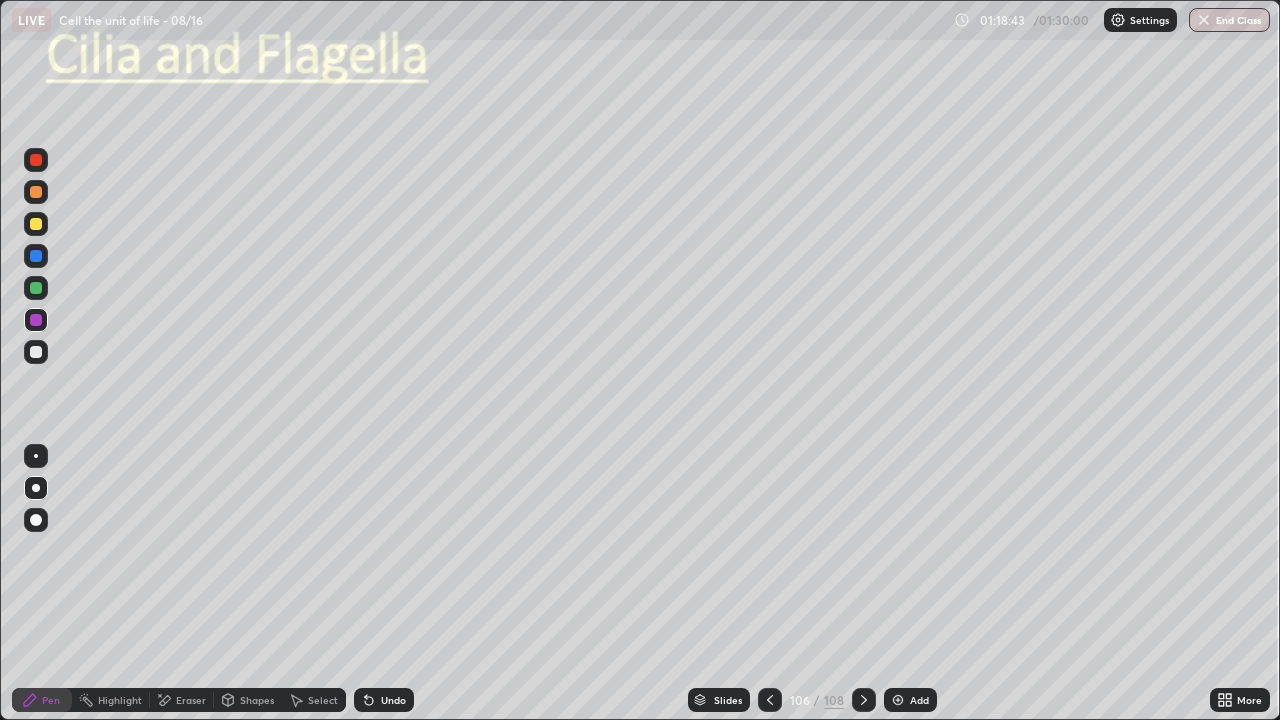 scroll, scrollTop: 99280, scrollLeft: 98720, axis: both 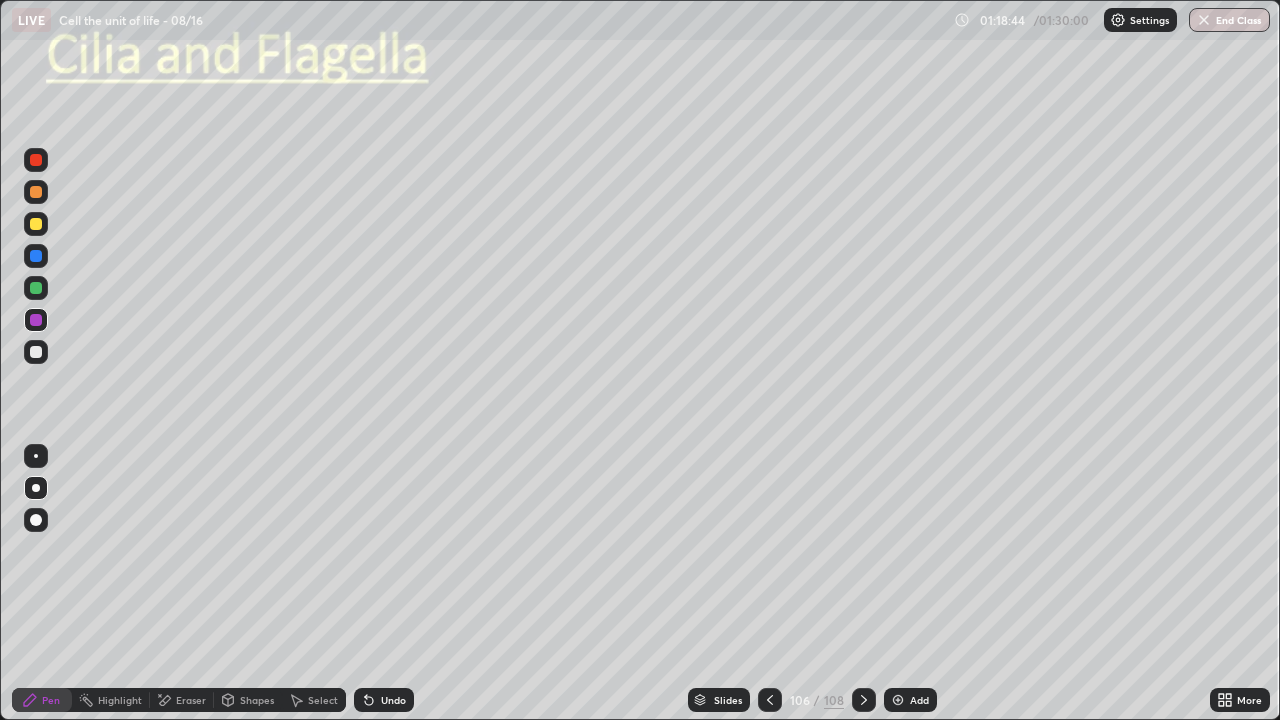 click at bounding box center [36, 352] 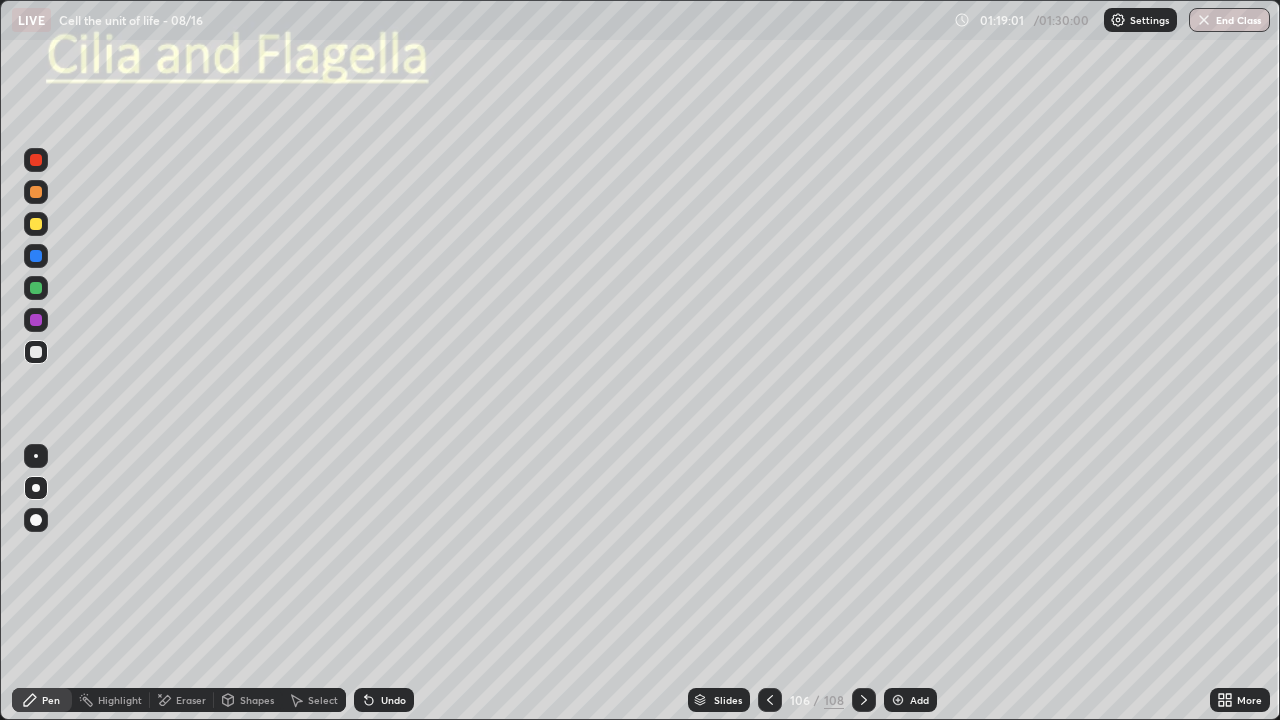 click 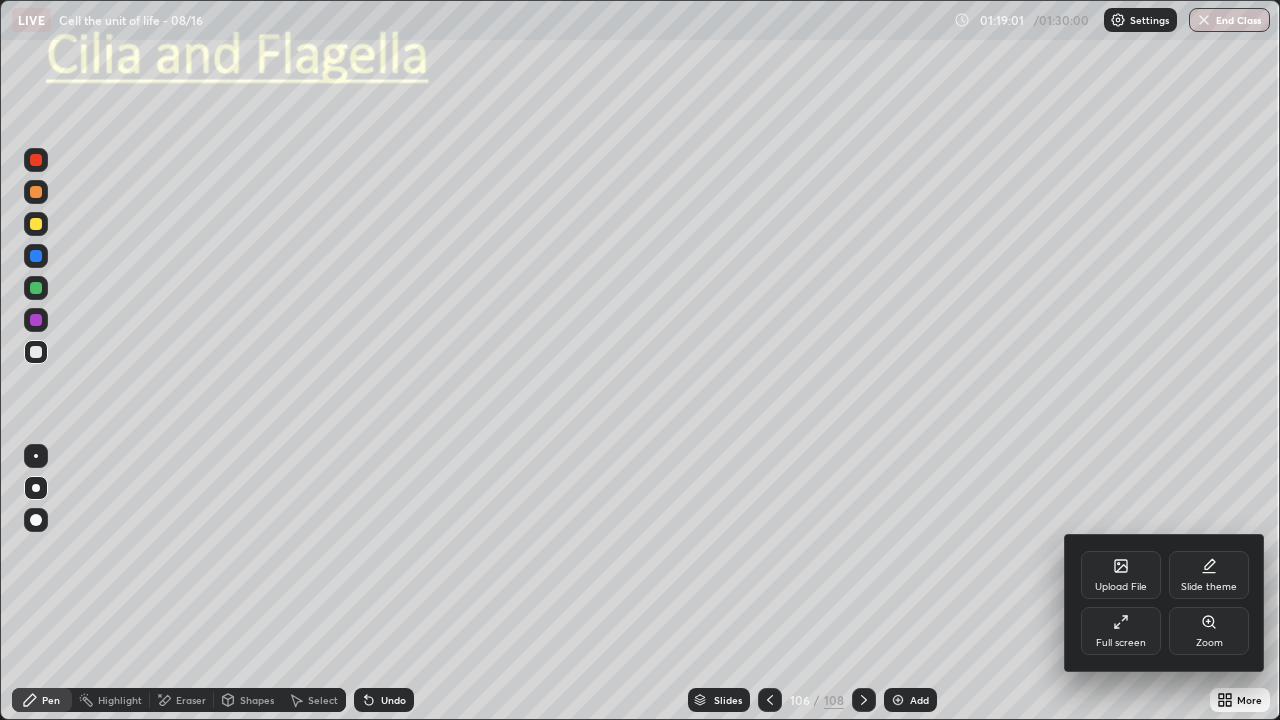 click on "Full screen" at bounding box center [1121, 631] 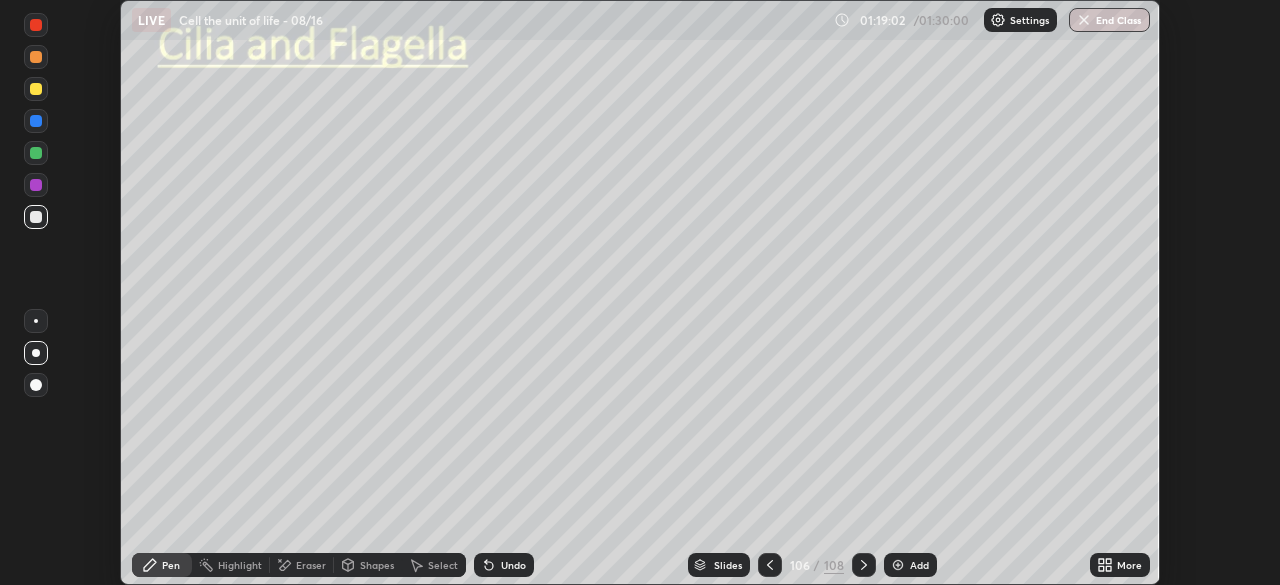 scroll, scrollTop: 585, scrollLeft: 1280, axis: both 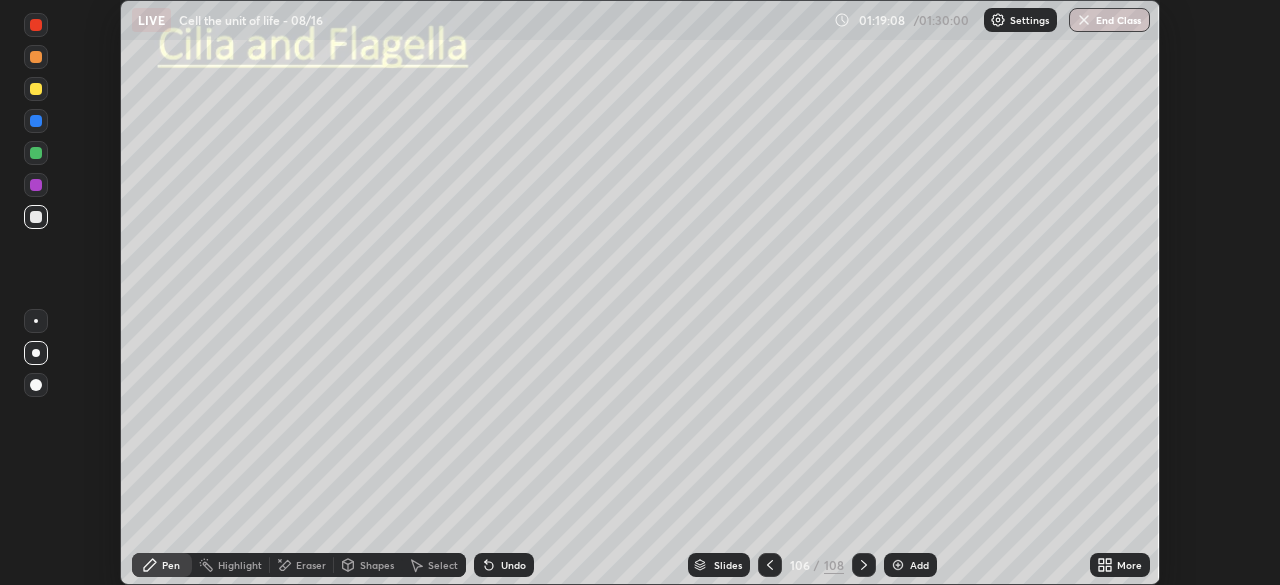 click 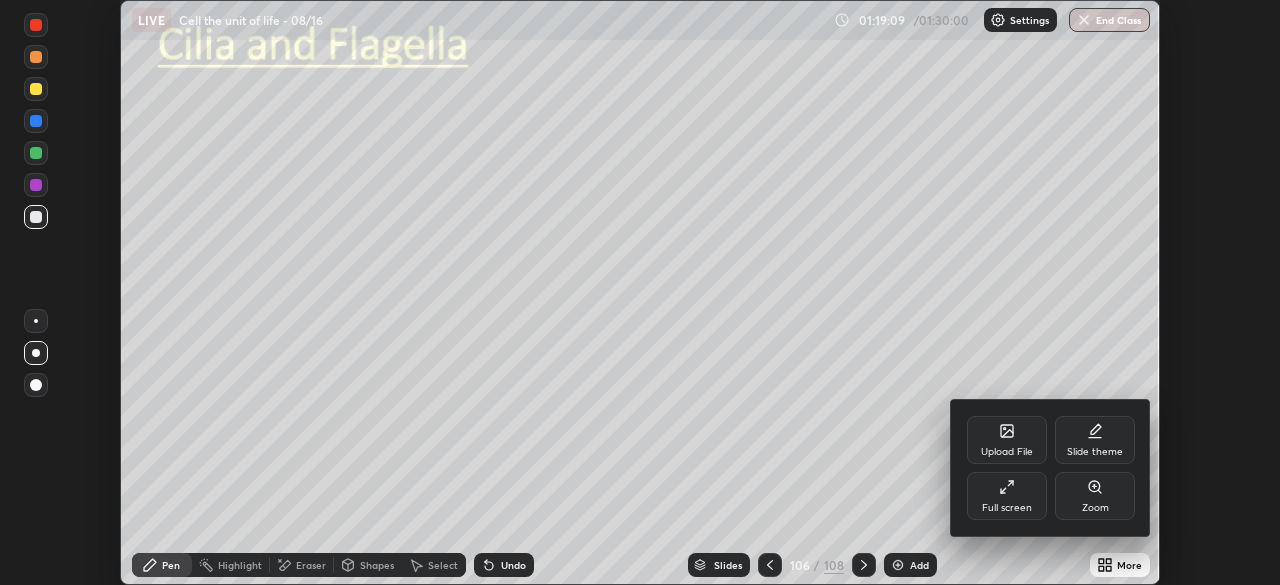 click on "Full screen" at bounding box center (1007, 496) 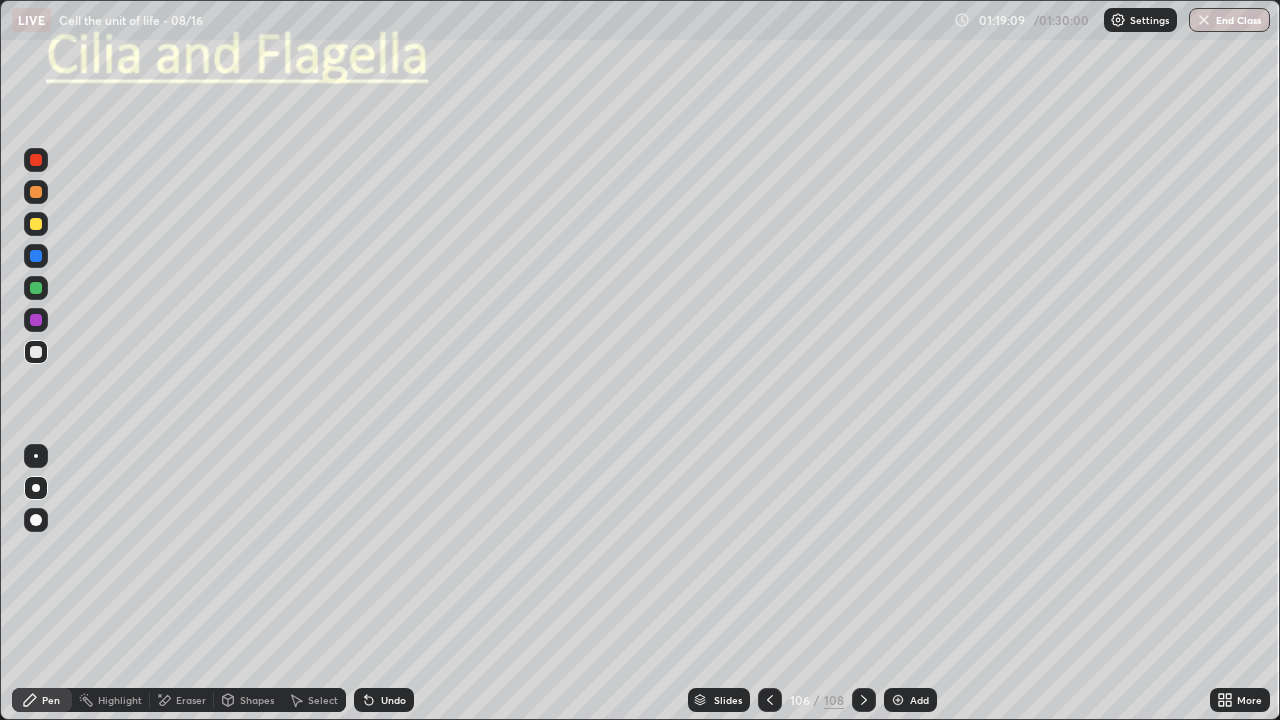 scroll, scrollTop: 99280, scrollLeft: 98720, axis: both 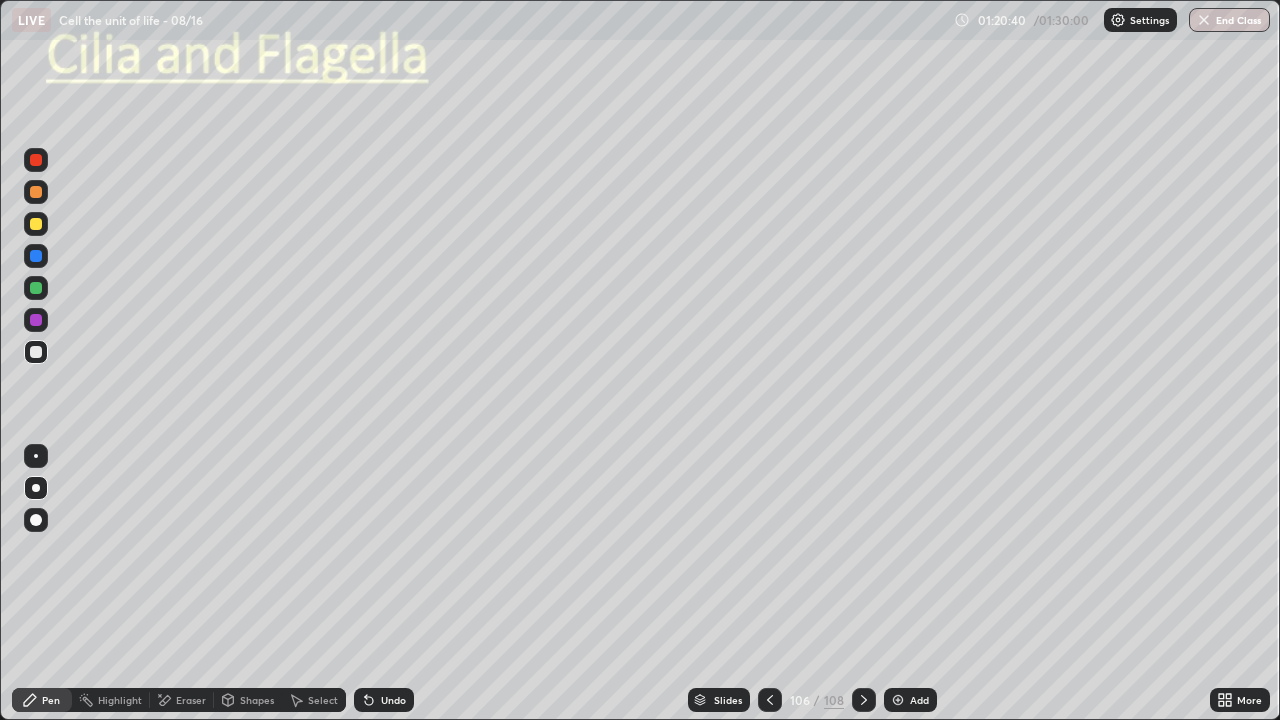 click at bounding box center (36, 352) 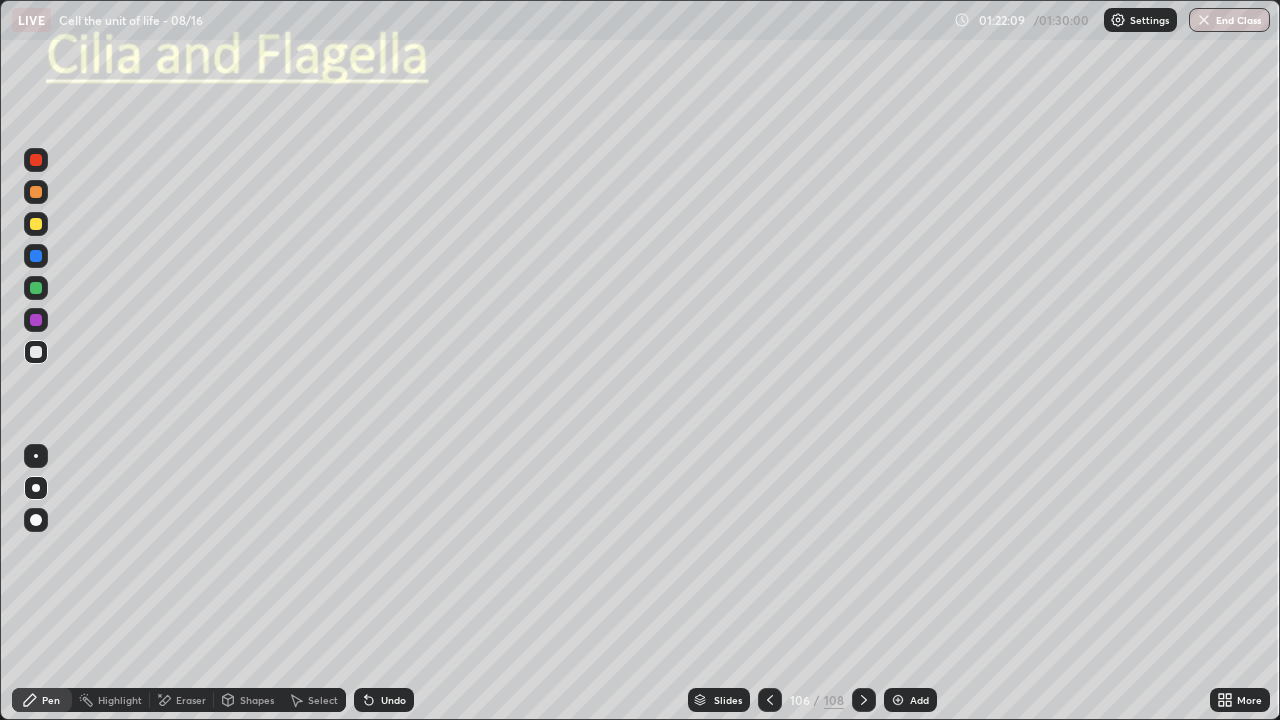 click at bounding box center [36, 320] 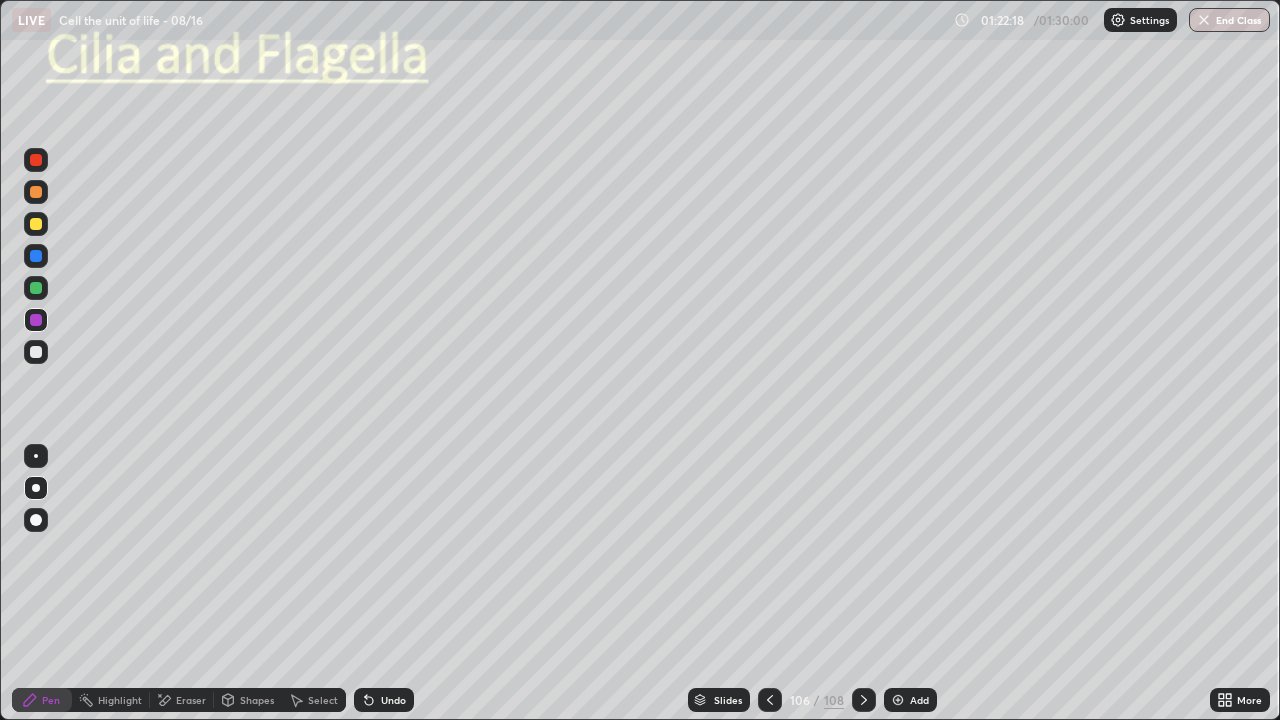 click at bounding box center (36, 456) 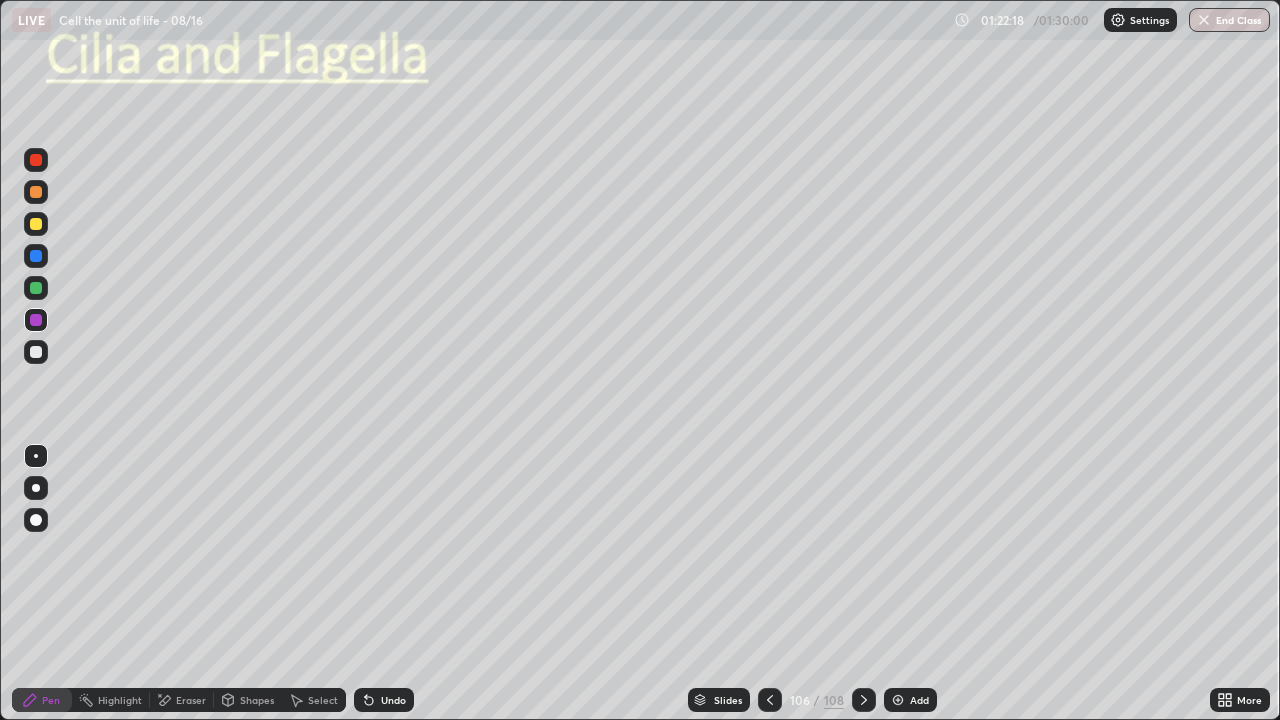 click at bounding box center (36, 352) 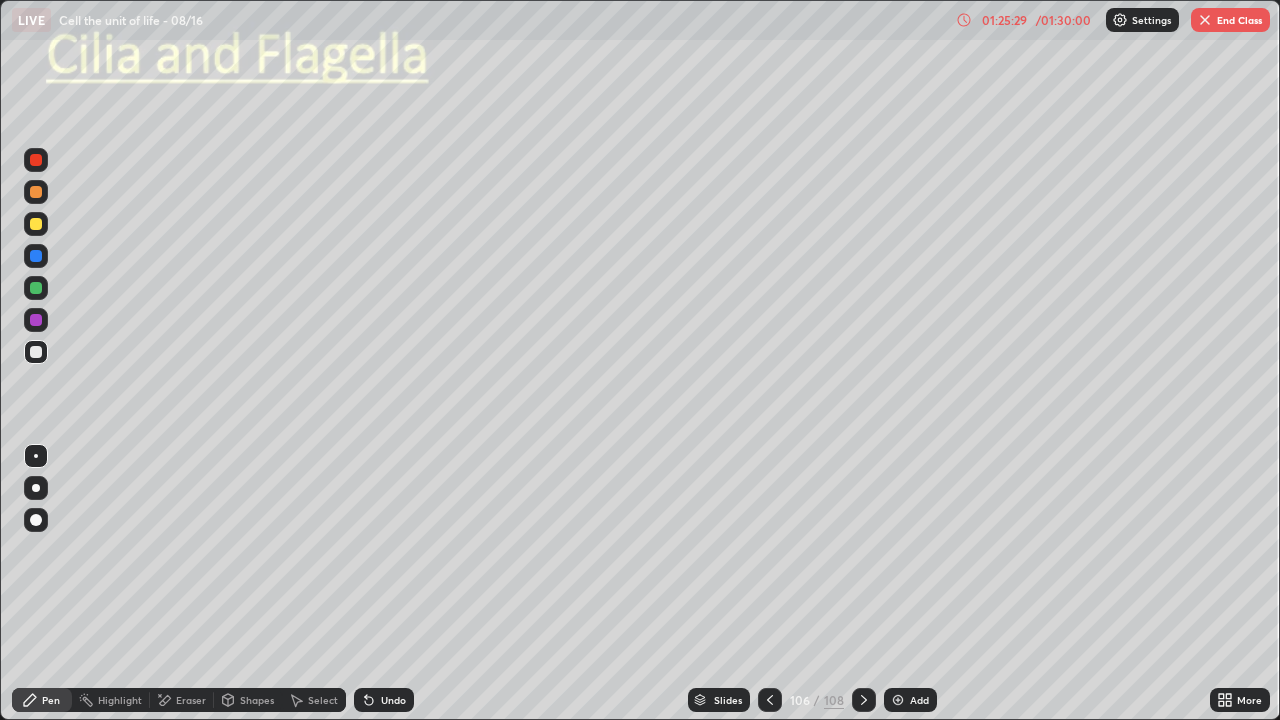 click on "End Class" at bounding box center [1230, 20] 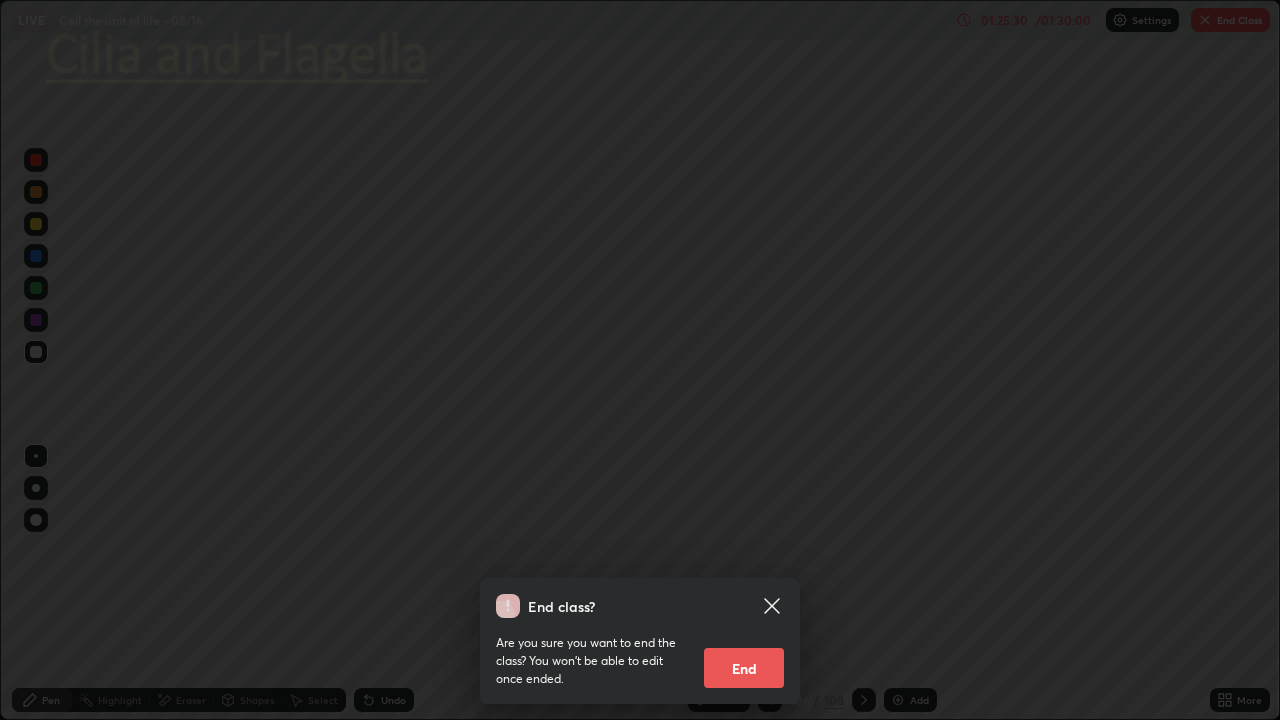 click on "End" at bounding box center [744, 668] 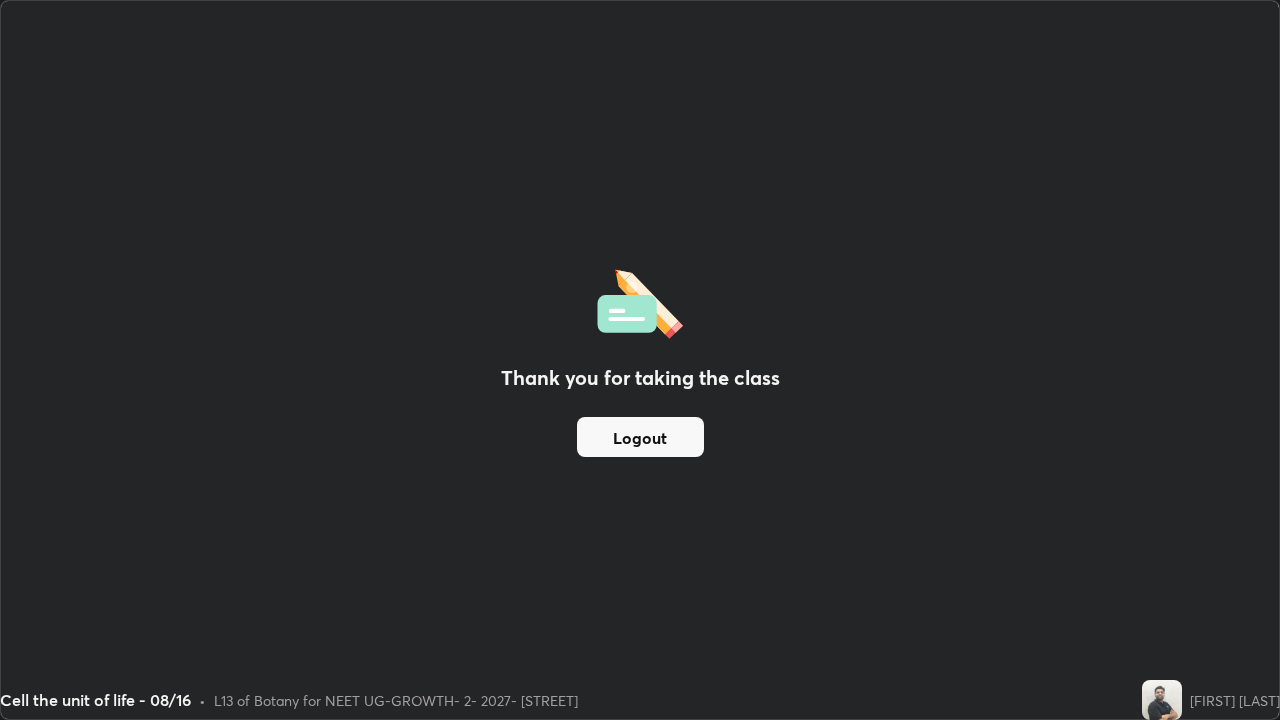 click on "Logout" at bounding box center (640, 437) 